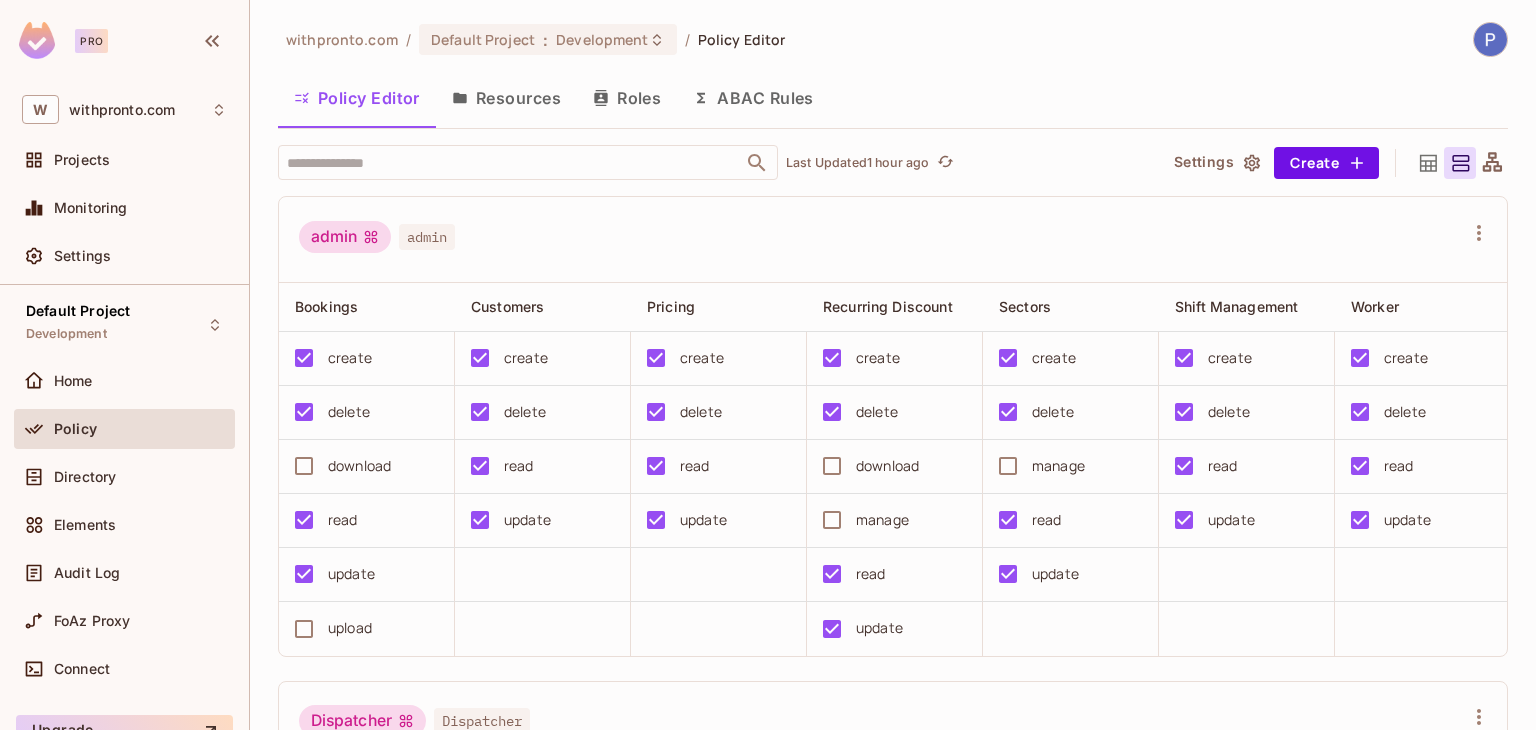 scroll, scrollTop: 0, scrollLeft: 0, axis: both 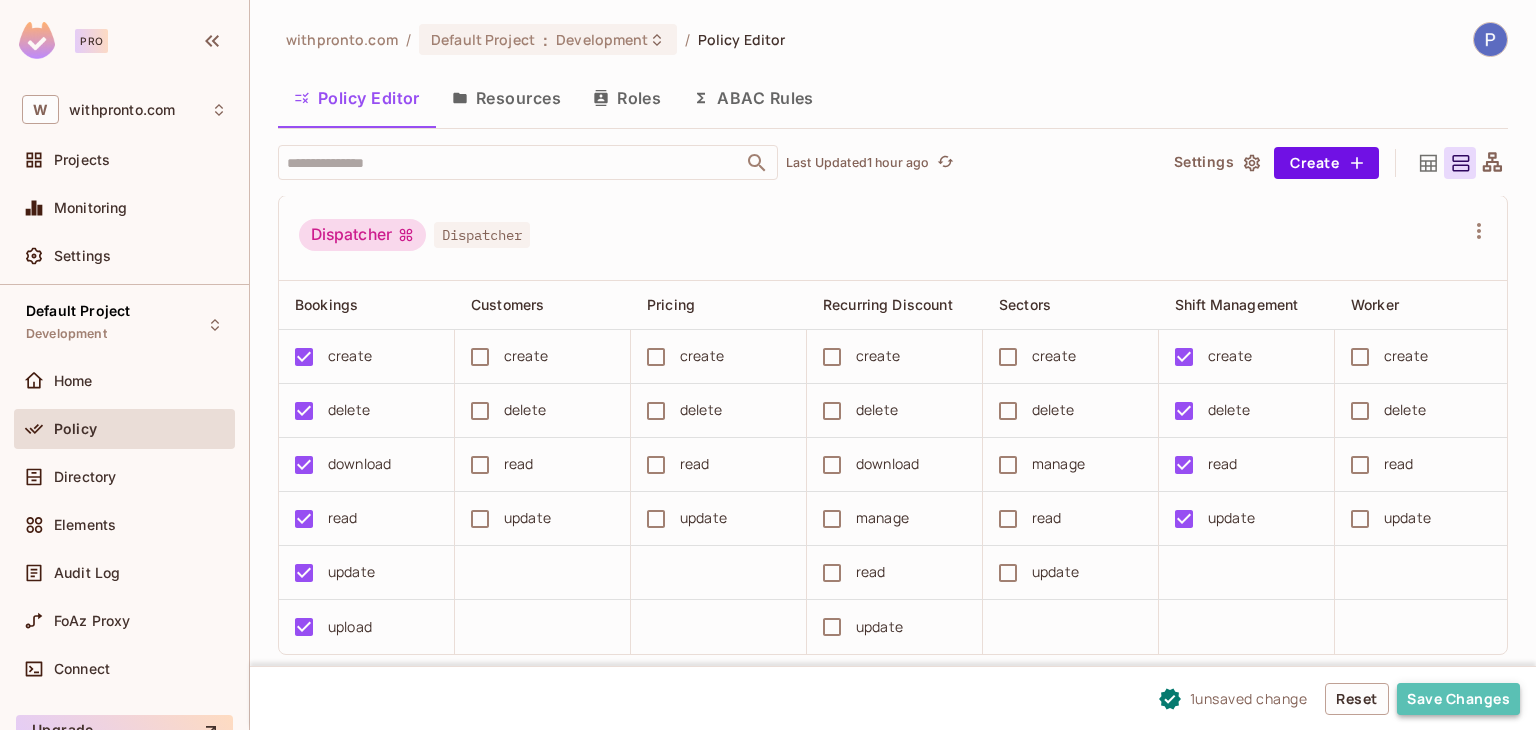 click on "Save Changes" at bounding box center (1458, 699) 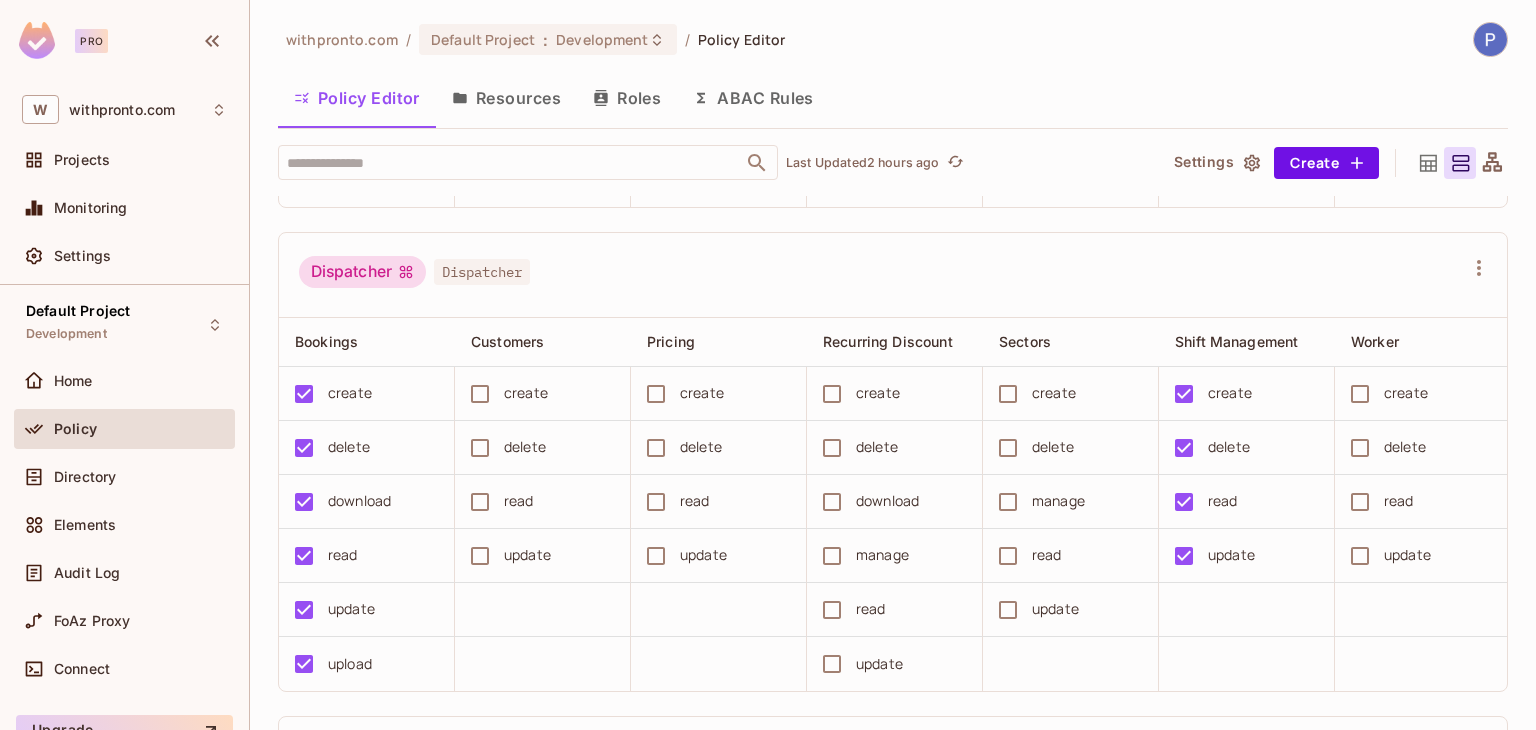 scroll, scrollTop: 386, scrollLeft: 0, axis: vertical 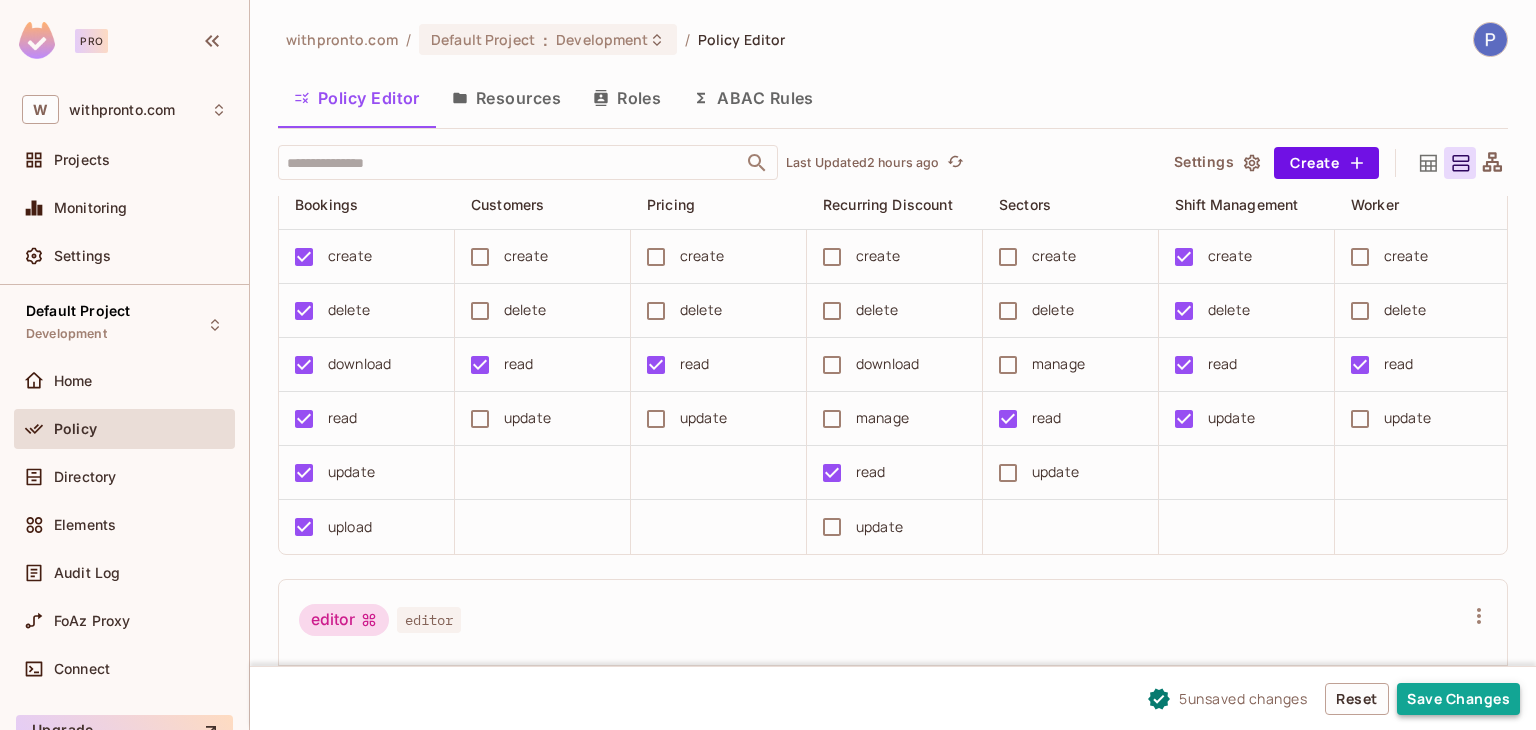 click on "Save Changes" at bounding box center (1458, 699) 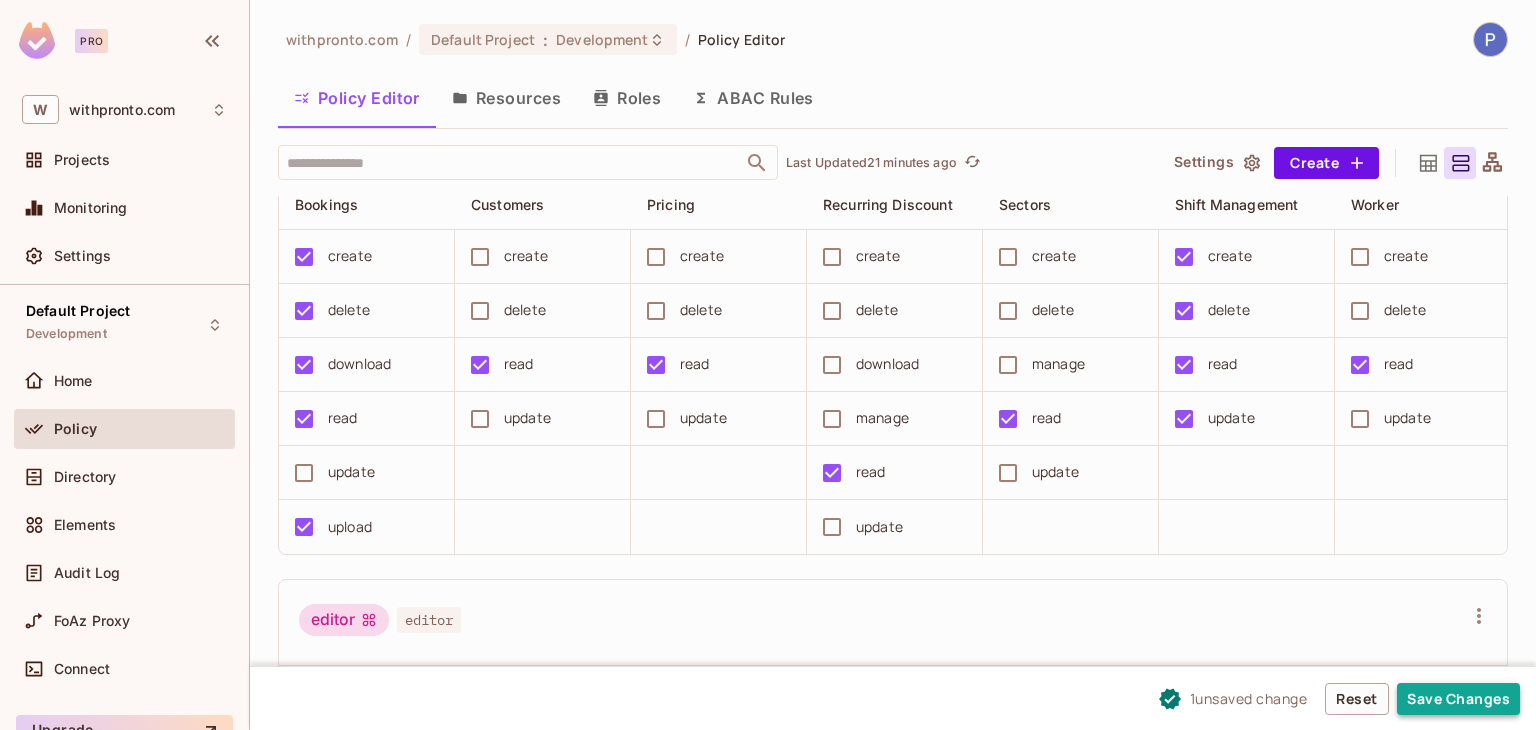 click on "Save Changes" at bounding box center (1458, 699) 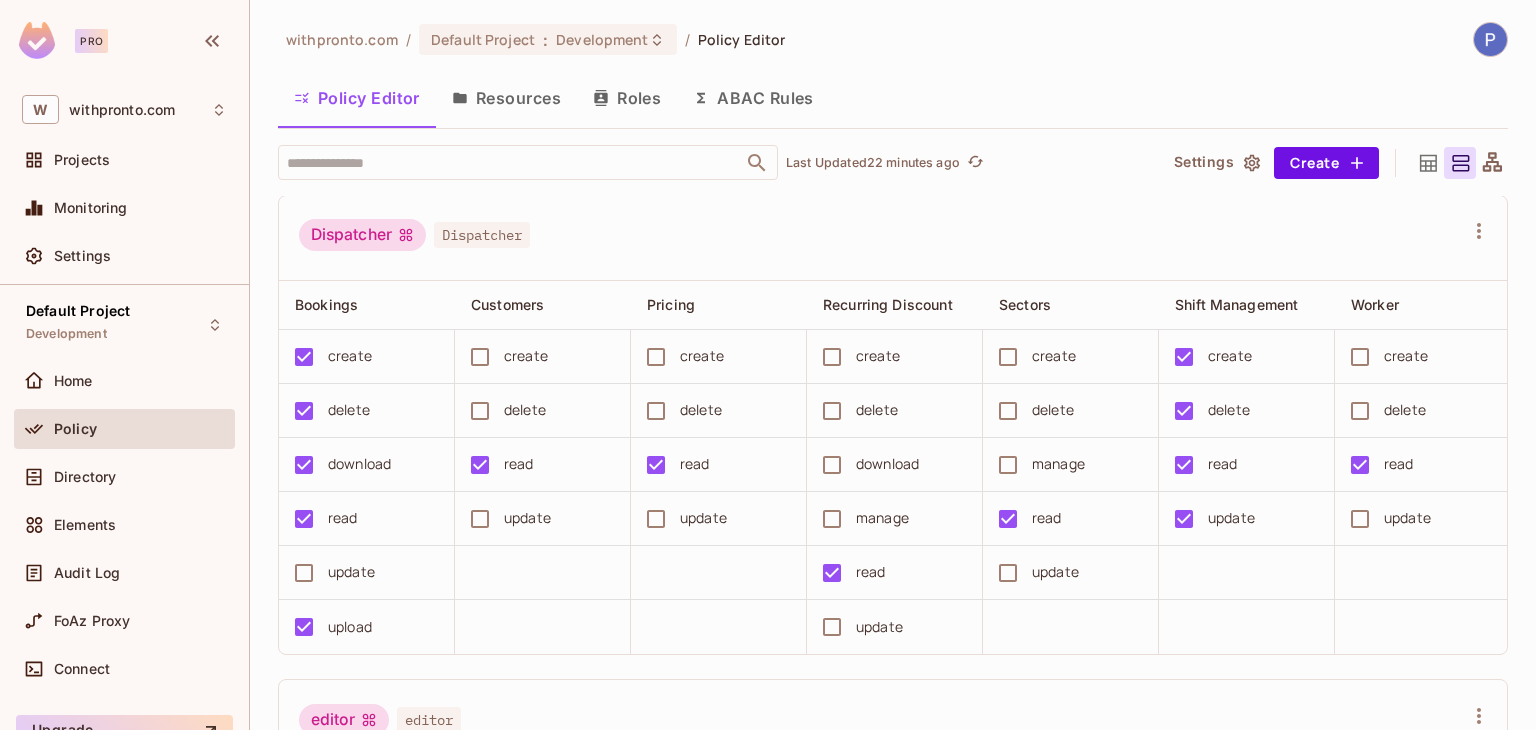 scroll, scrollTop: 586, scrollLeft: 0, axis: vertical 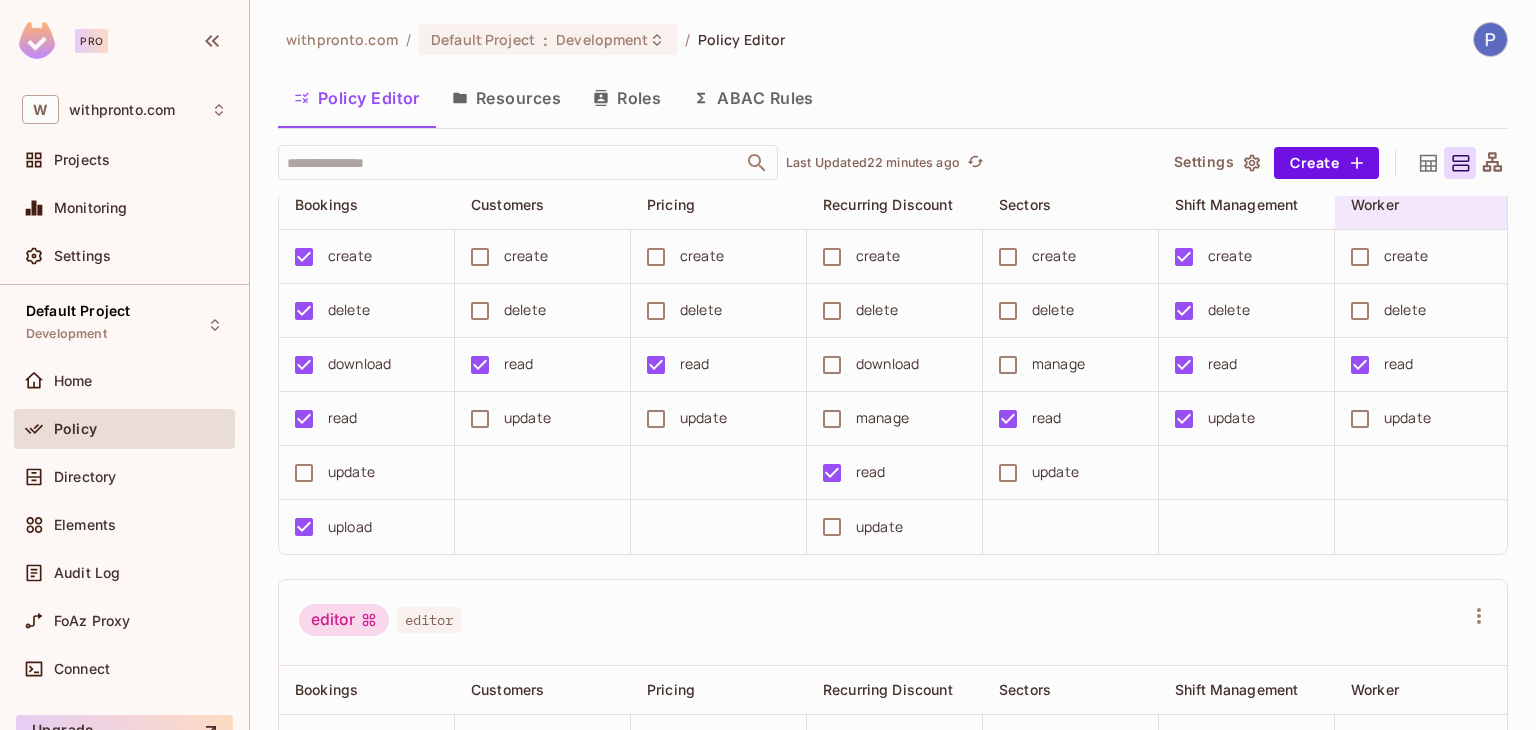 click on "Worker" at bounding box center [1429, 205] 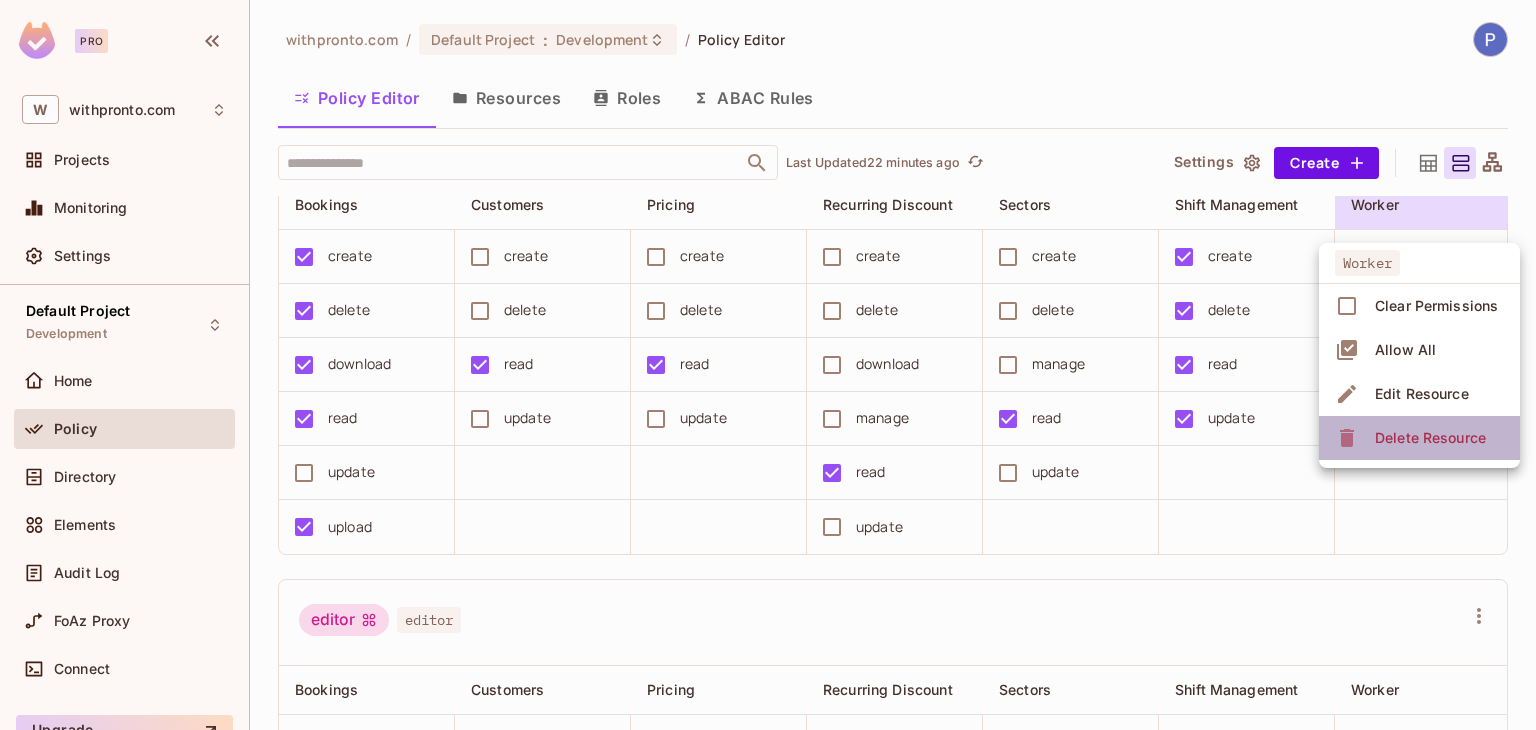 click on "Delete Resource" at bounding box center (1430, 438) 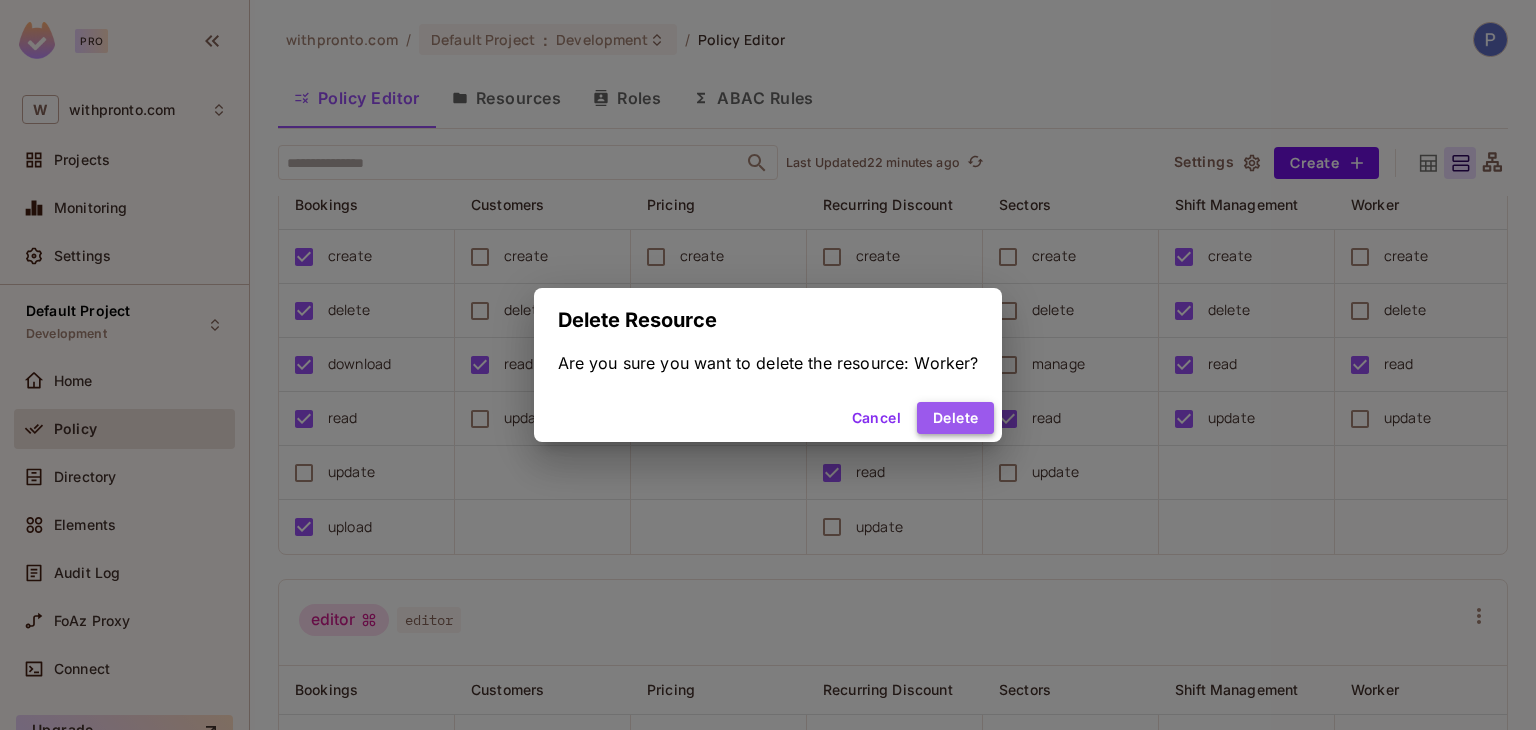 click on "Delete" at bounding box center [955, 418] 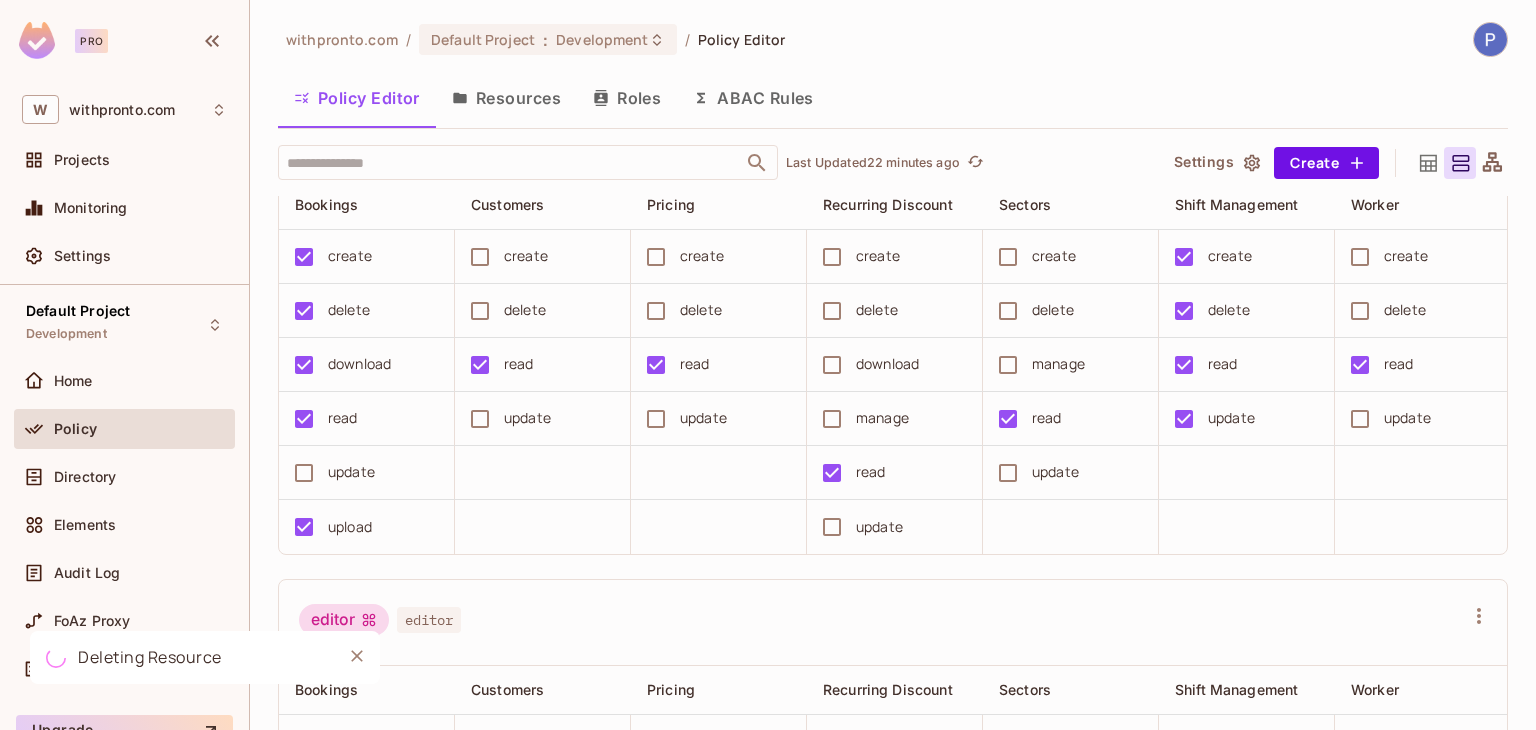 click on "Resources" at bounding box center [506, 98] 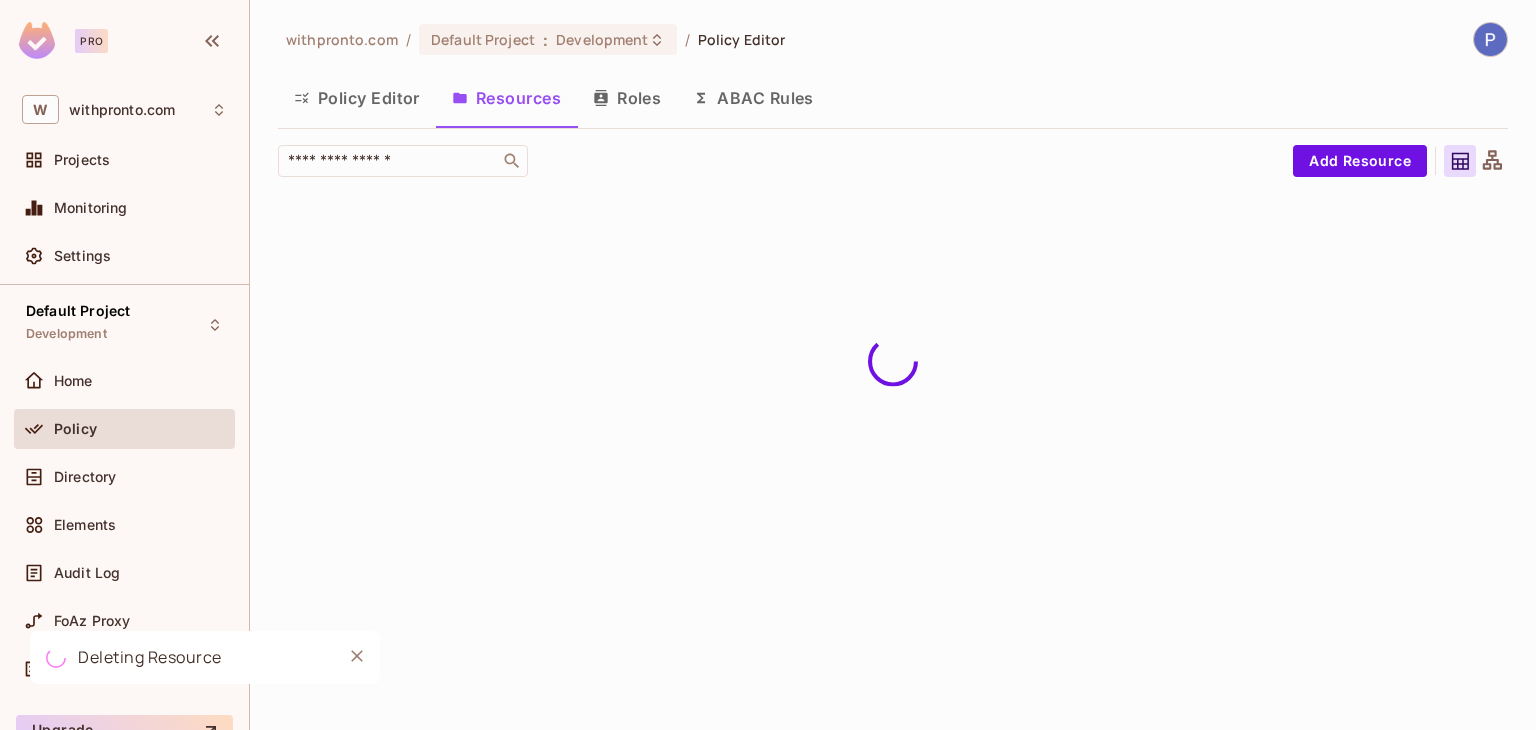 click on "Add Resource" at bounding box center [1360, 161] 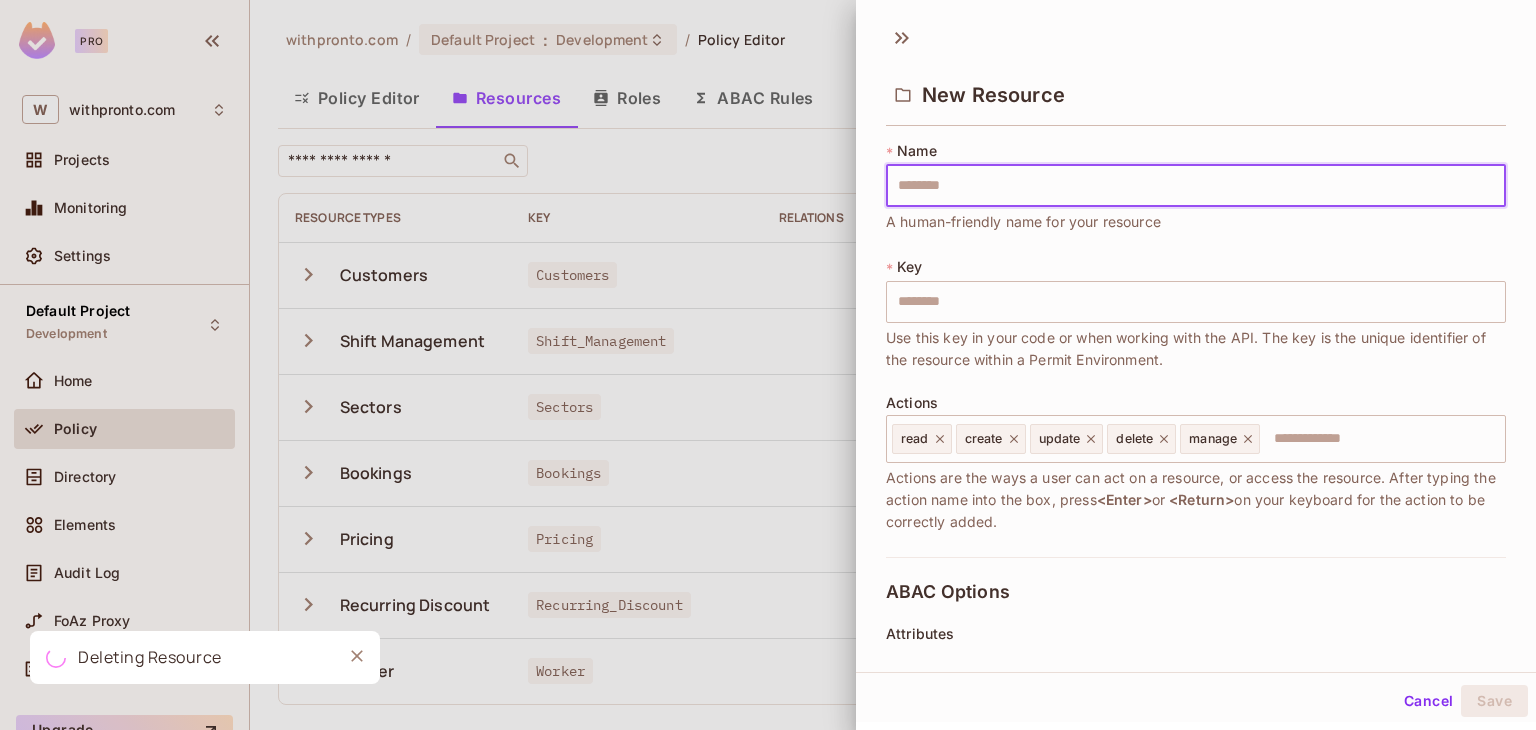 type on "*" 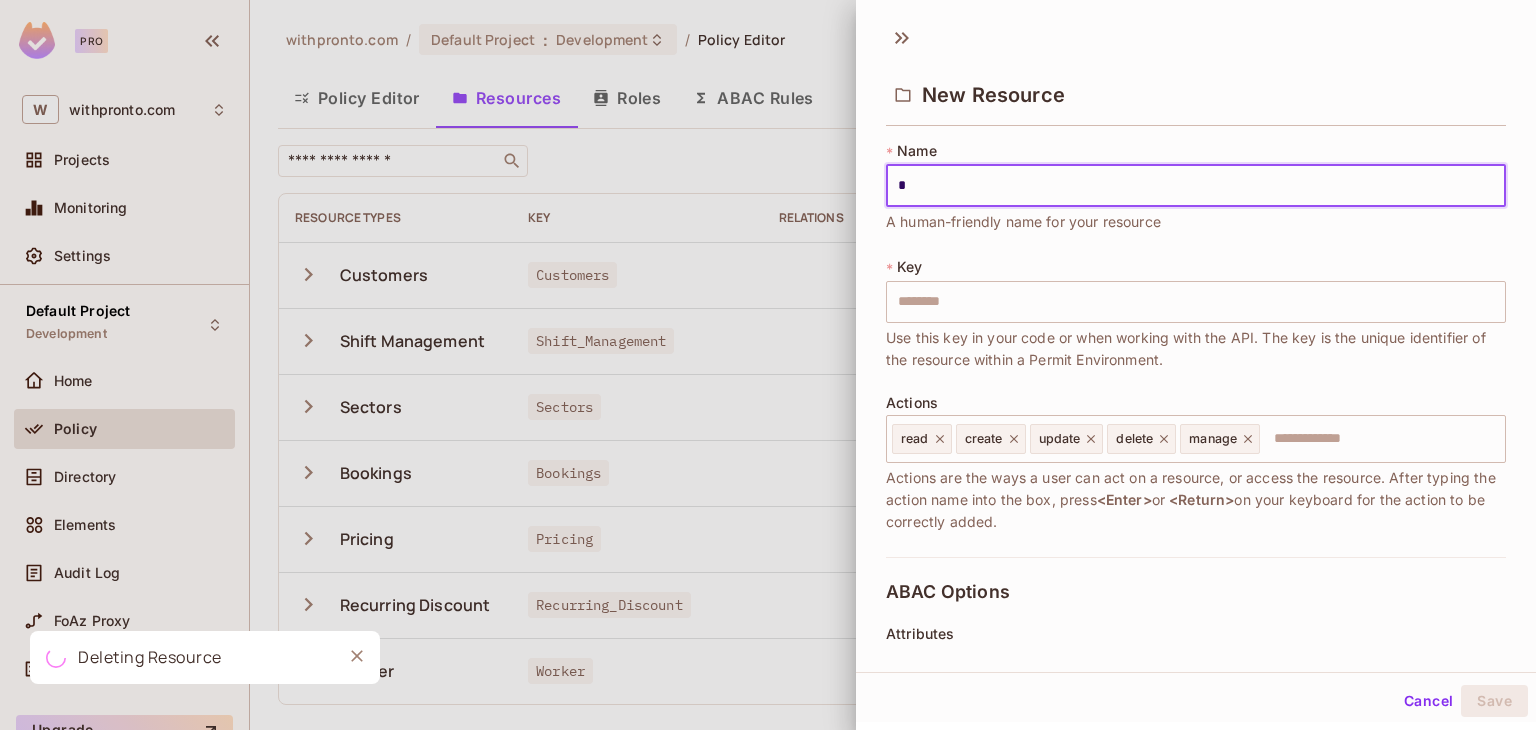 type on "*" 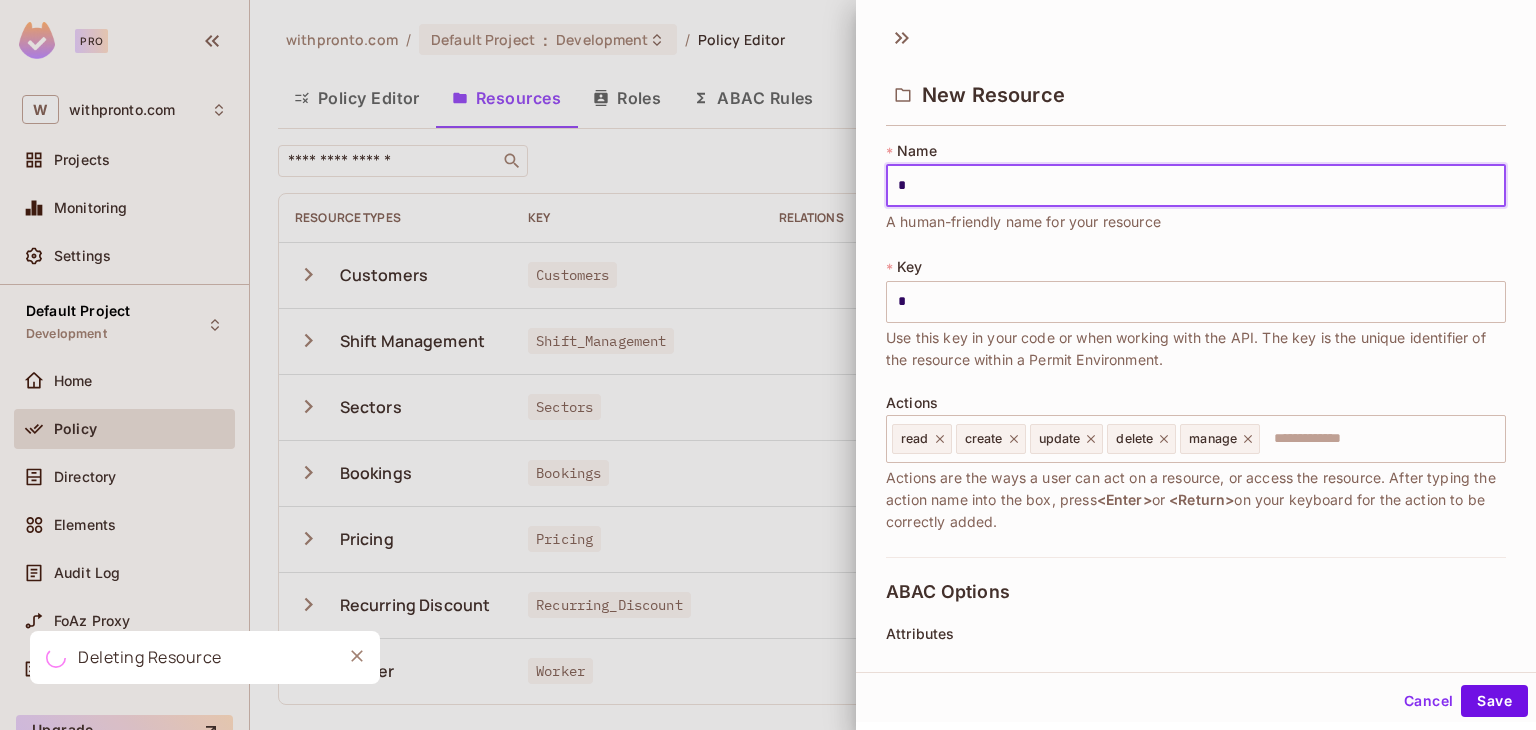 type on "**" 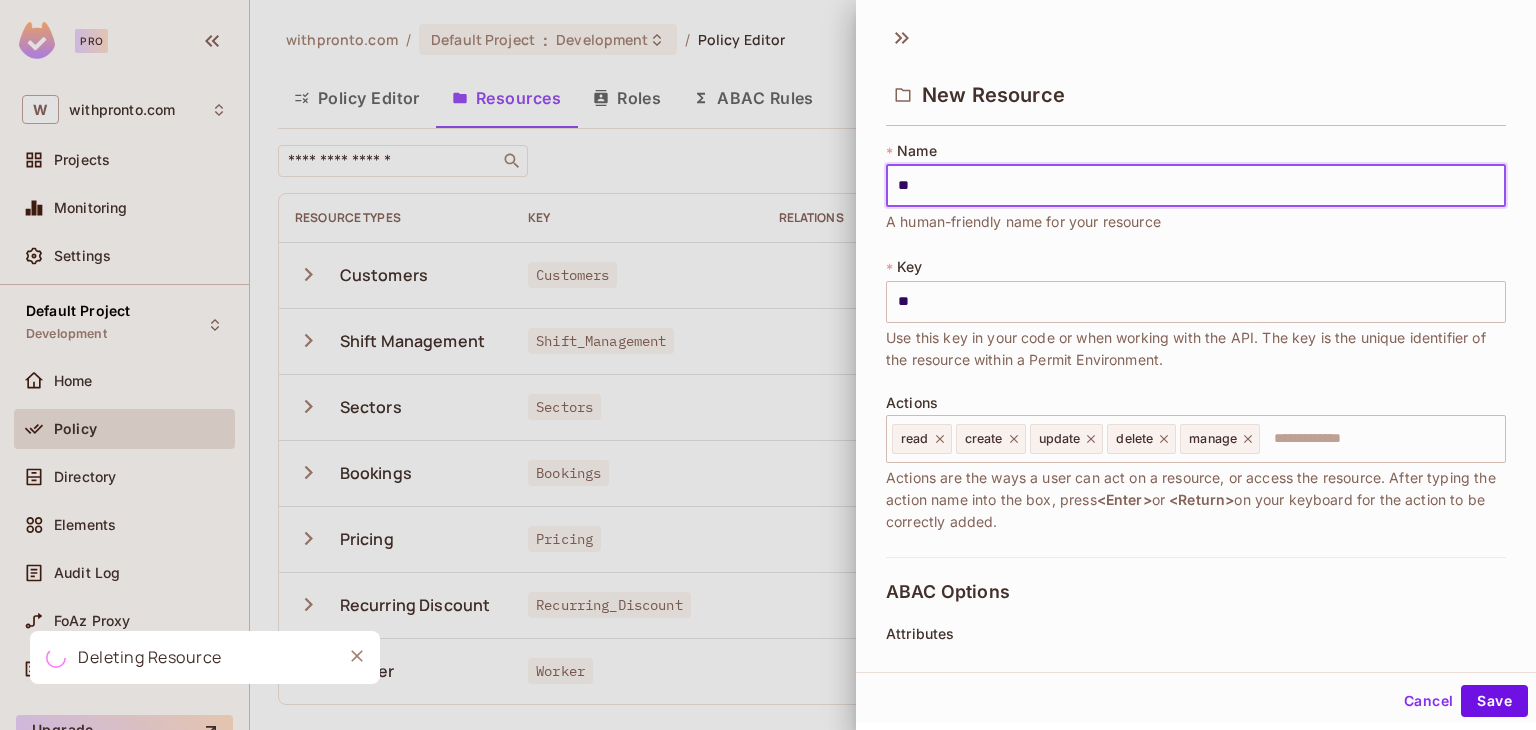 type on "***" 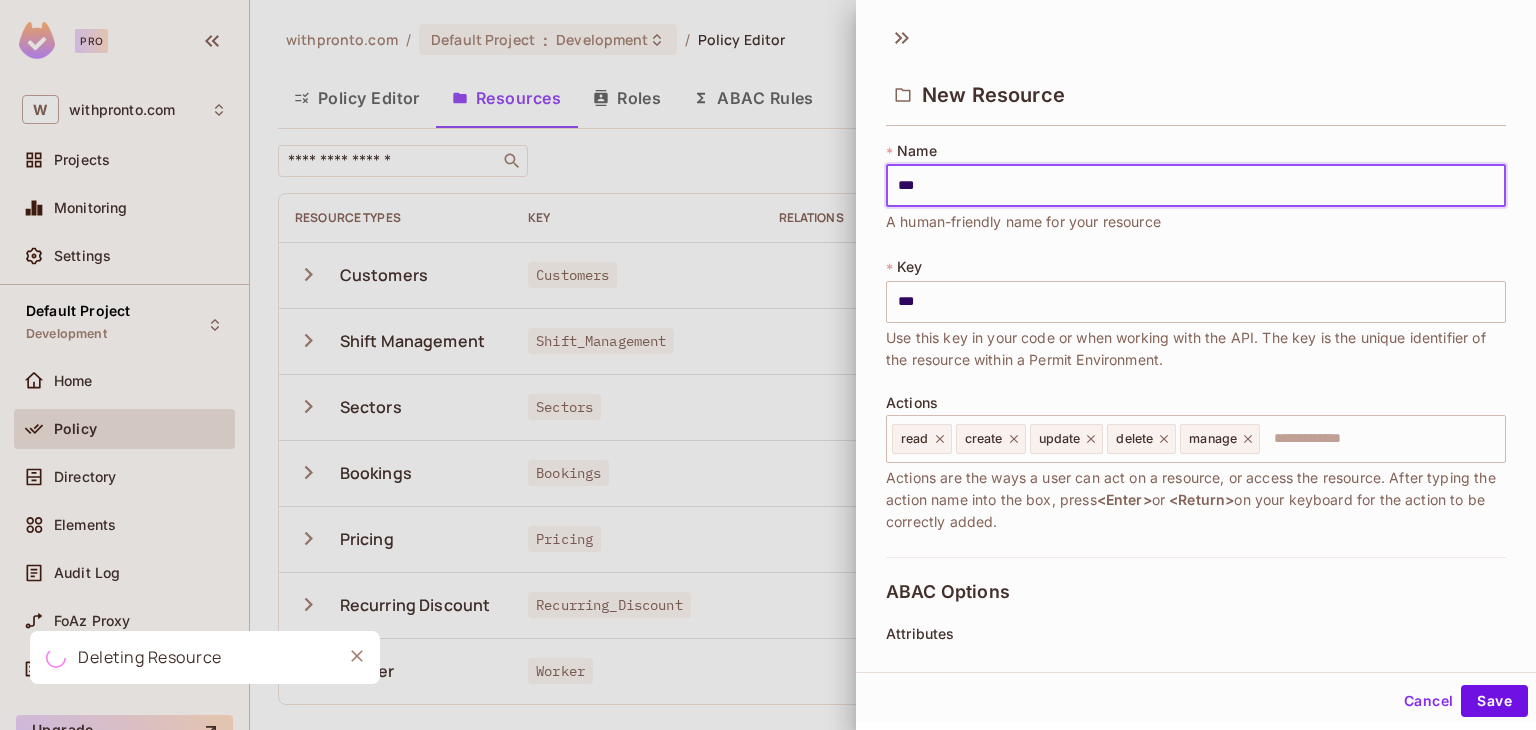type on "****" 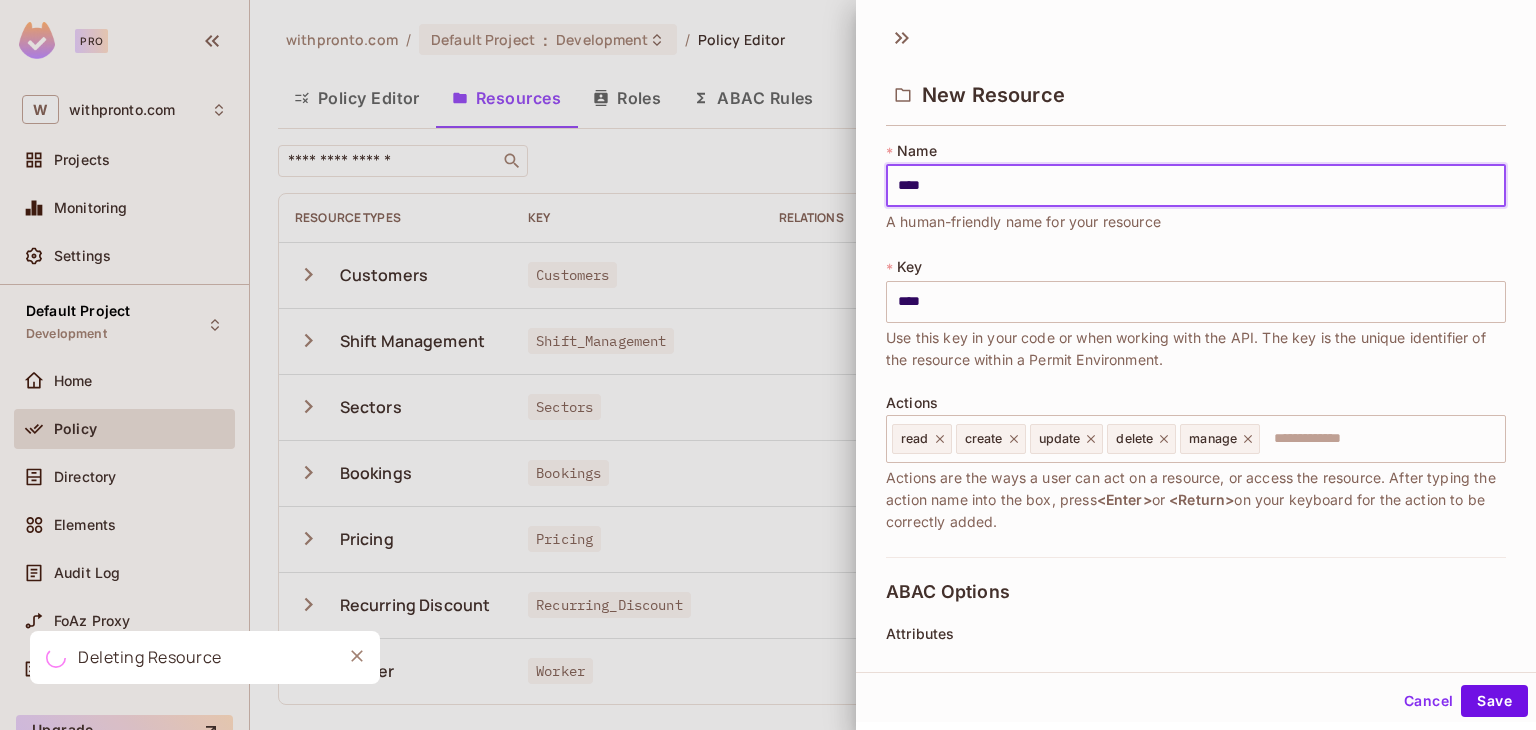 type on "*****" 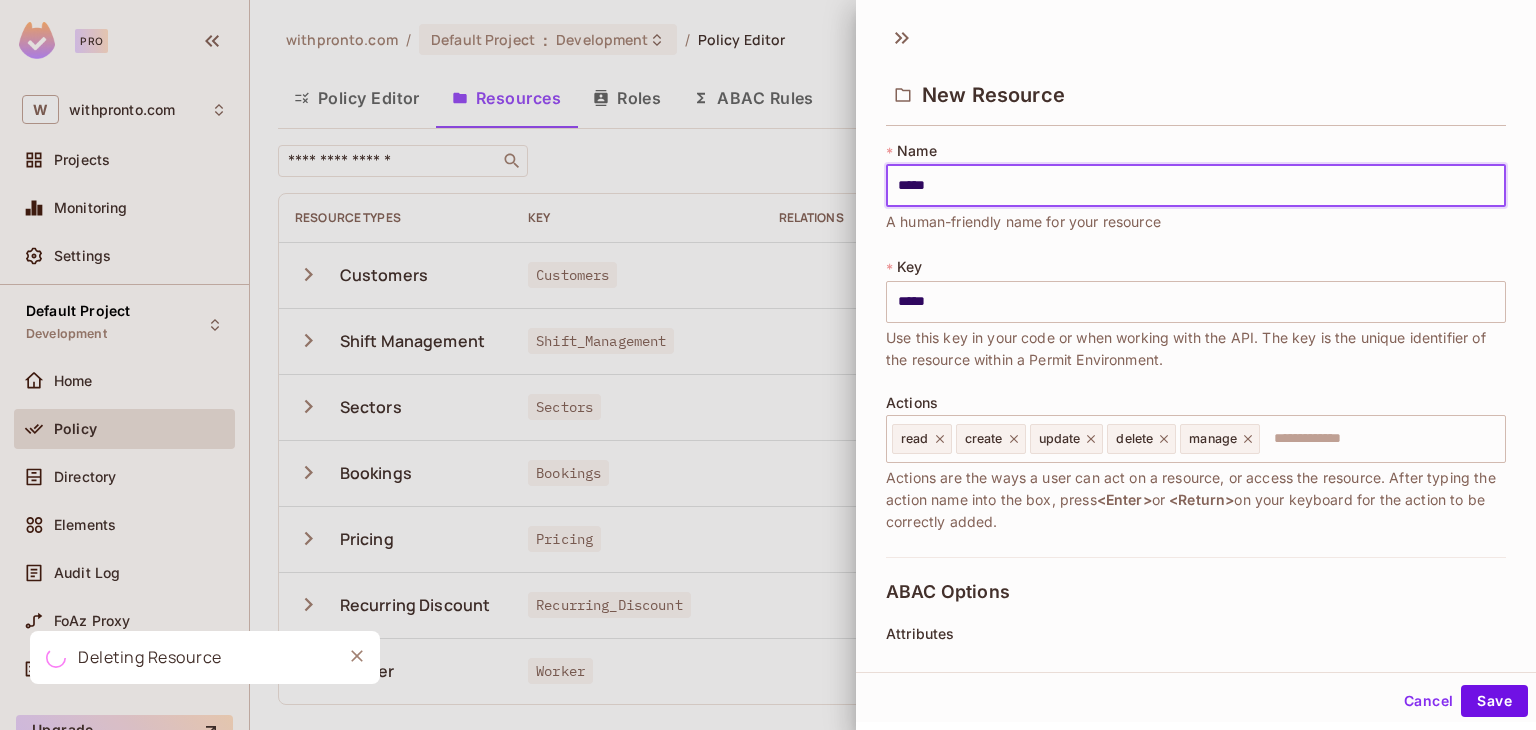 type on "******" 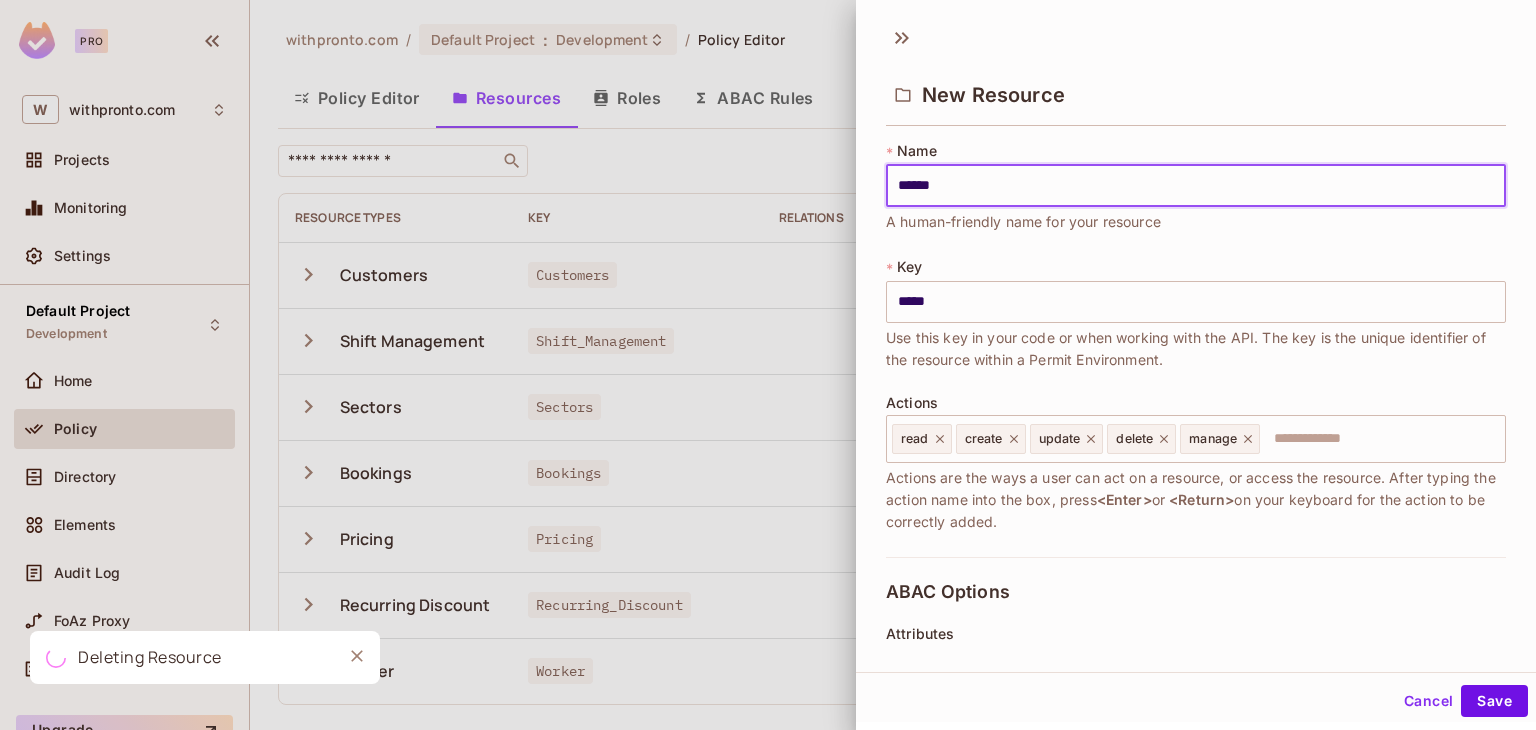 type on "******" 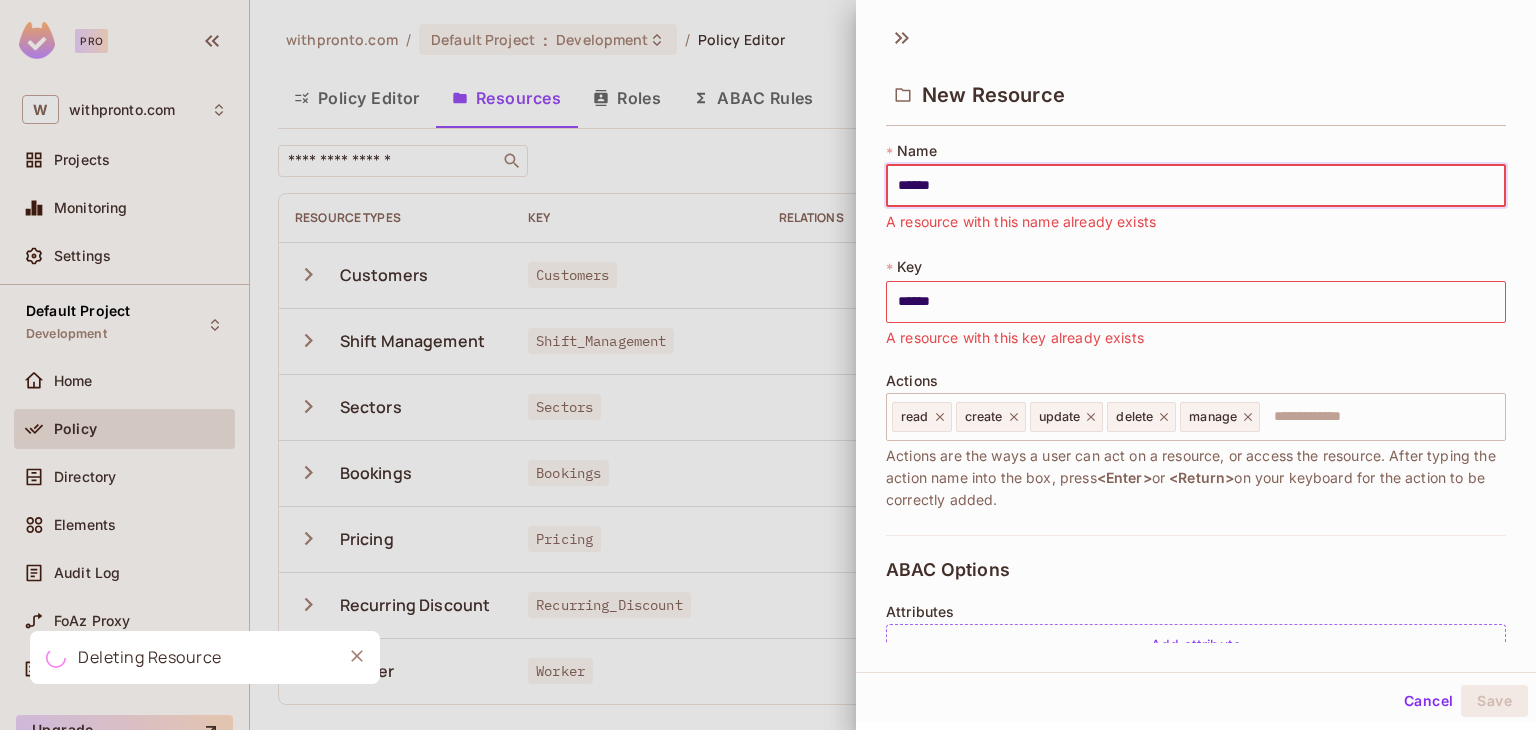 type on "*******" 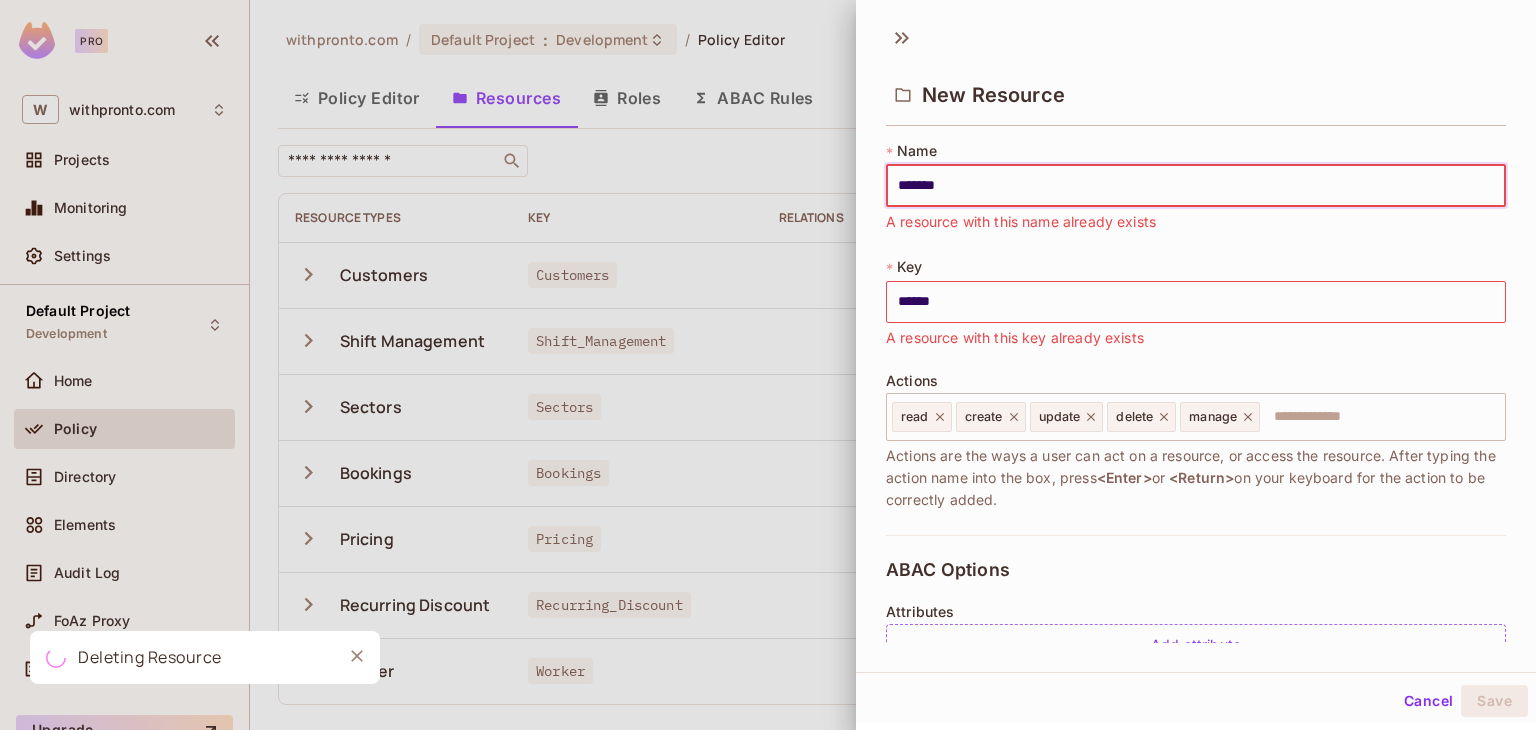type on "*******" 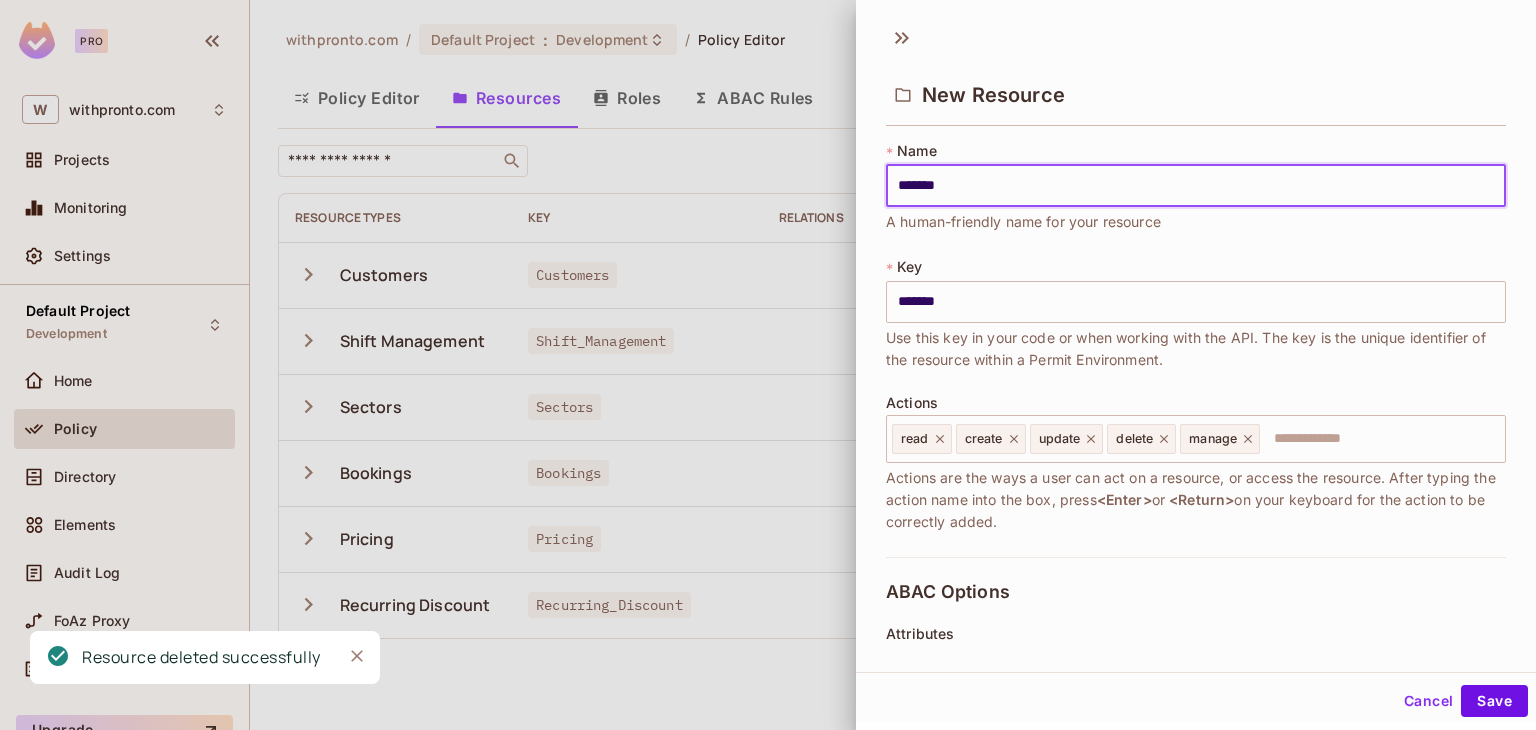 type on "******" 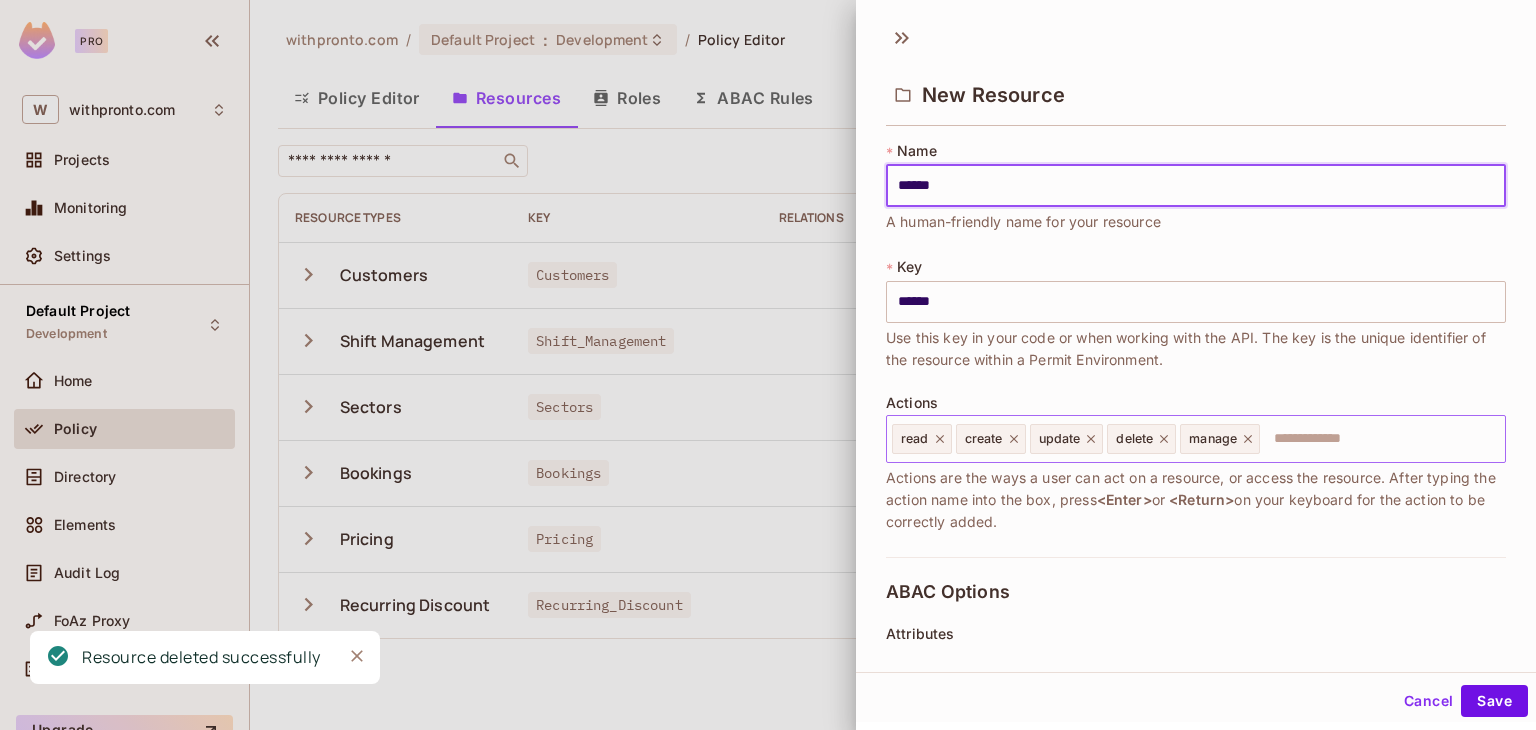 type on "******" 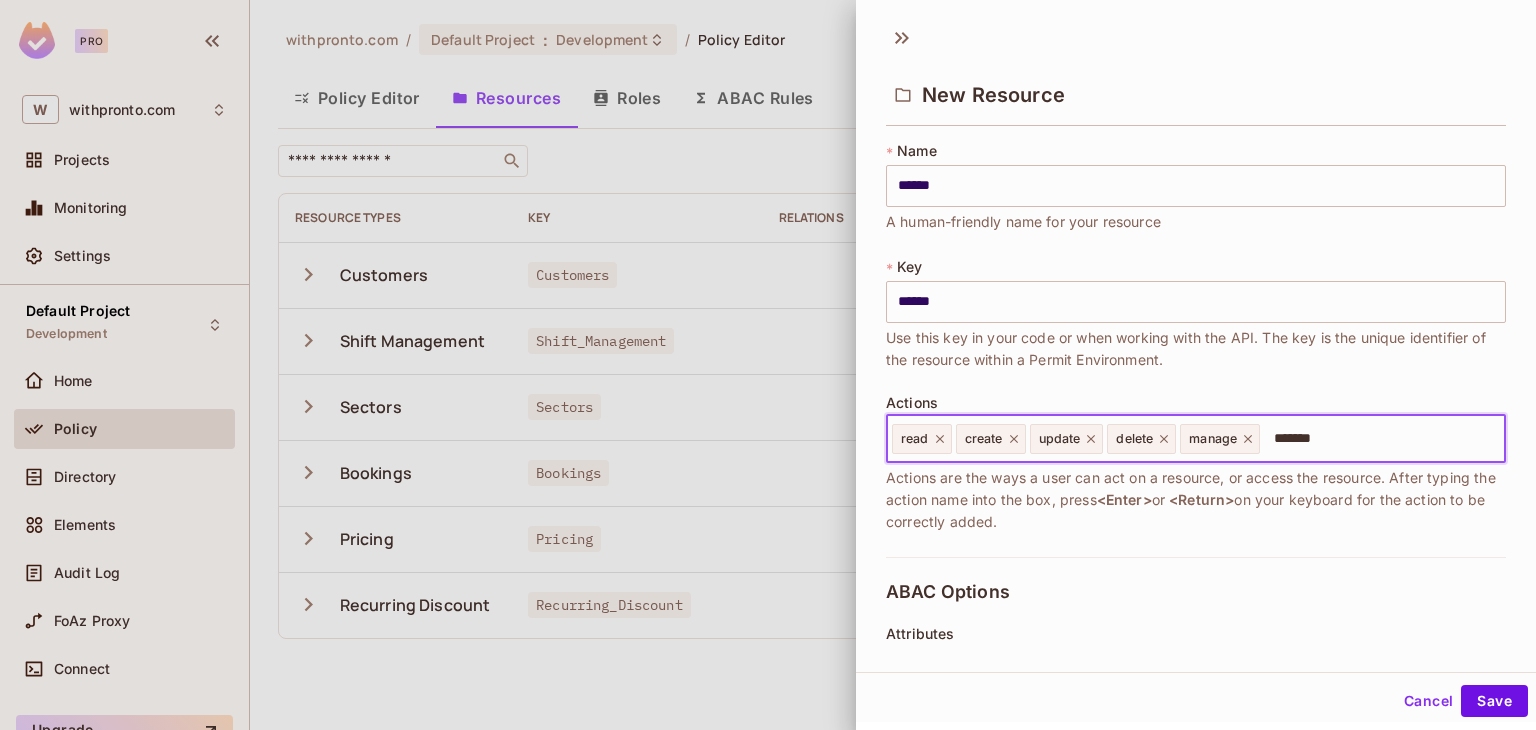 type on "********" 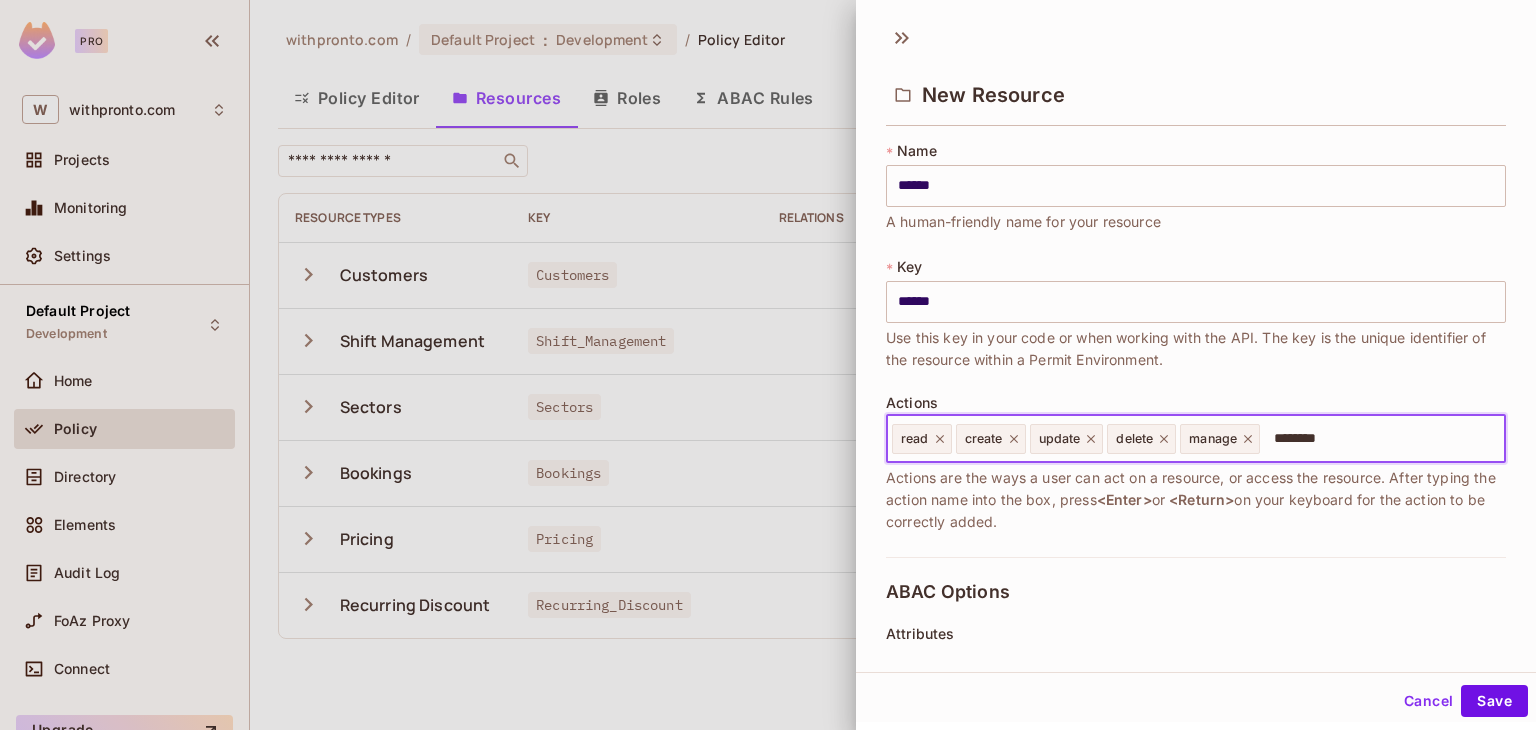 type 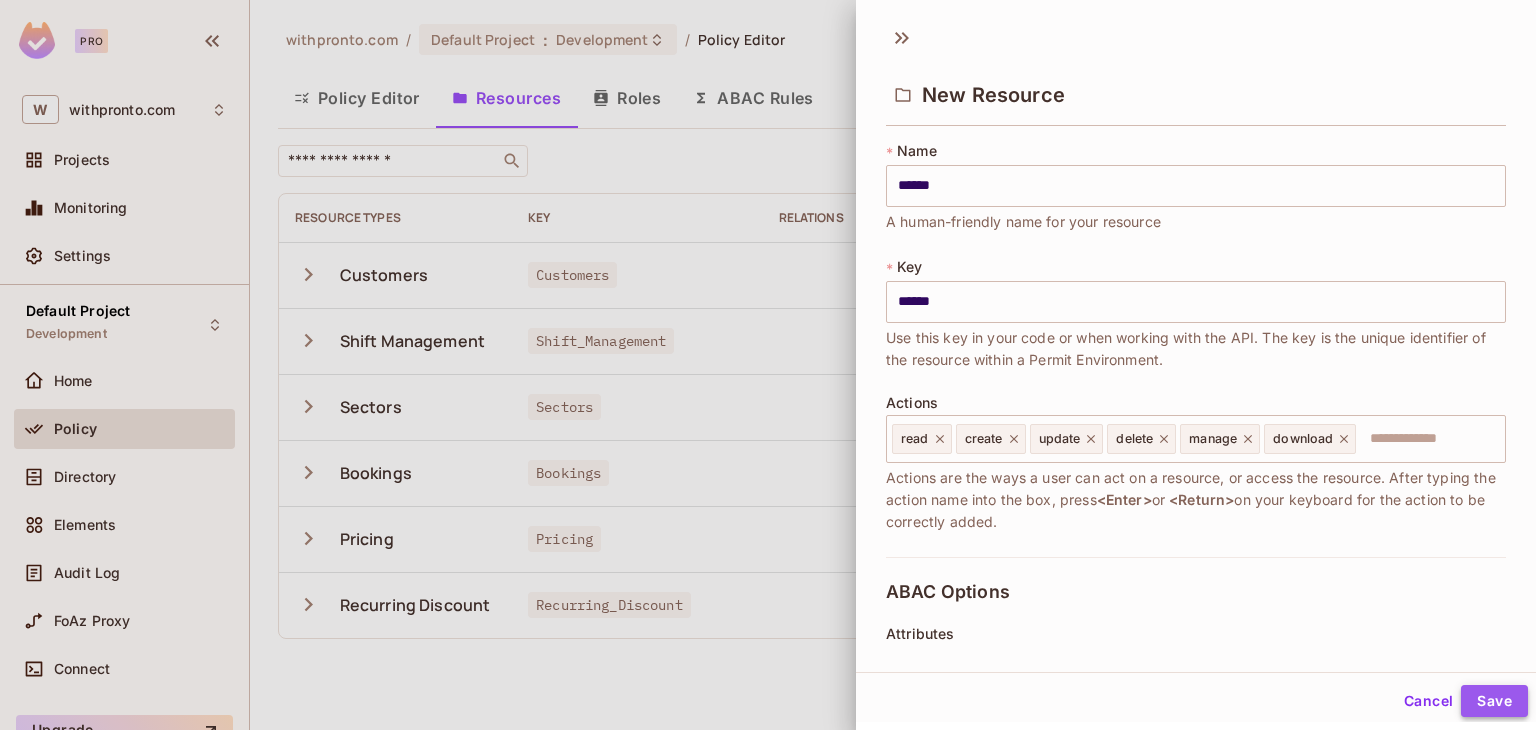 click on "Save" at bounding box center (1494, 701) 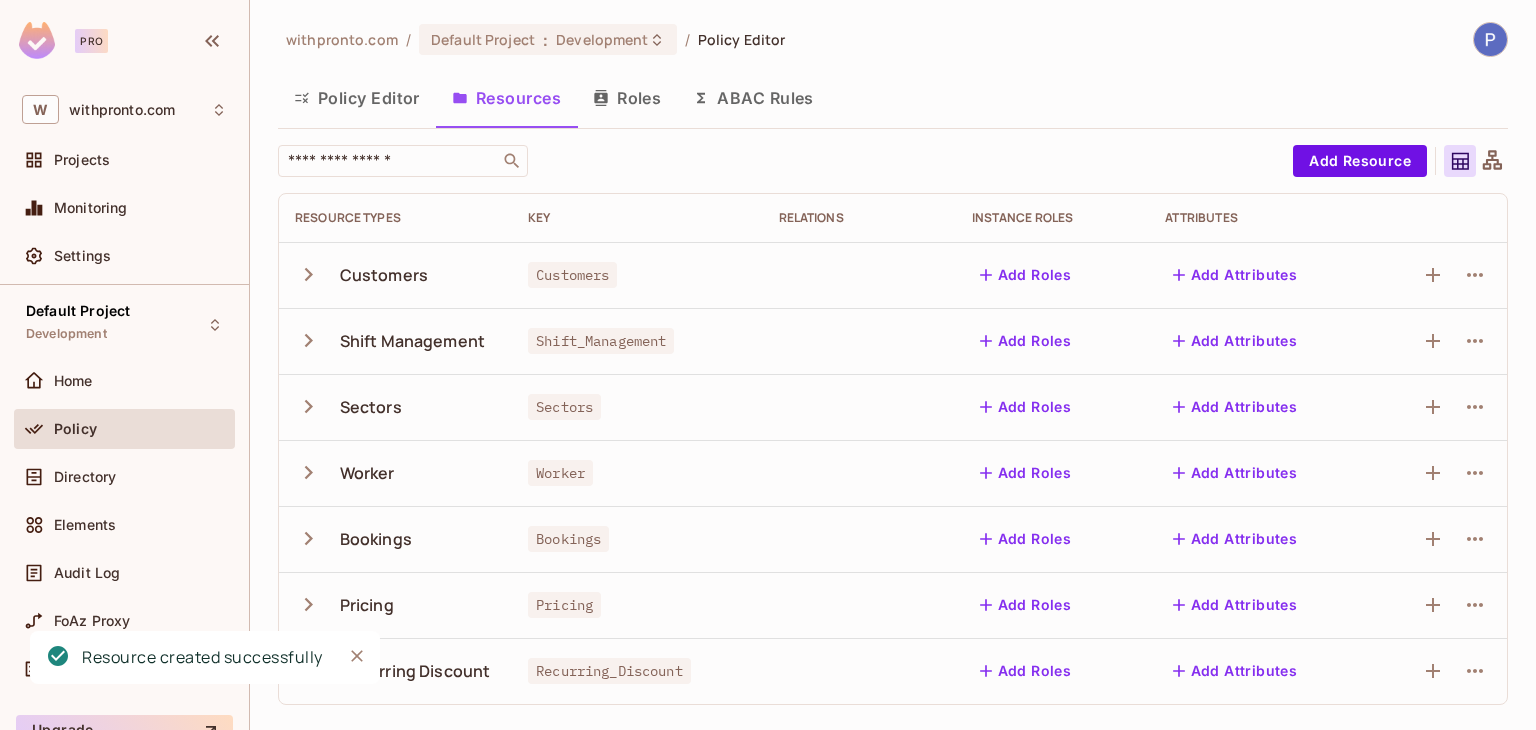 click on "Policy Editor" at bounding box center [357, 98] 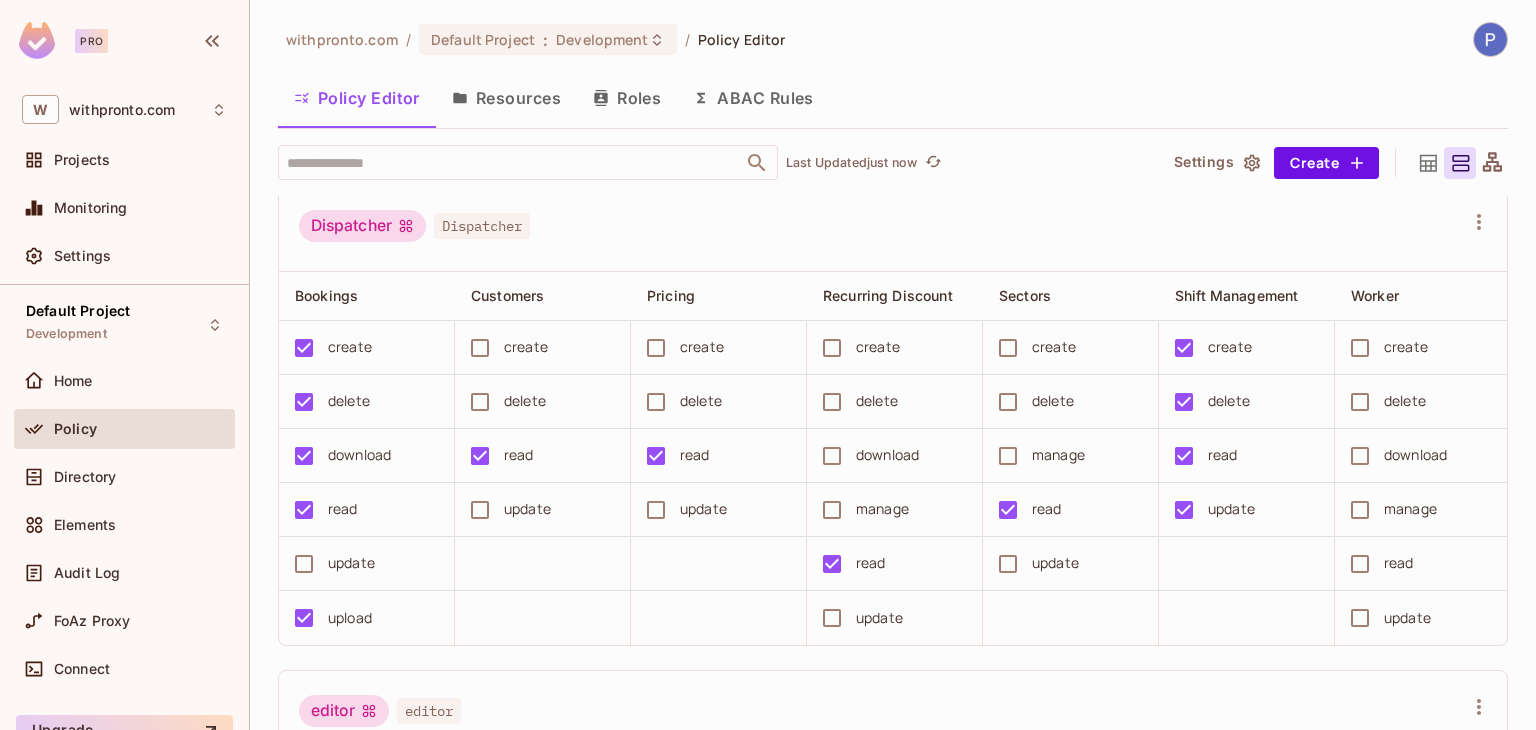 scroll, scrollTop: 500, scrollLeft: 0, axis: vertical 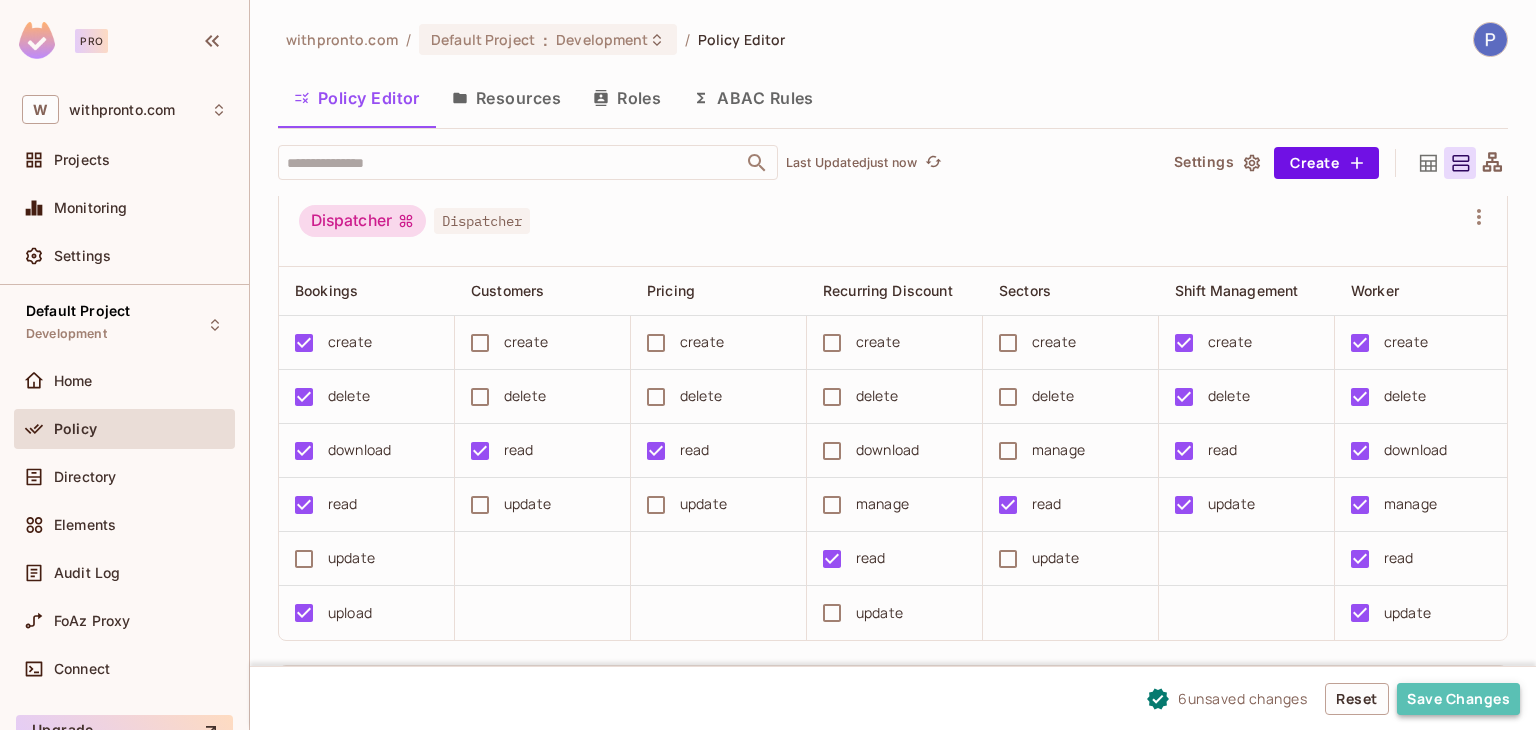 click on "Save Changes" at bounding box center [1458, 699] 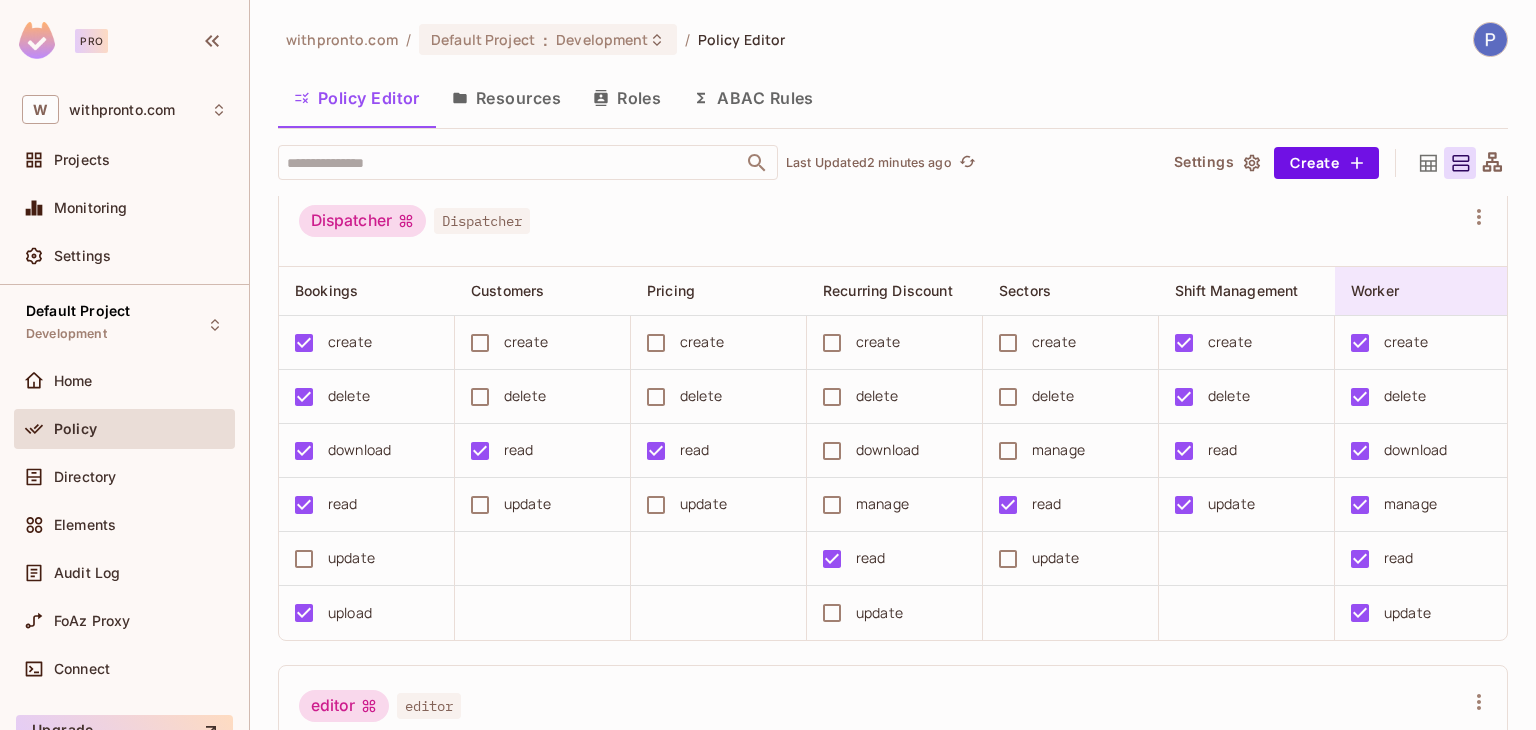 click on "Worker" at bounding box center (1375, 290) 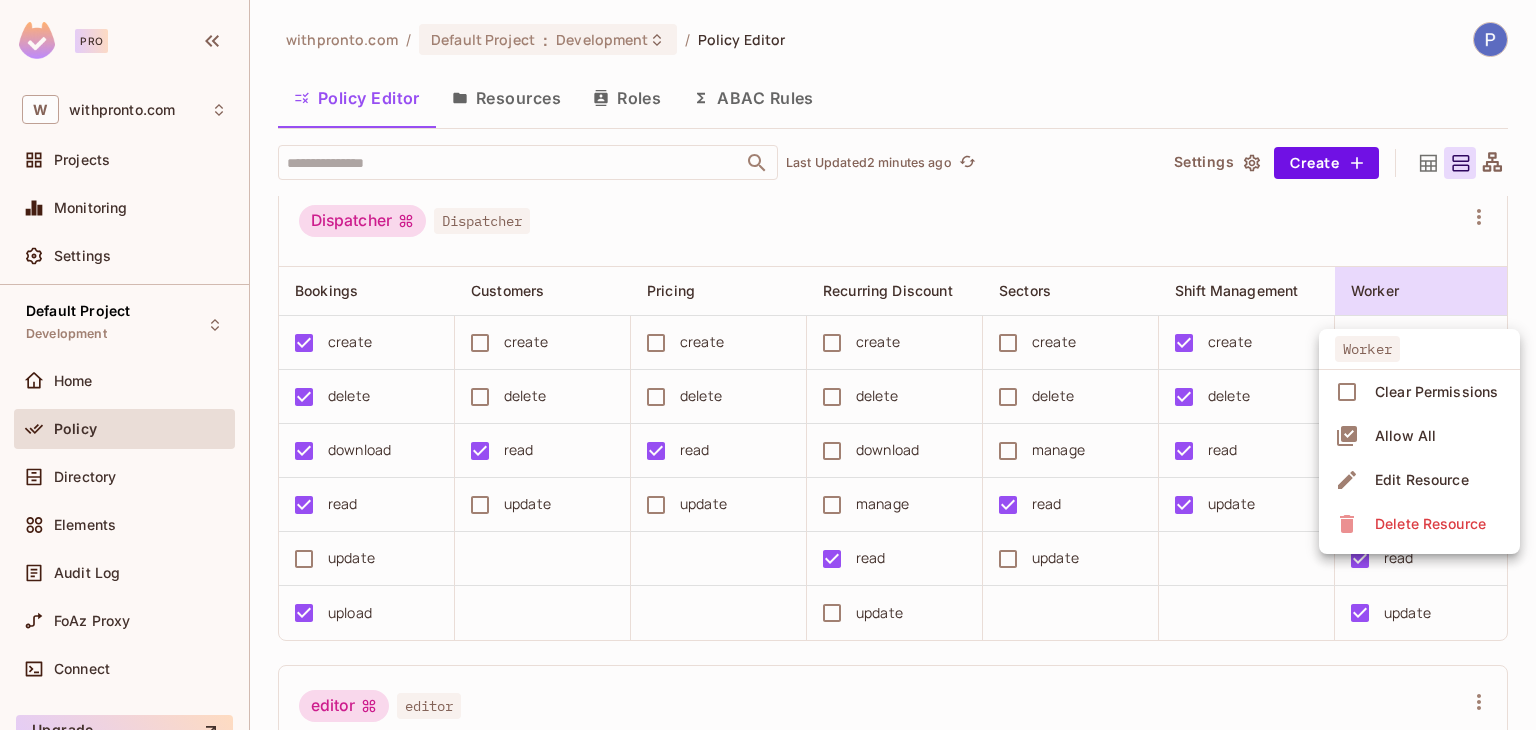 click on "Delete Resource" at bounding box center [1430, 524] 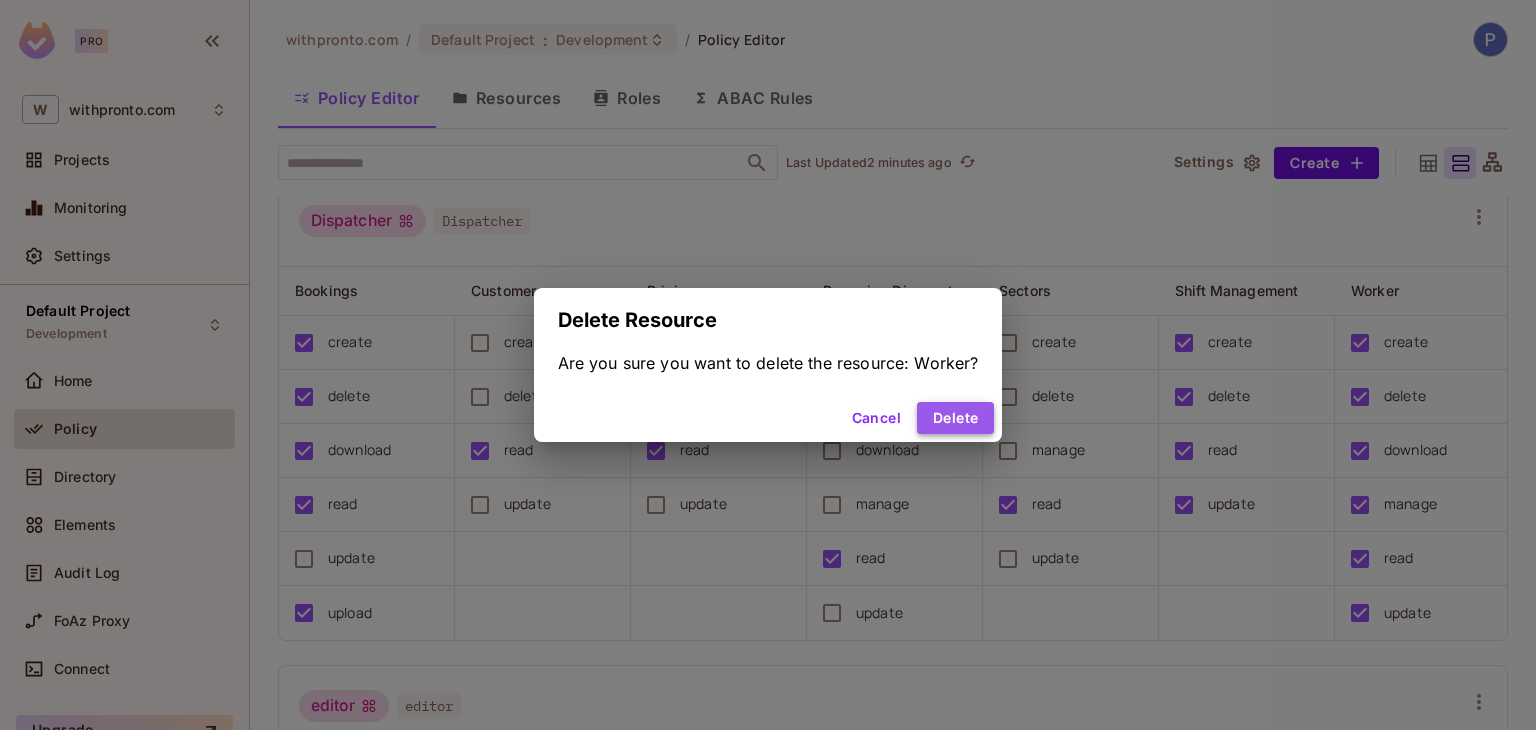 click on "Delete" at bounding box center (955, 418) 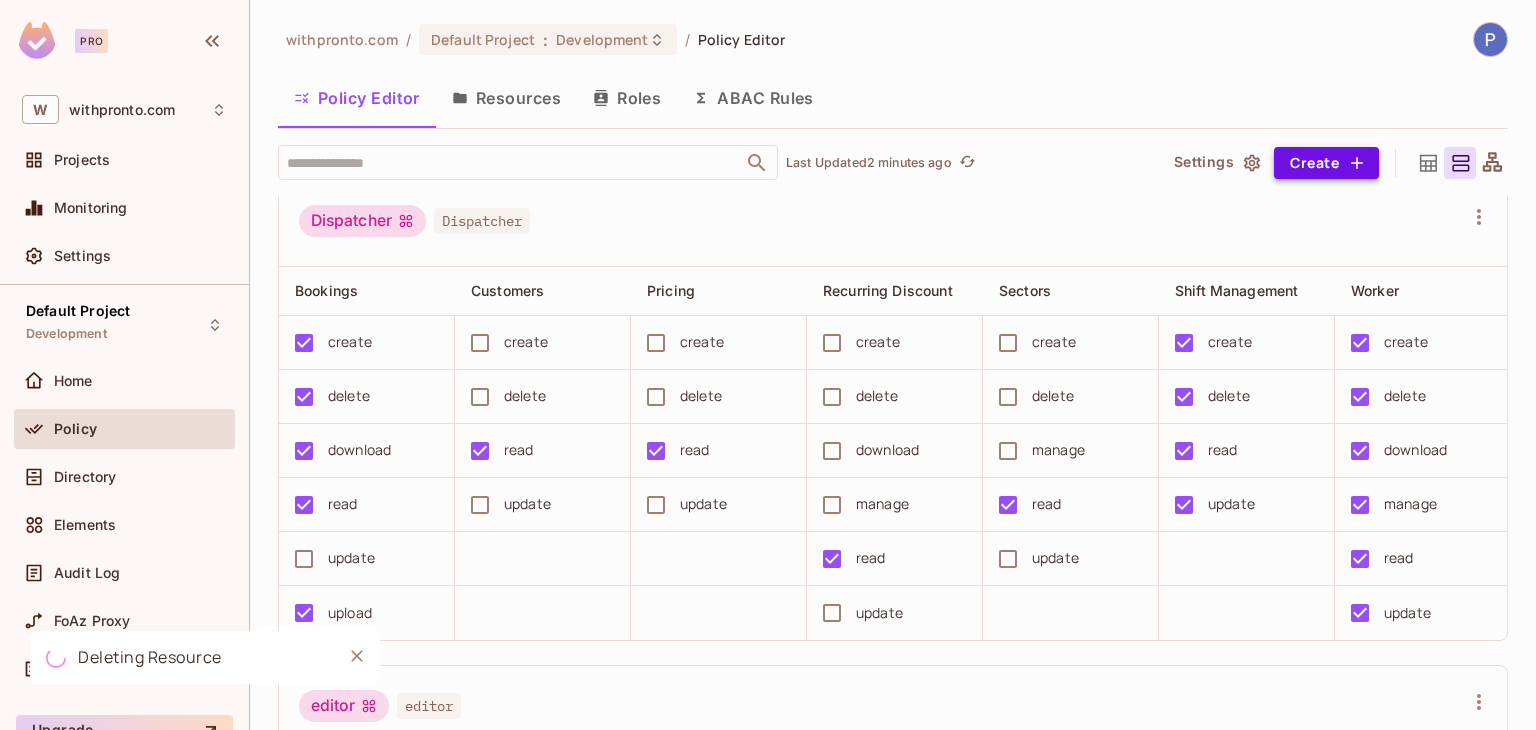 click on "Create" at bounding box center [1326, 163] 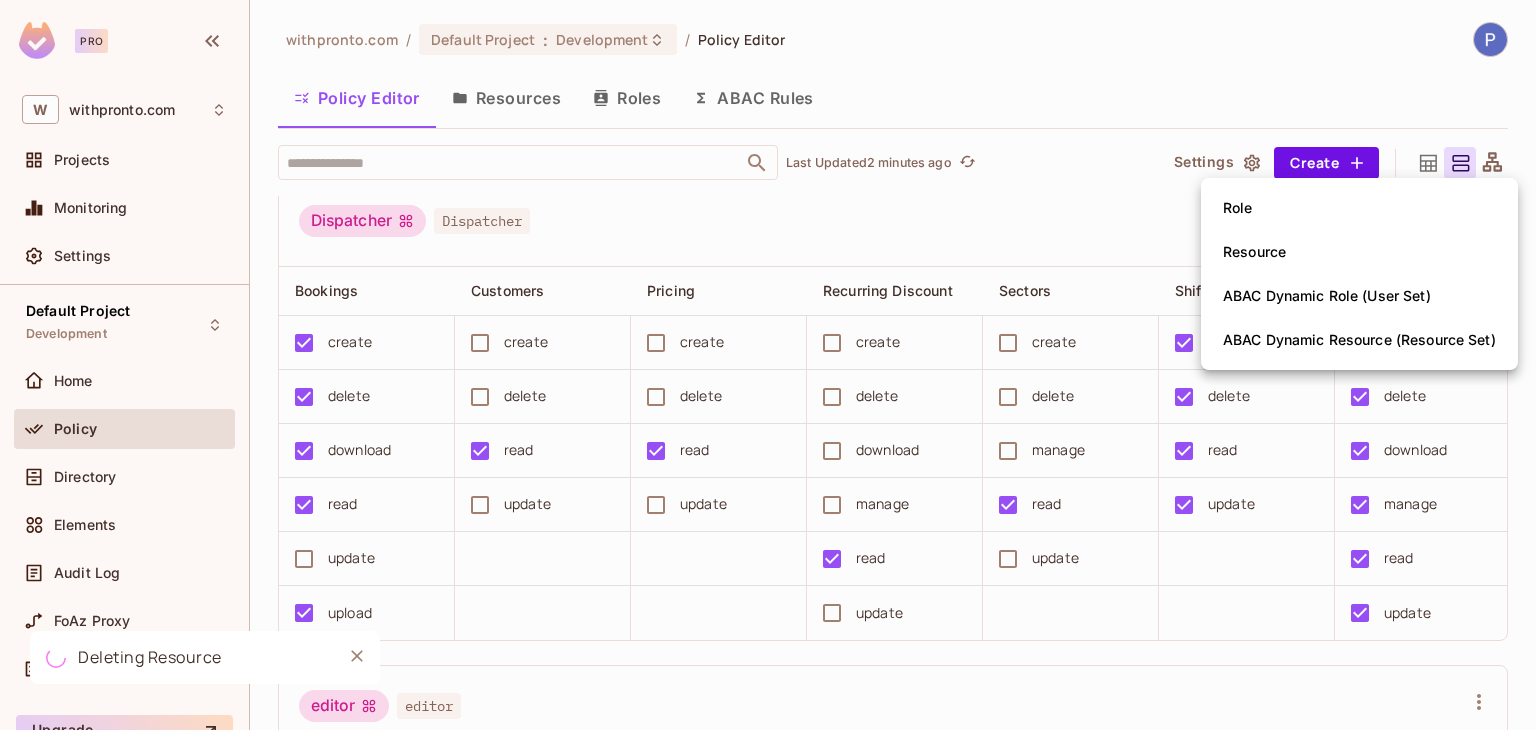 click at bounding box center [768, 365] 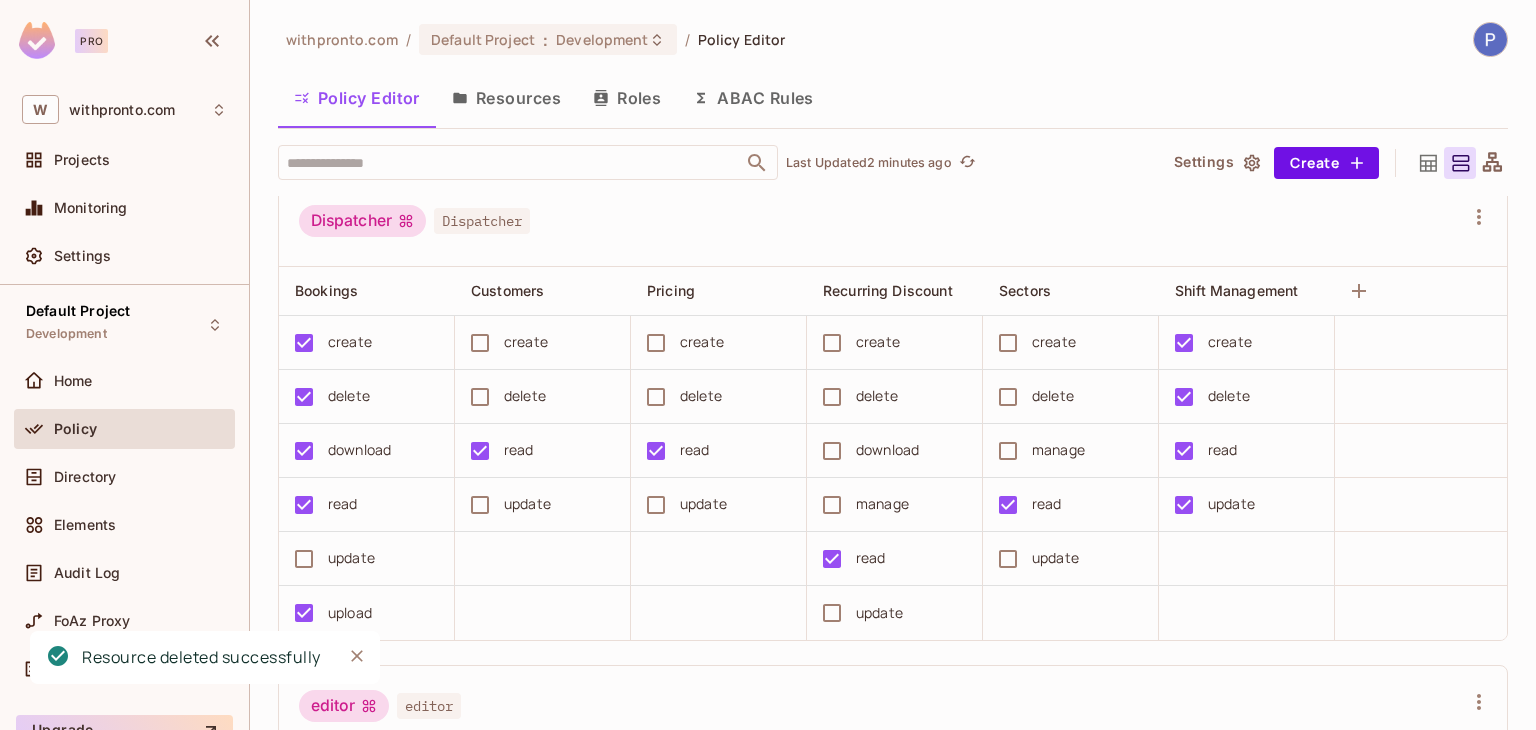 scroll, scrollTop: 0, scrollLeft: 33, axis: horizontal 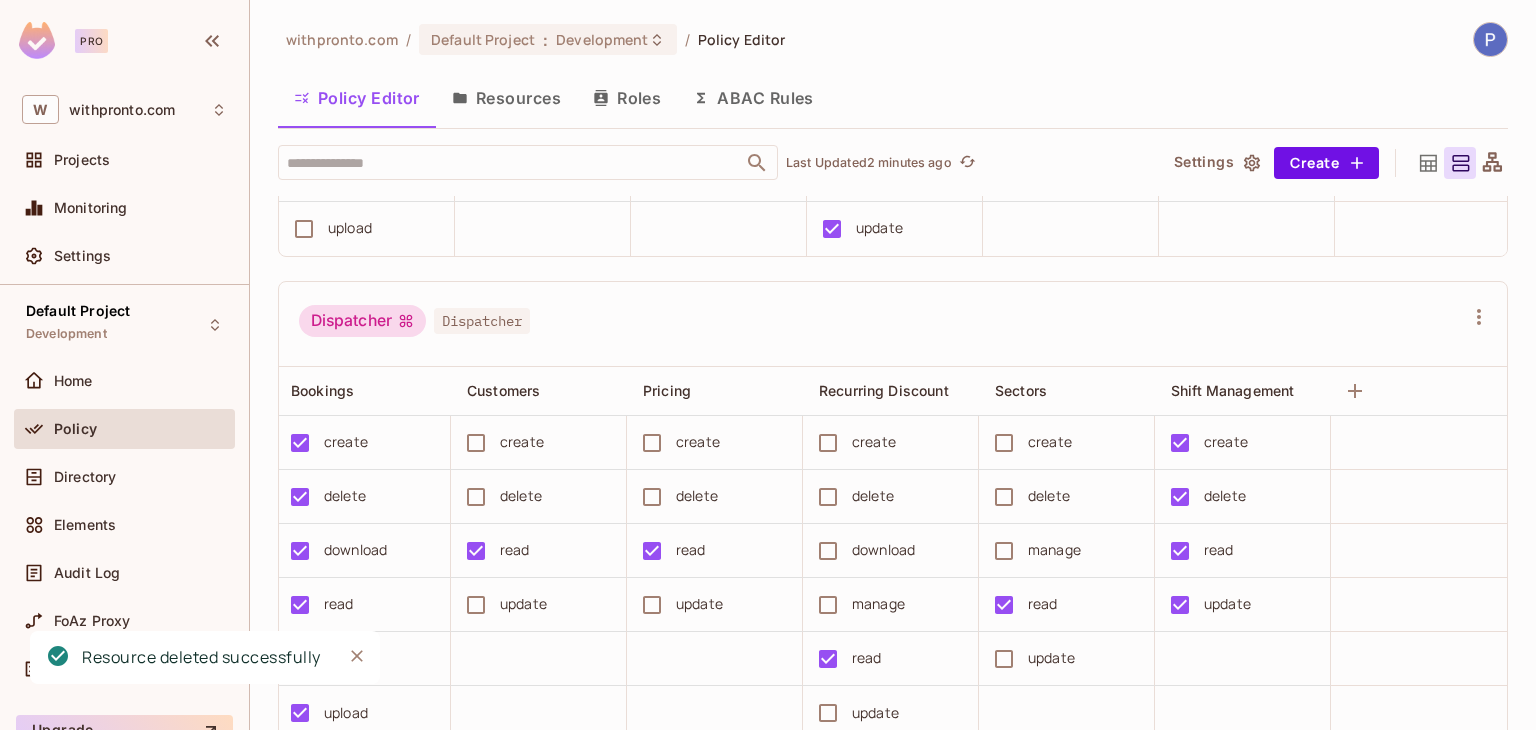 click on "Resources" at bounding box center (506, 98) 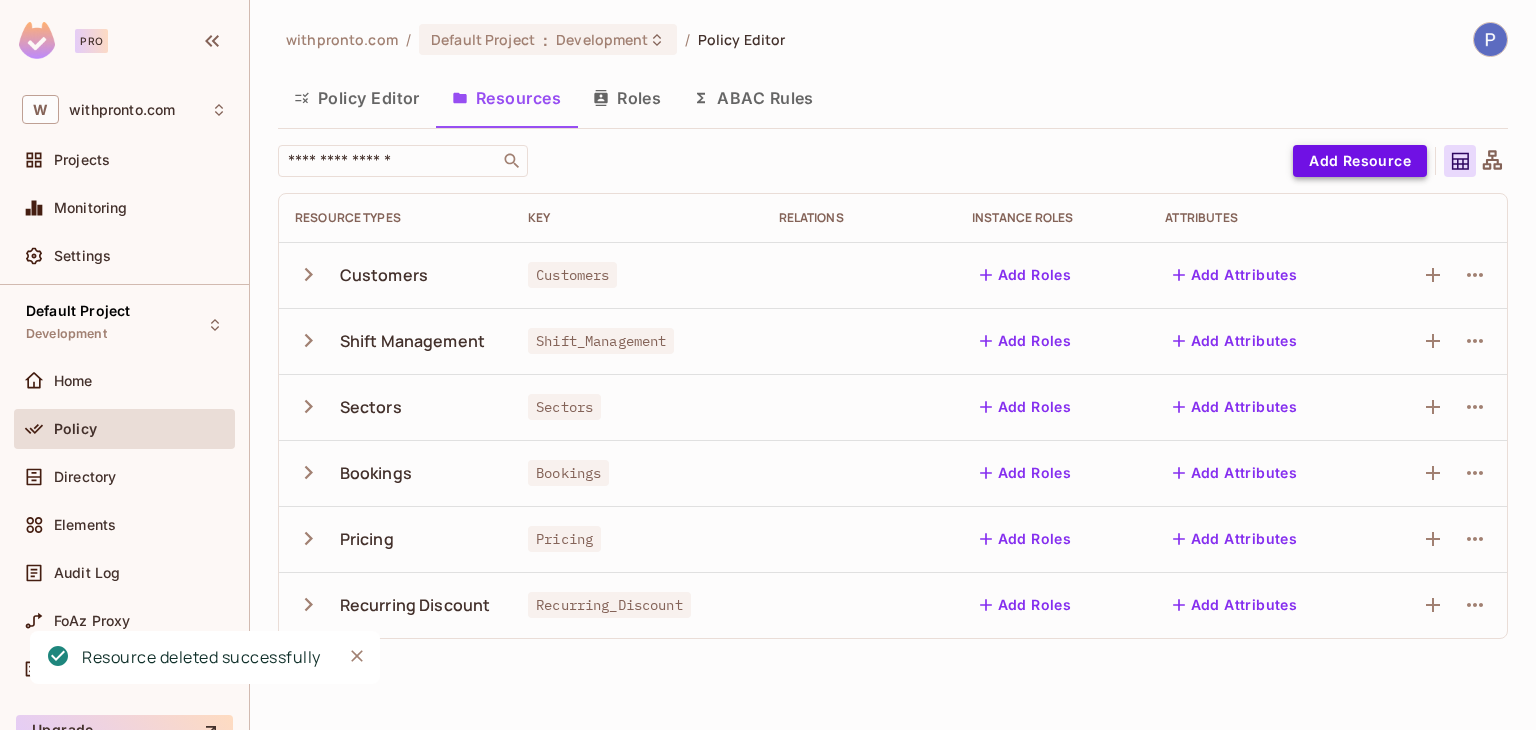 click on "Add Resource" at bounding box center [1360, 161] 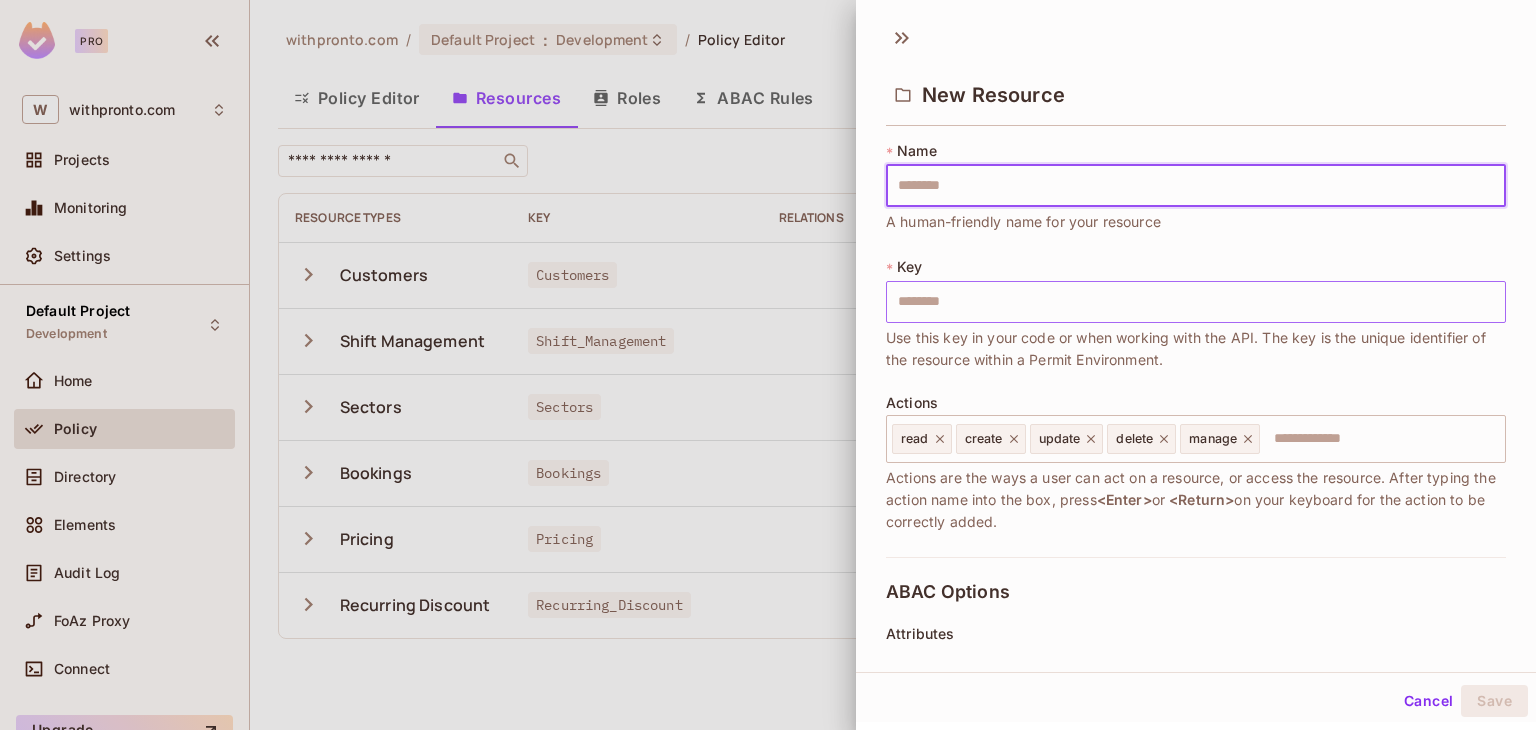 type on "*" 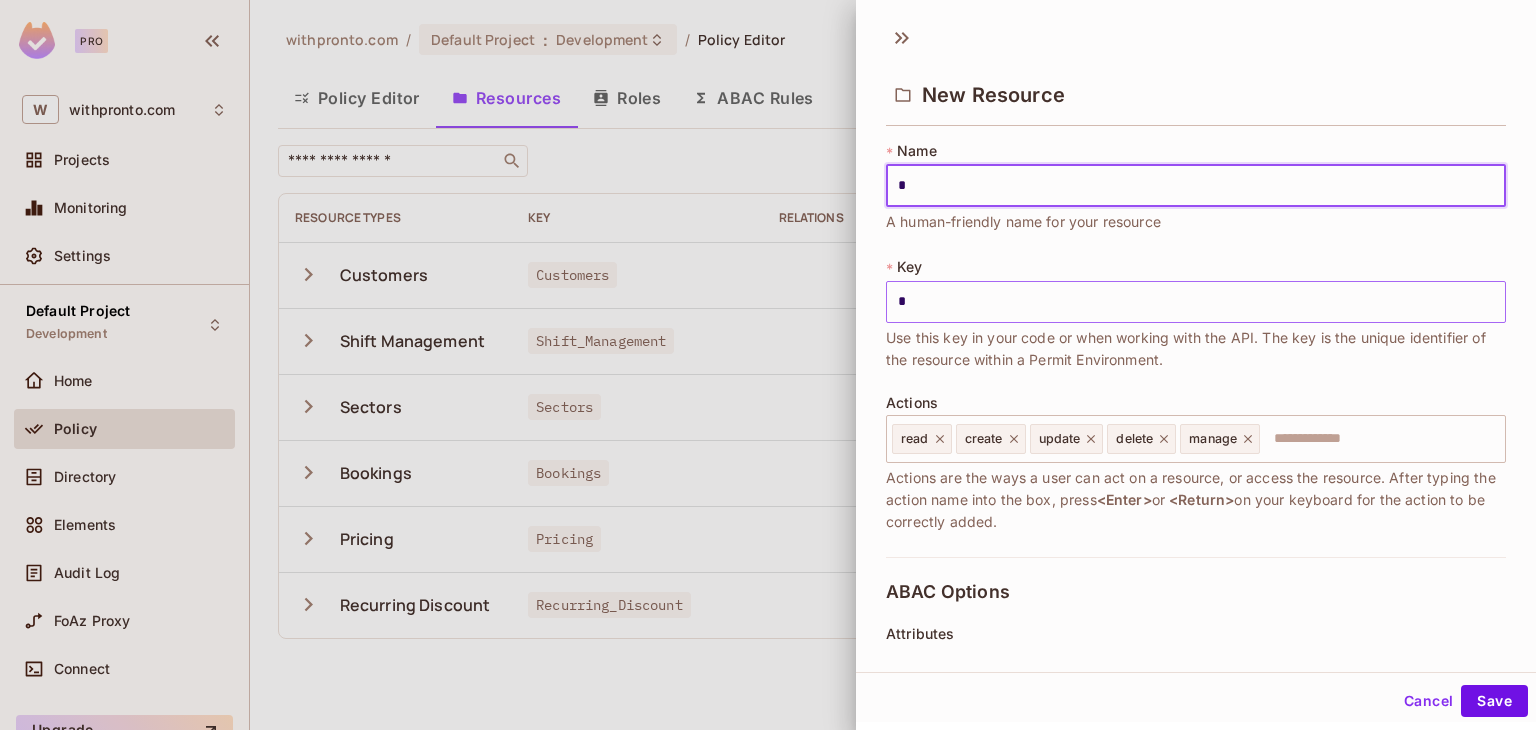 type on "**" 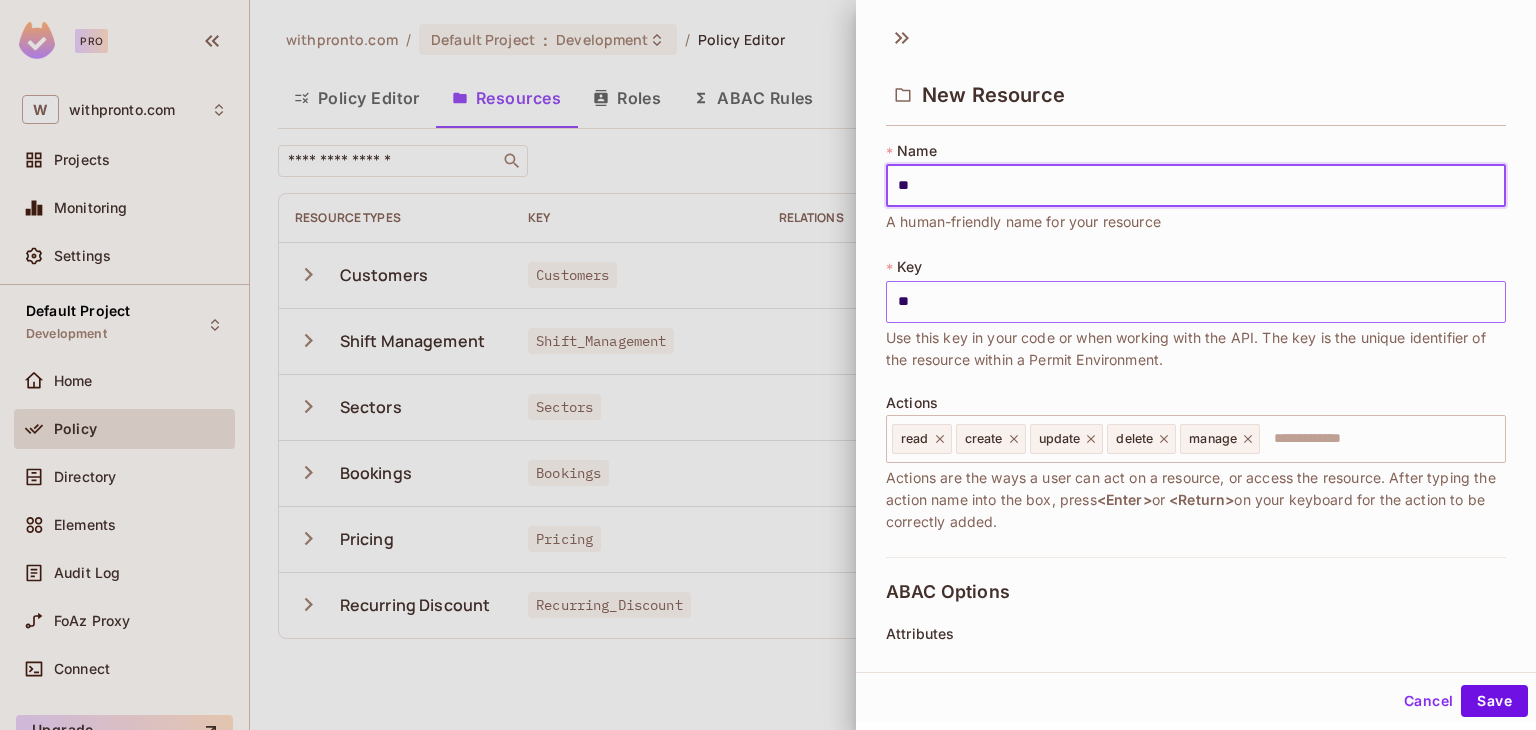 type on "***" 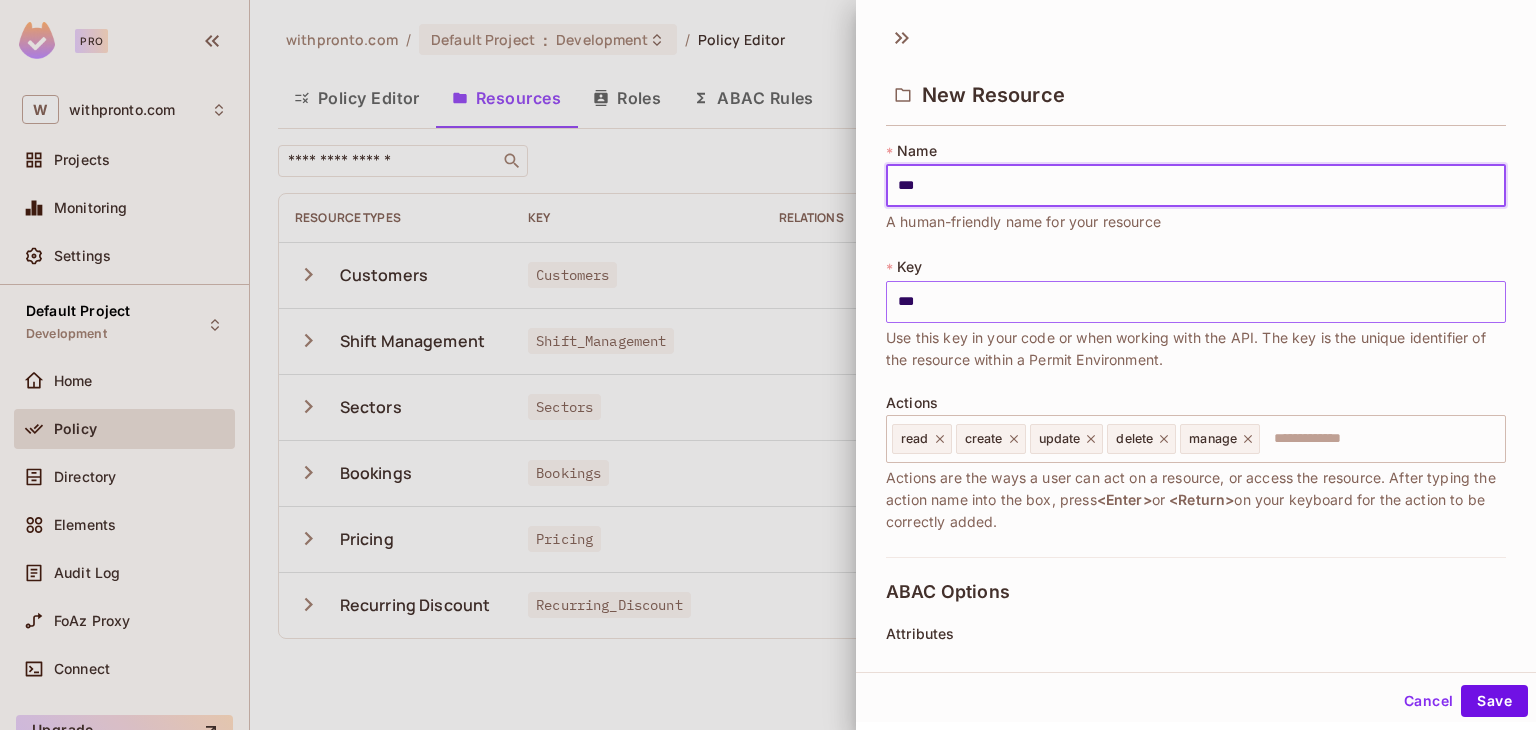 type on "****" 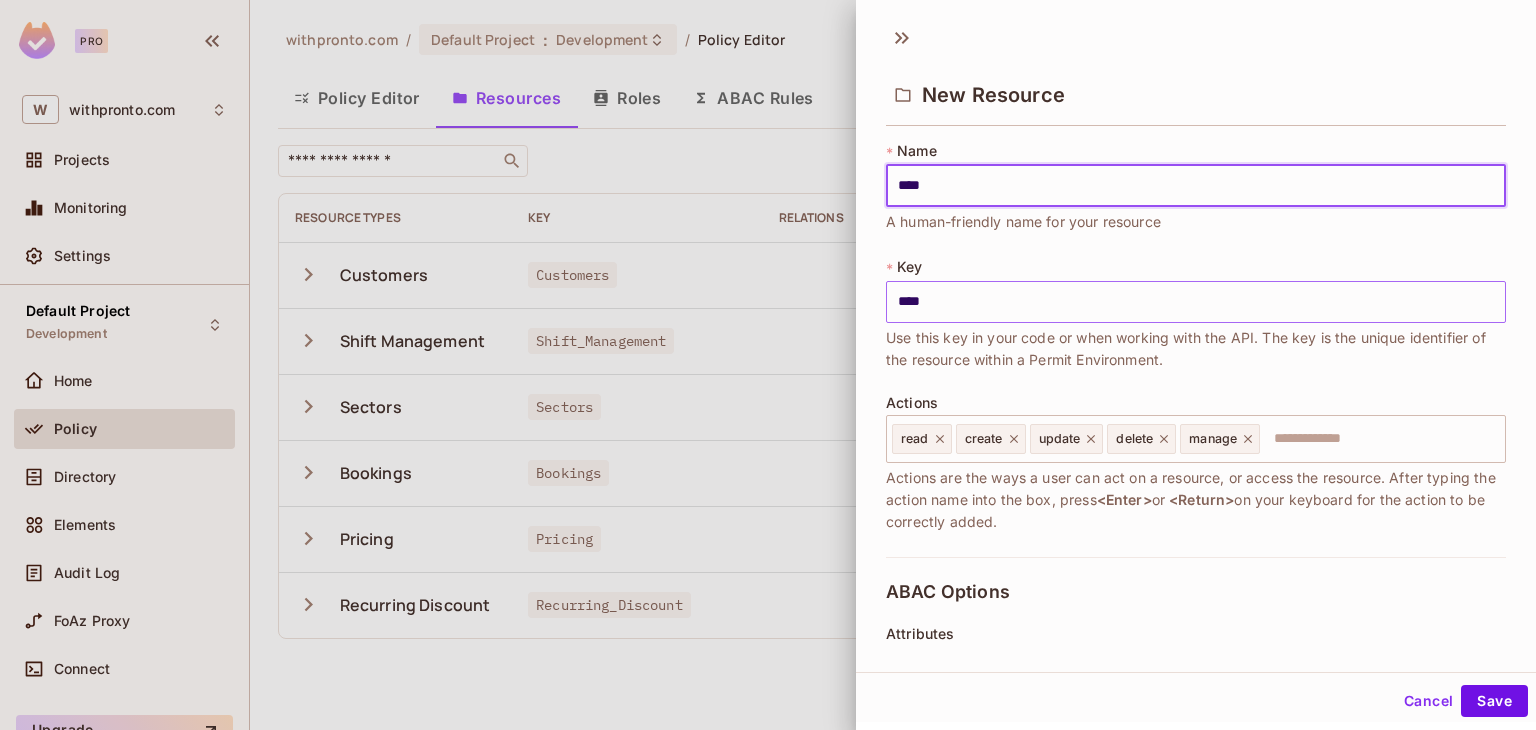 type on "*****" 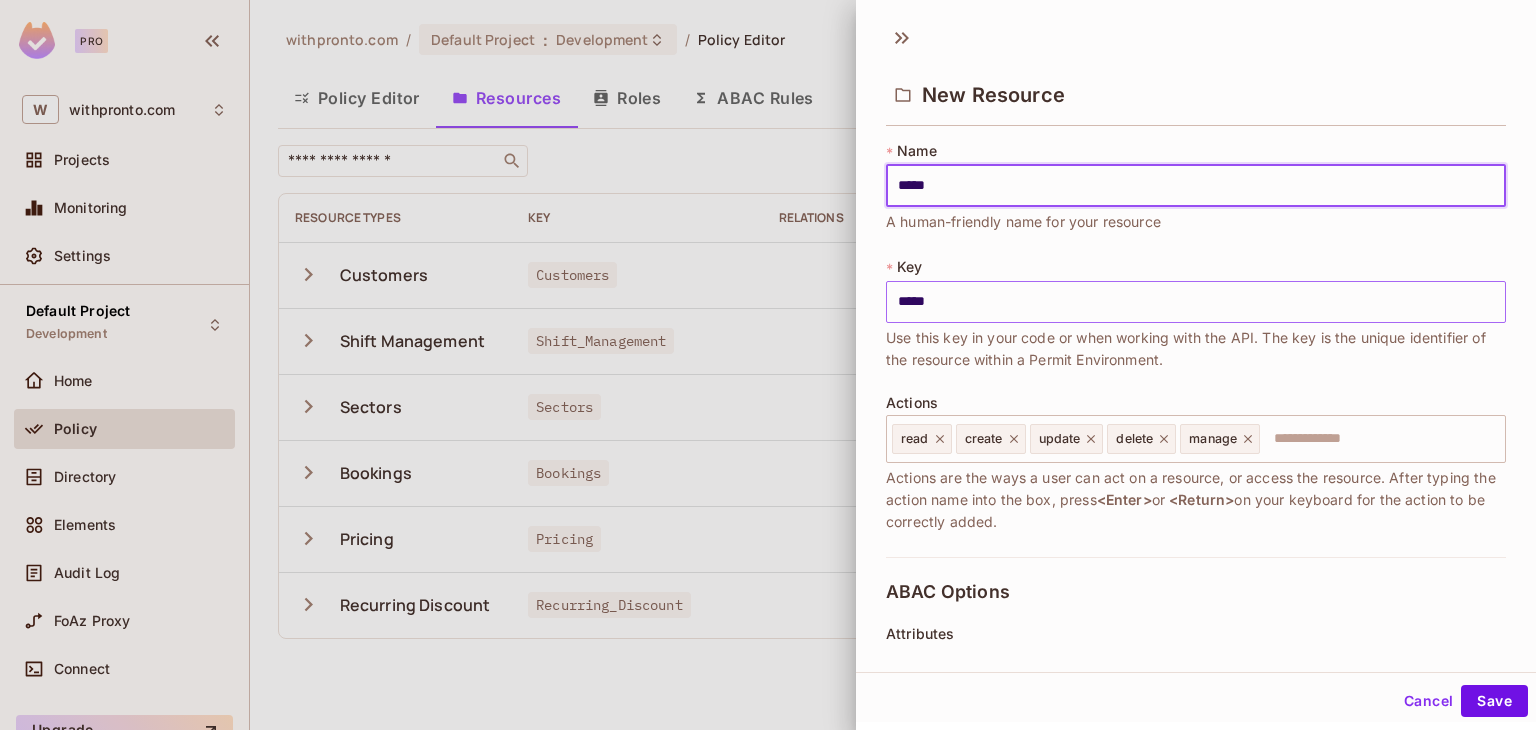 type on "******" 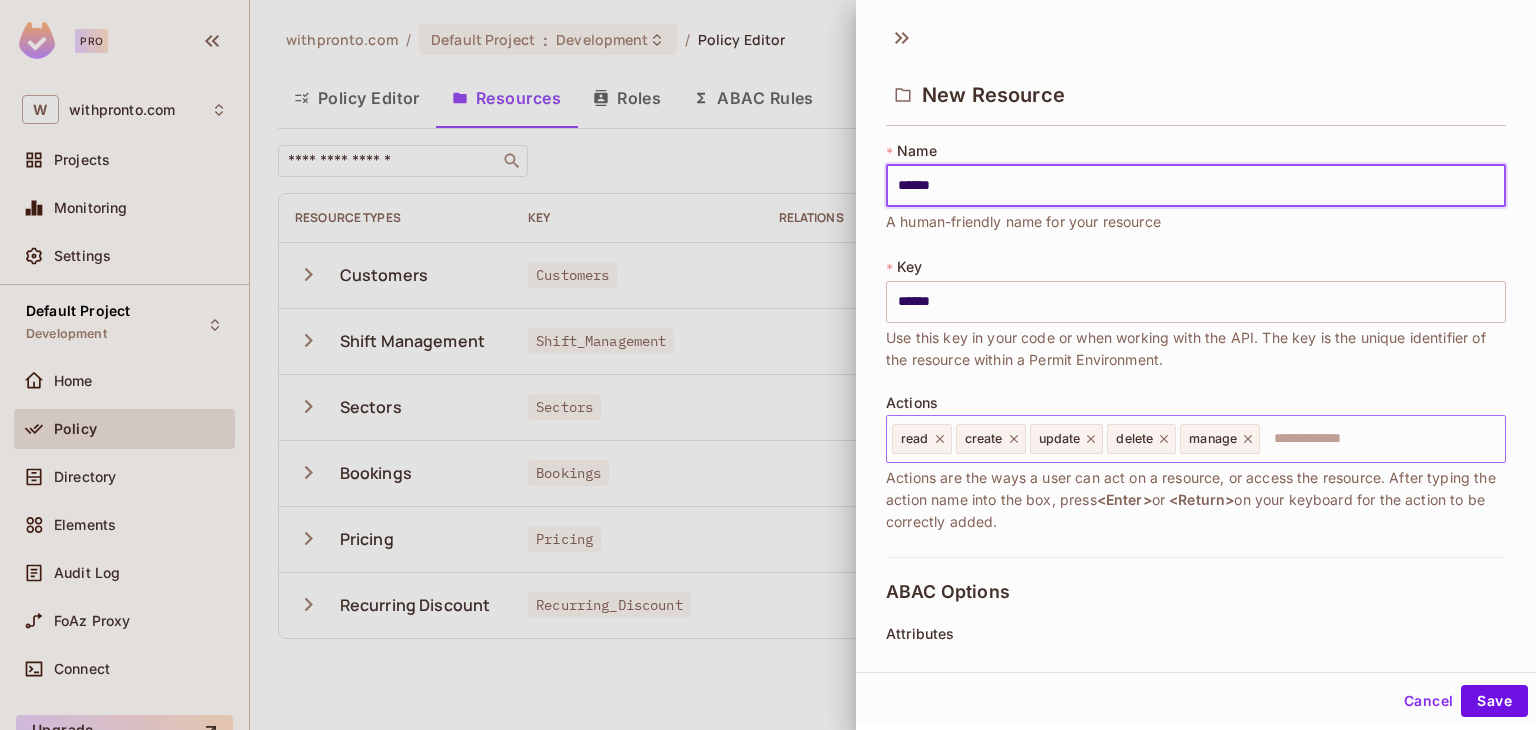 type on "******" 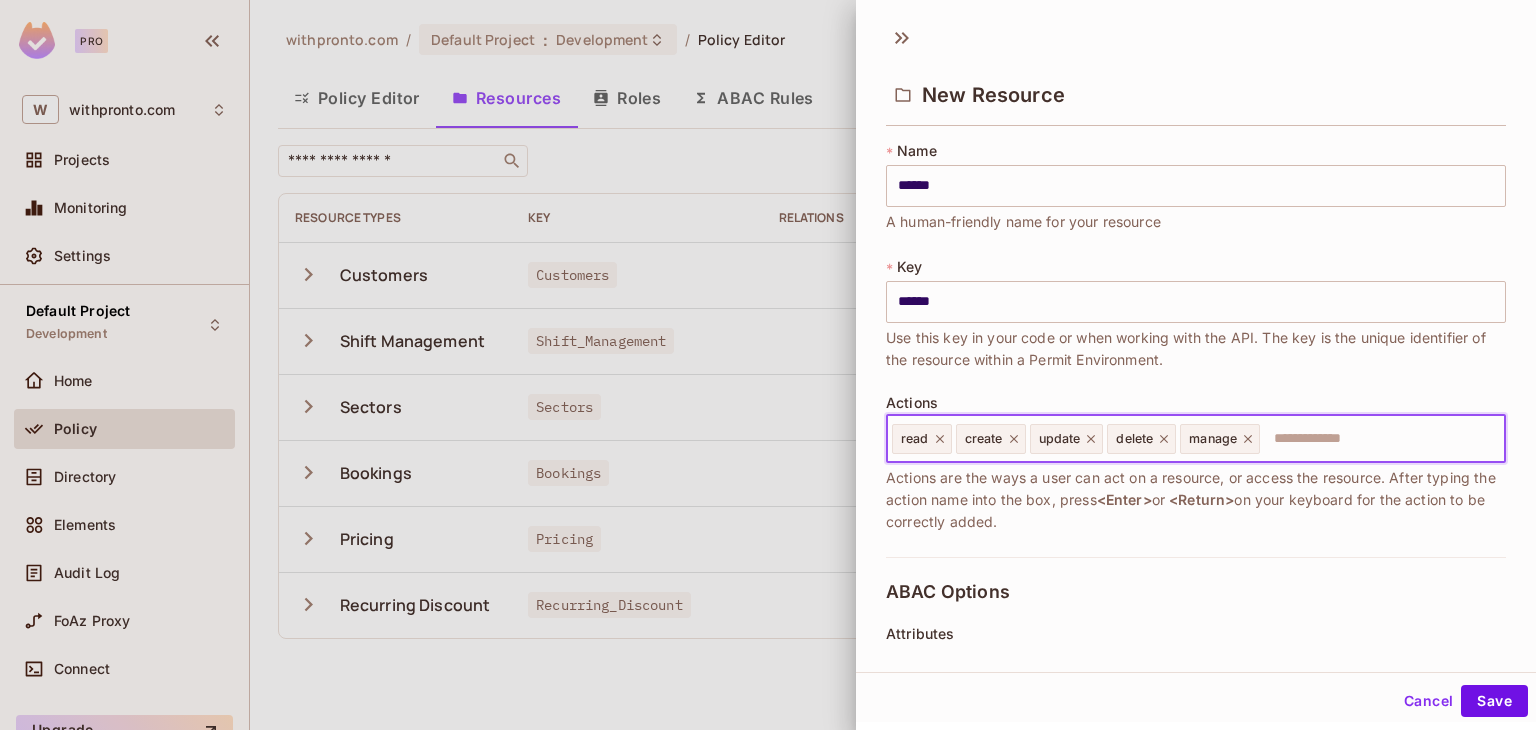 click at bounding box center (1379, 439) 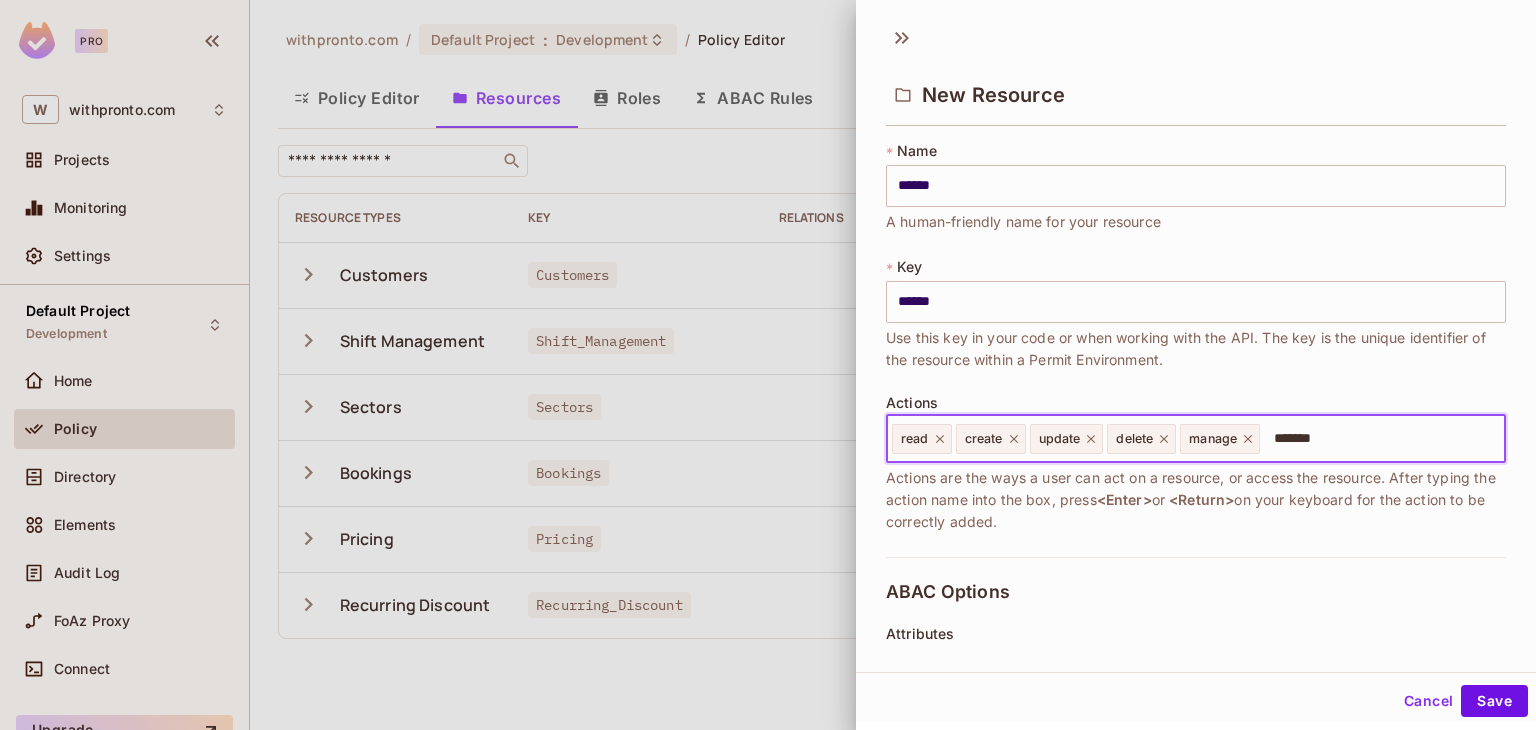 type on "********" 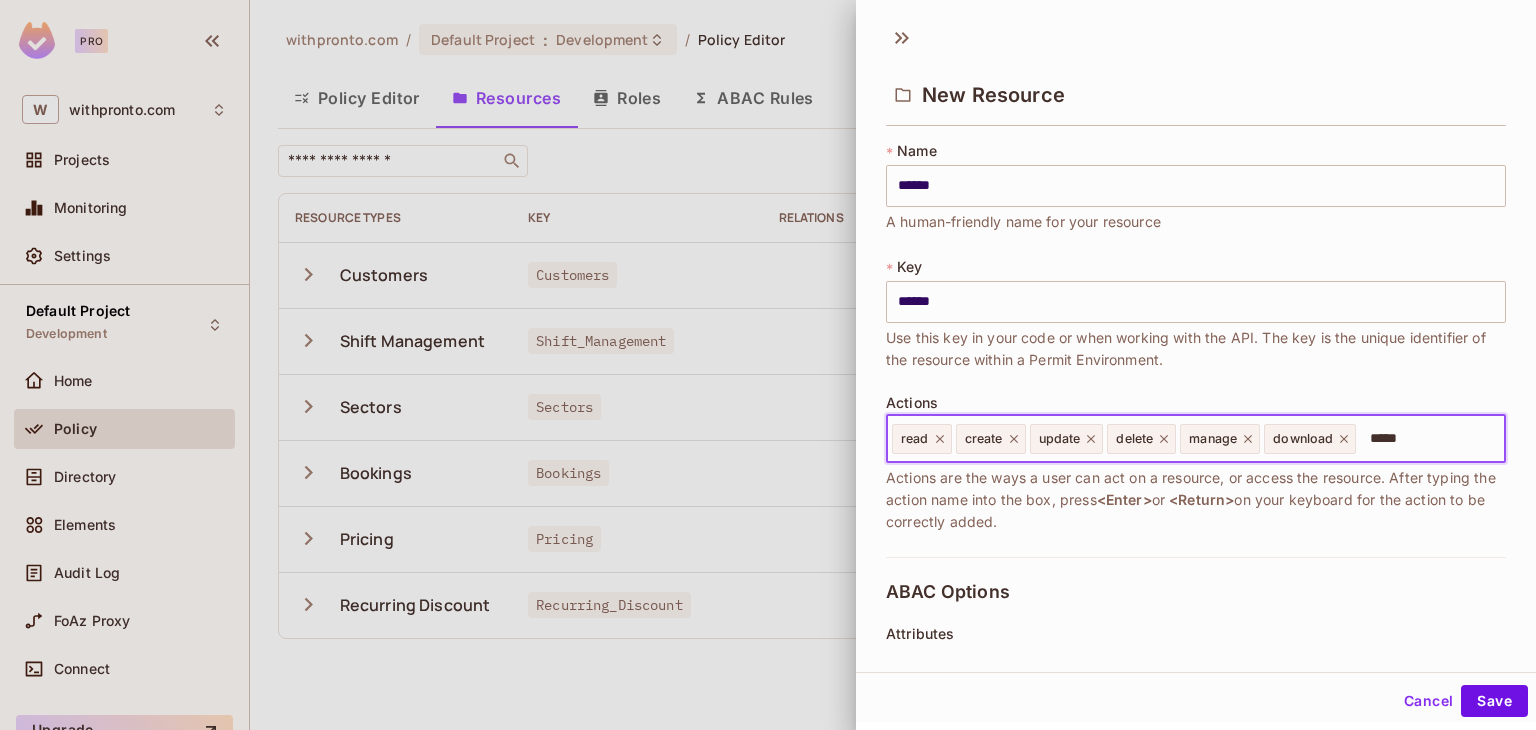 type on "******" 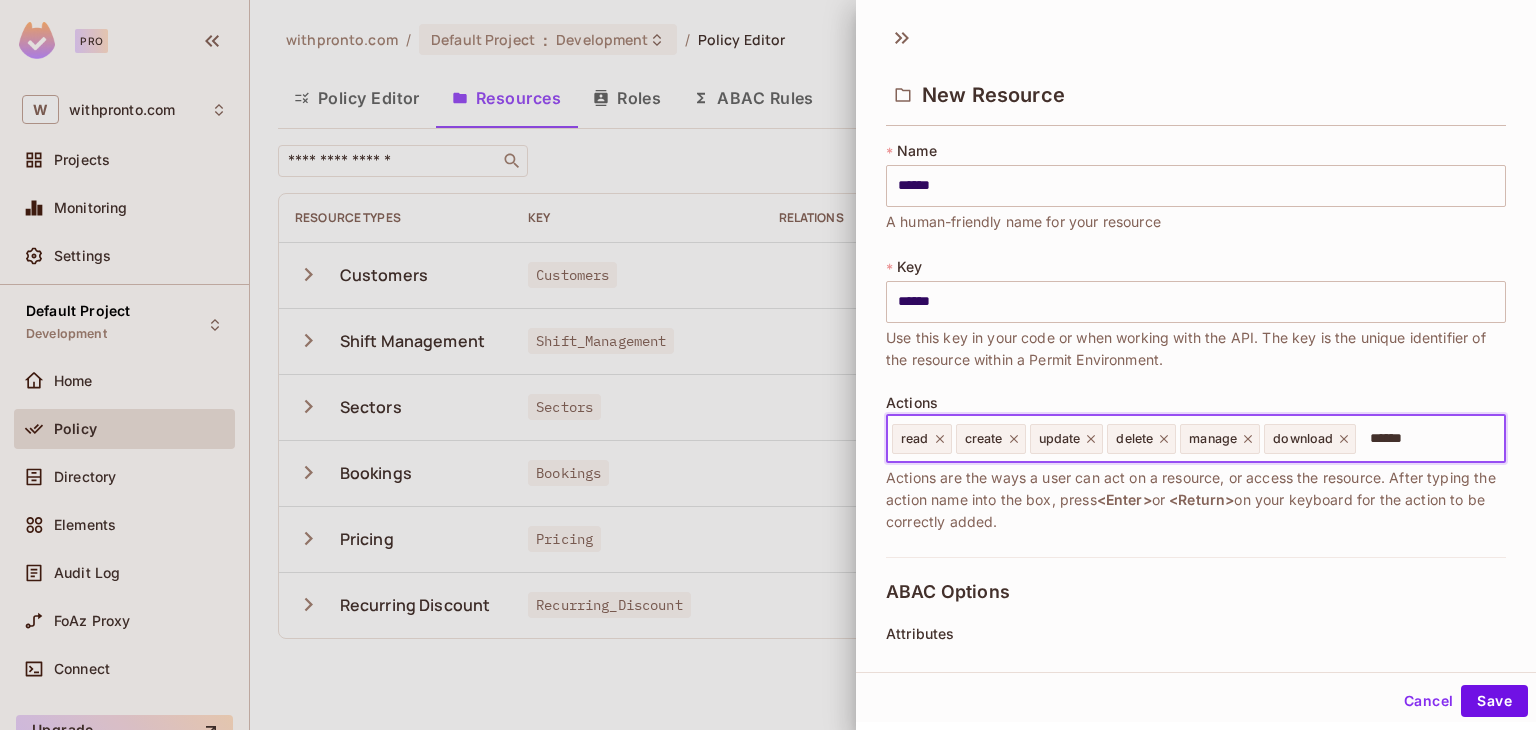 type 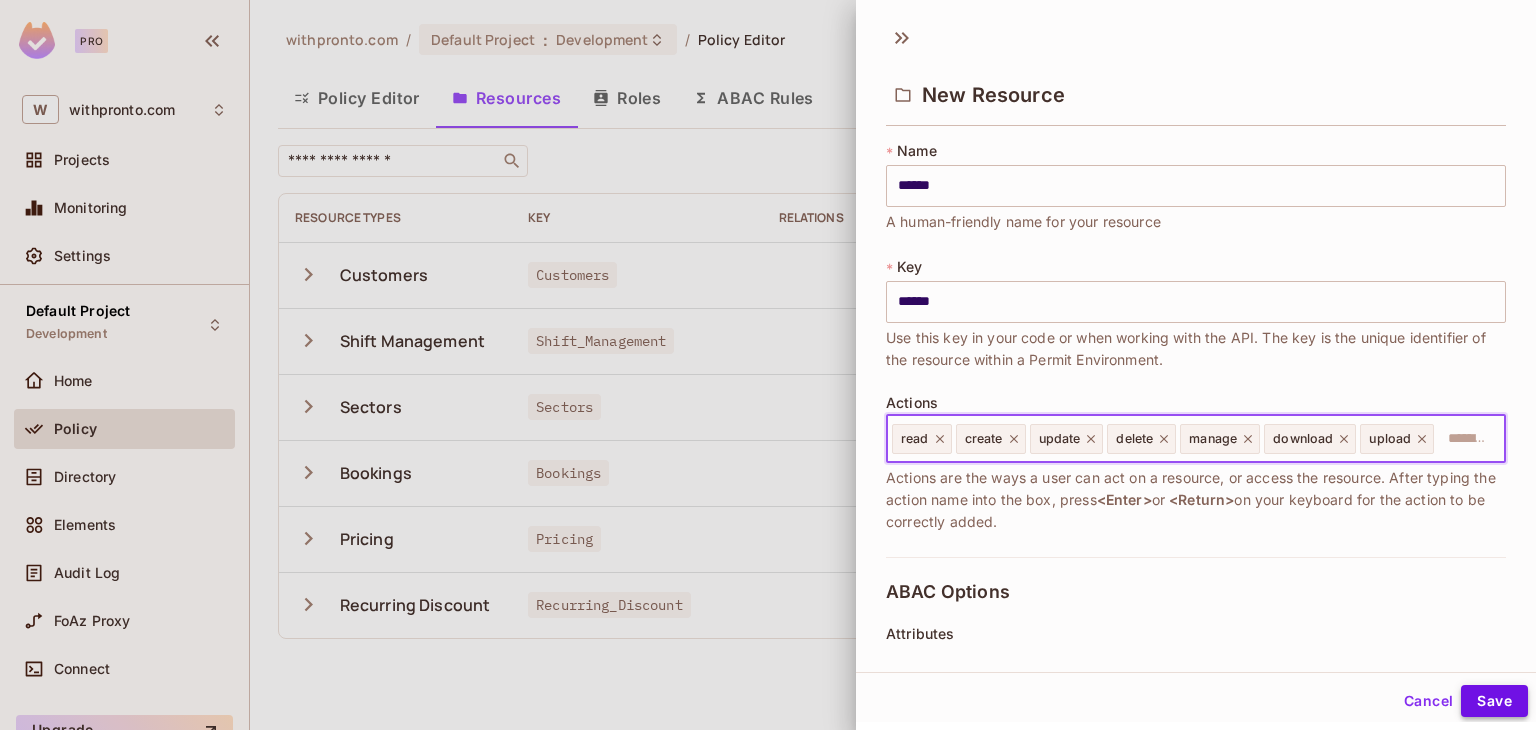 click on "Save" at bounding box center (1494, 701) 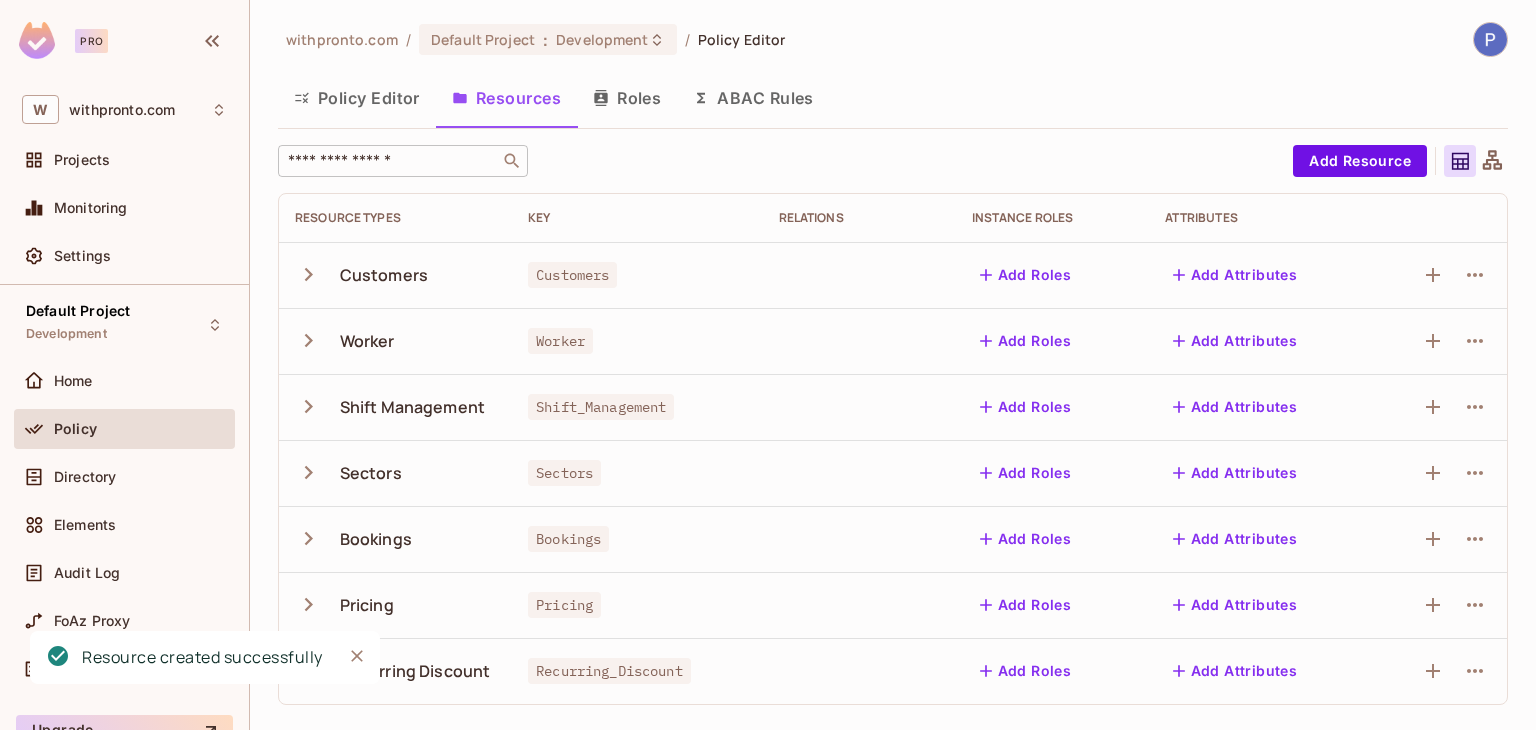 type 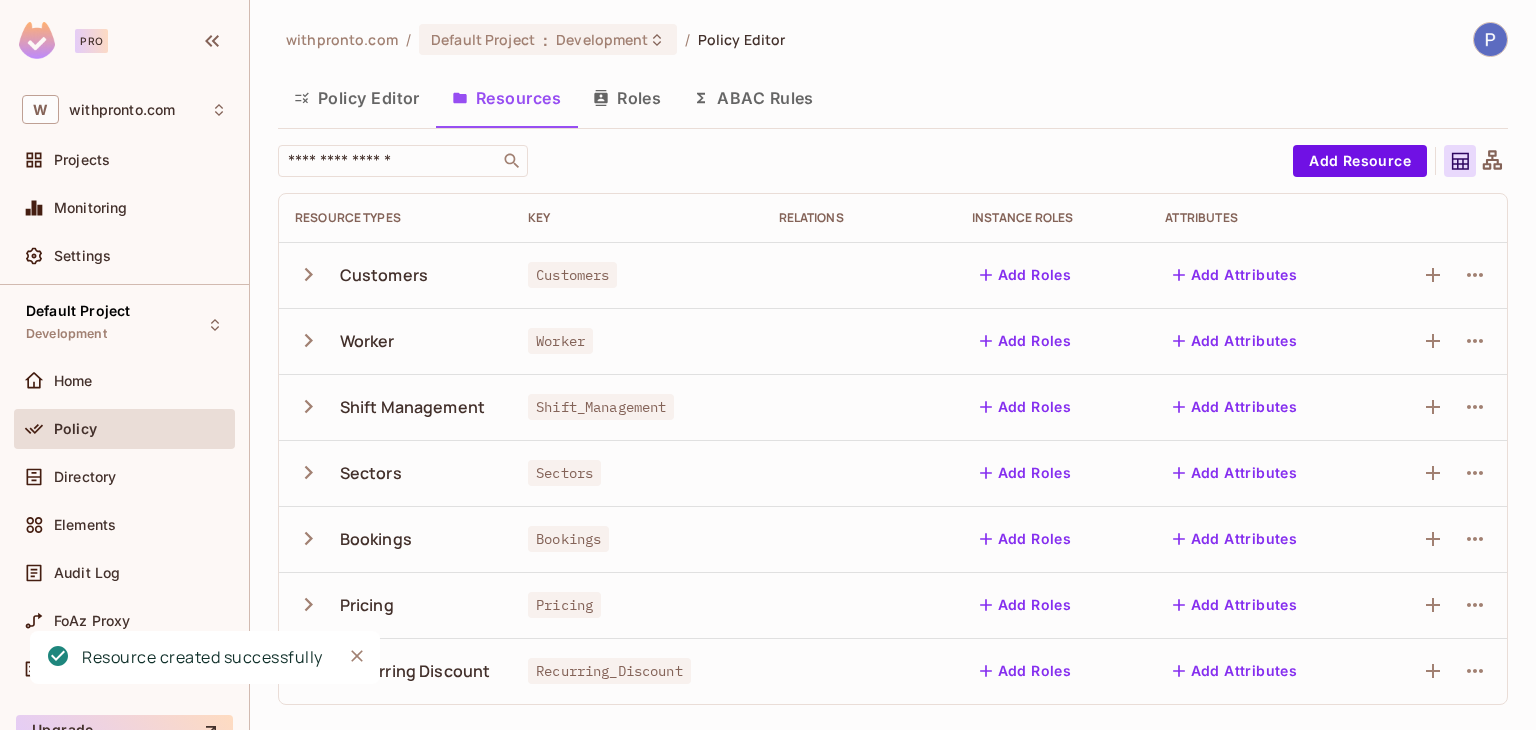 click on "Policy Editor" at bounding box center (357, 98) 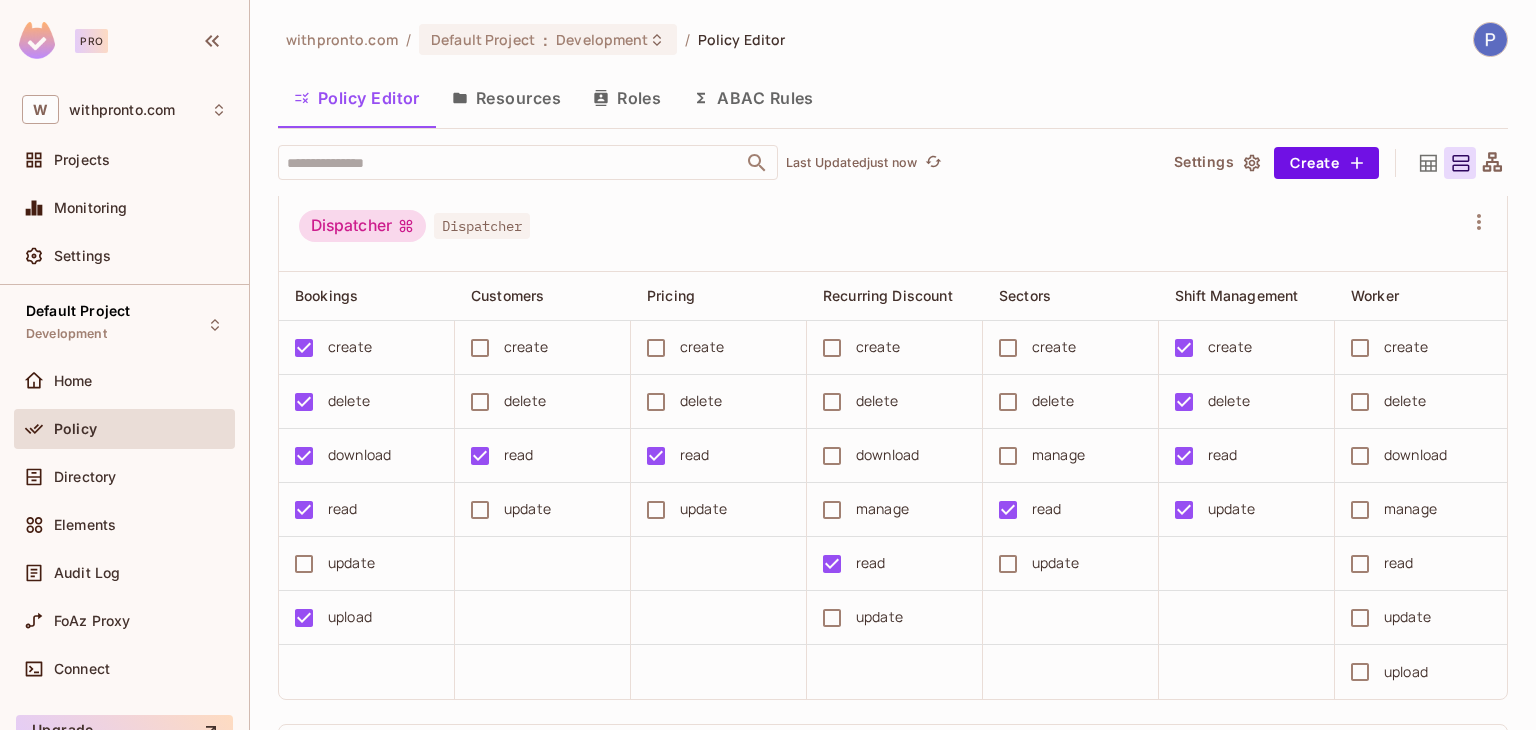 scroll, scrollTop: 600, scrollLeft: 0, axis: vertical 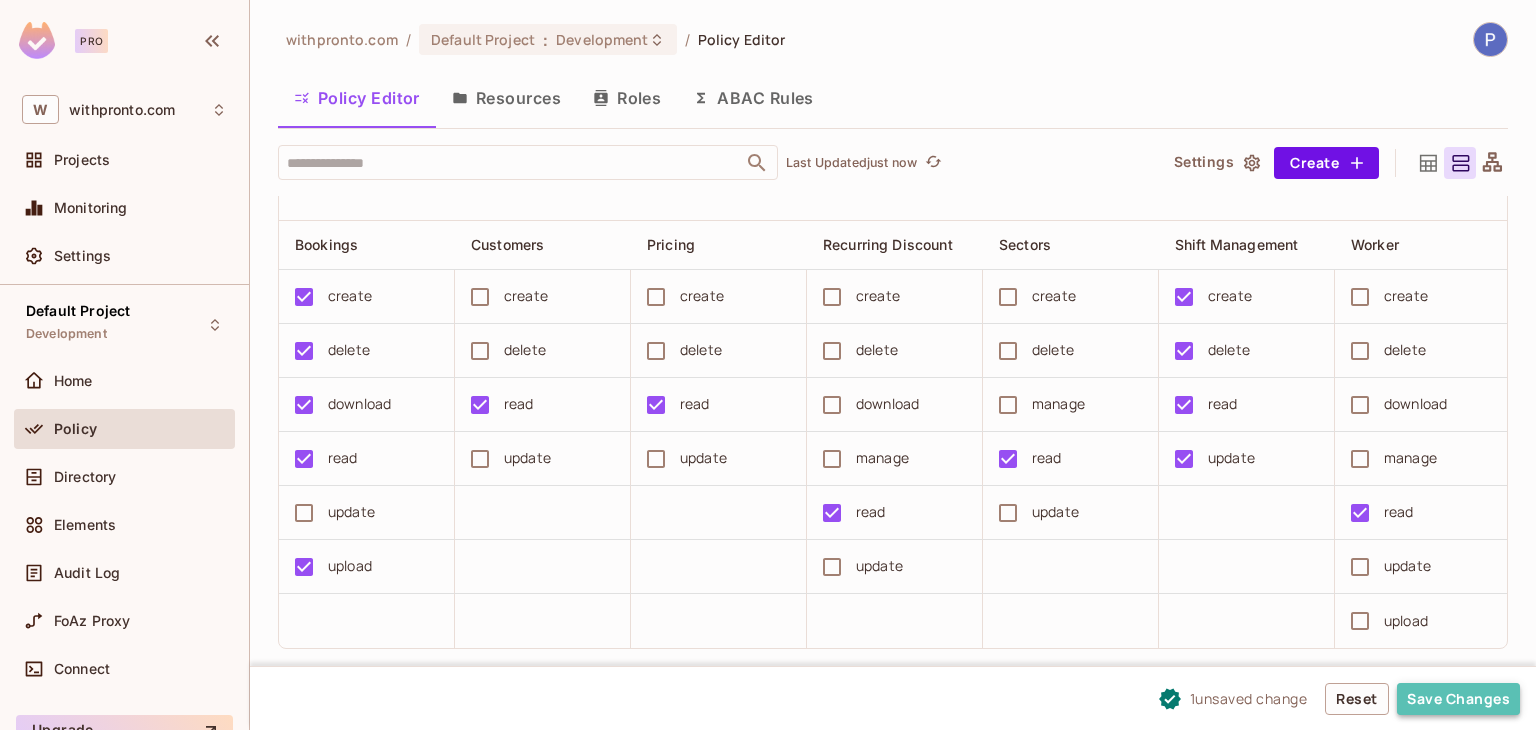 click on "Save Changes" at bounding box center (1458, 699) 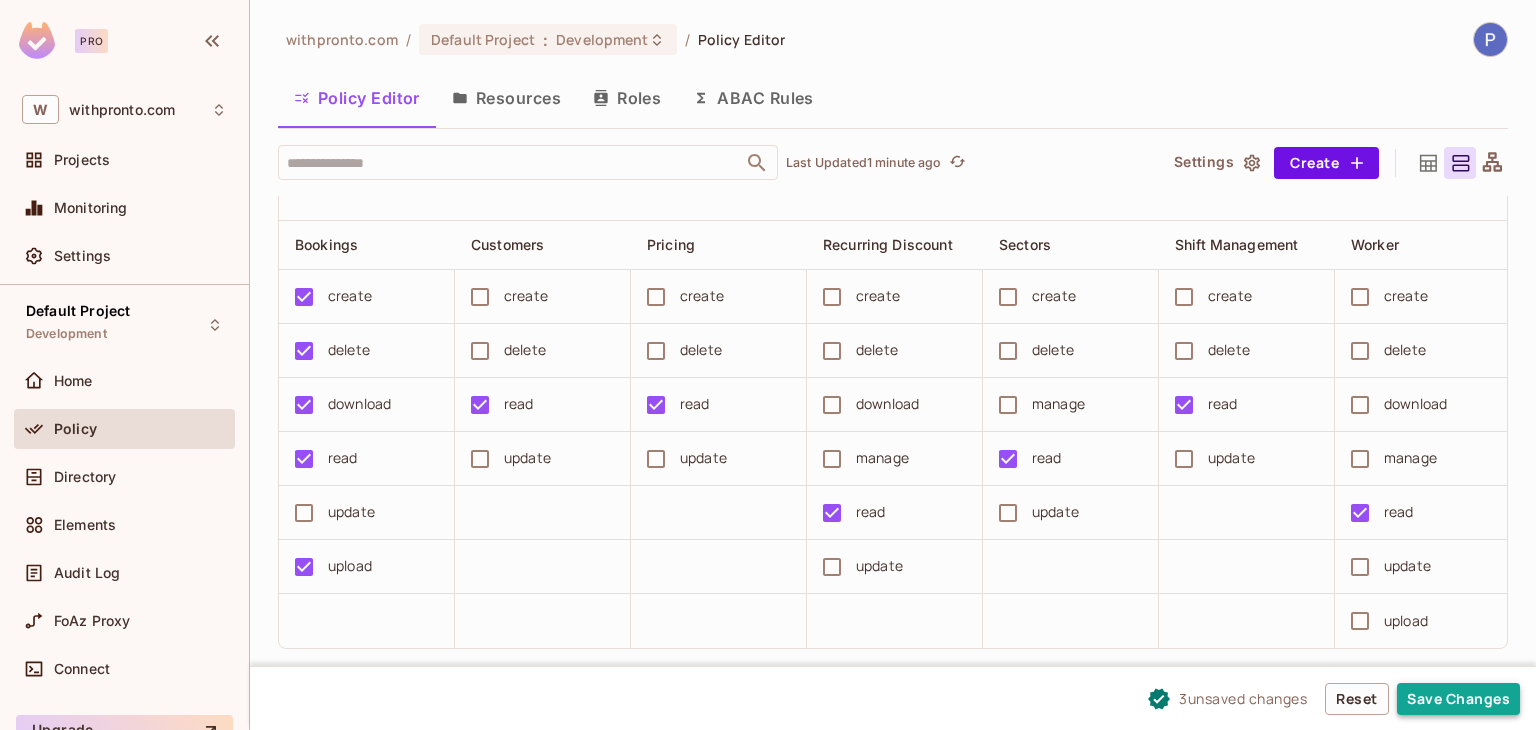 click on "Save Changes" at bounding box center [1458, 699] 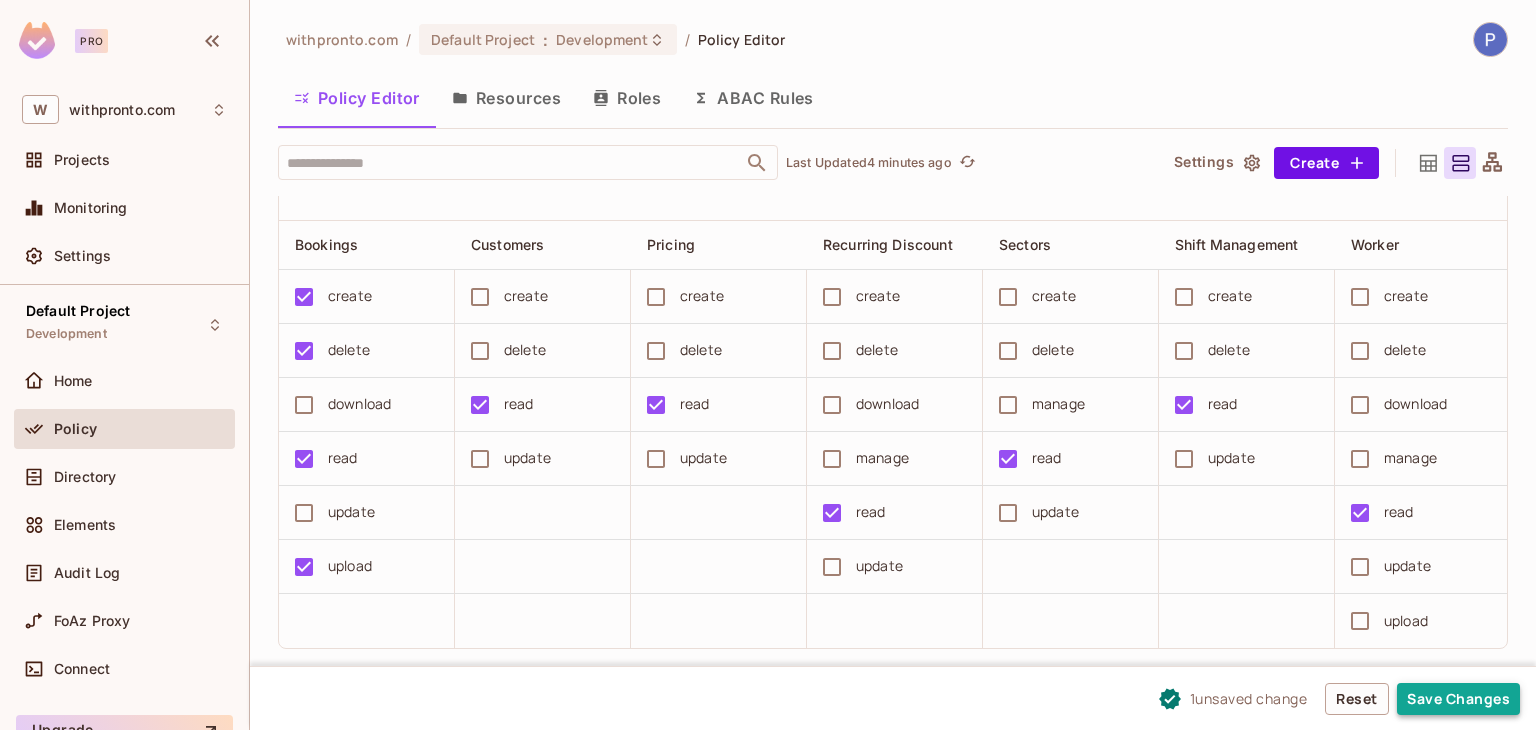click on "Save Changes" at bounding box center [1458, 699] 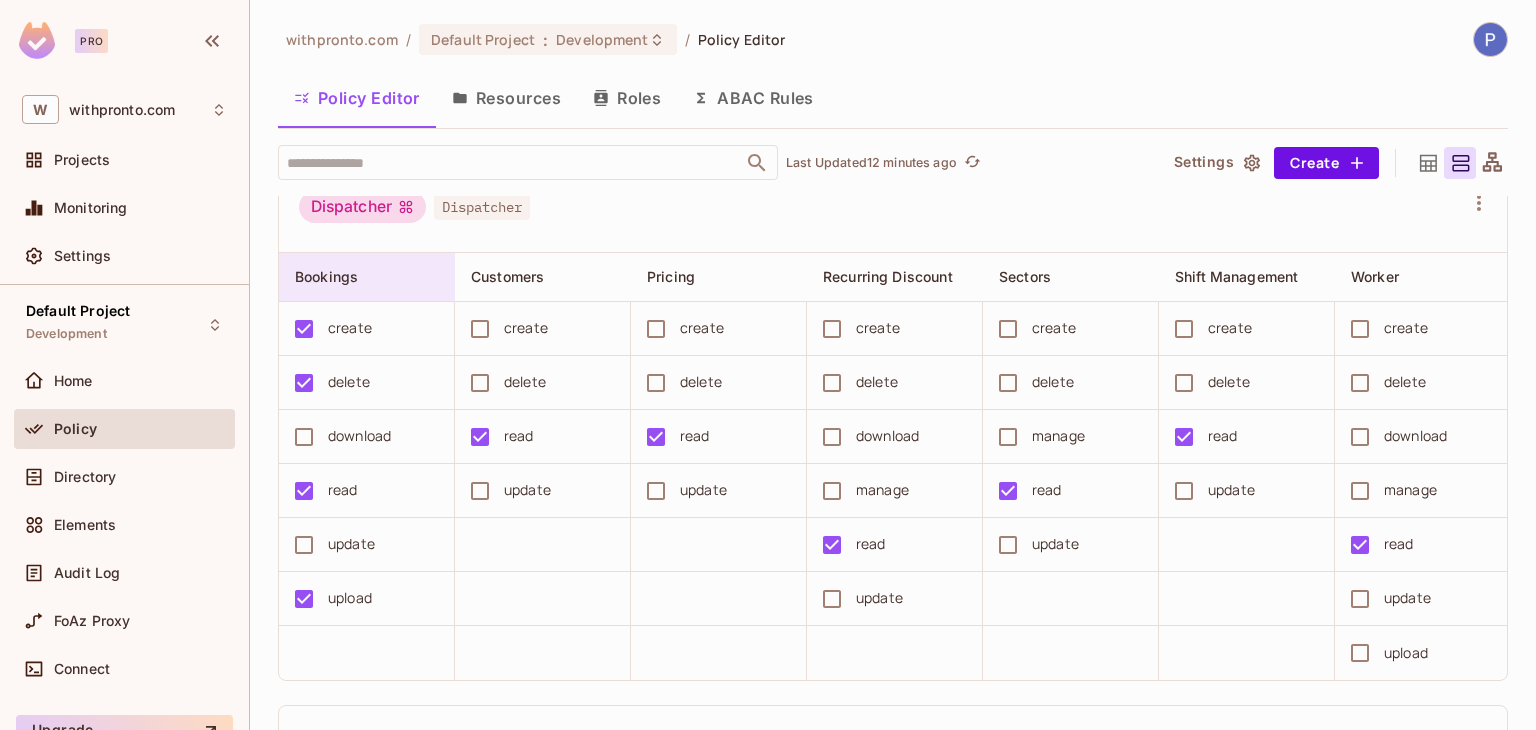 scroll, scrollTop: 600, scrollLeft: 0, axis: vertical 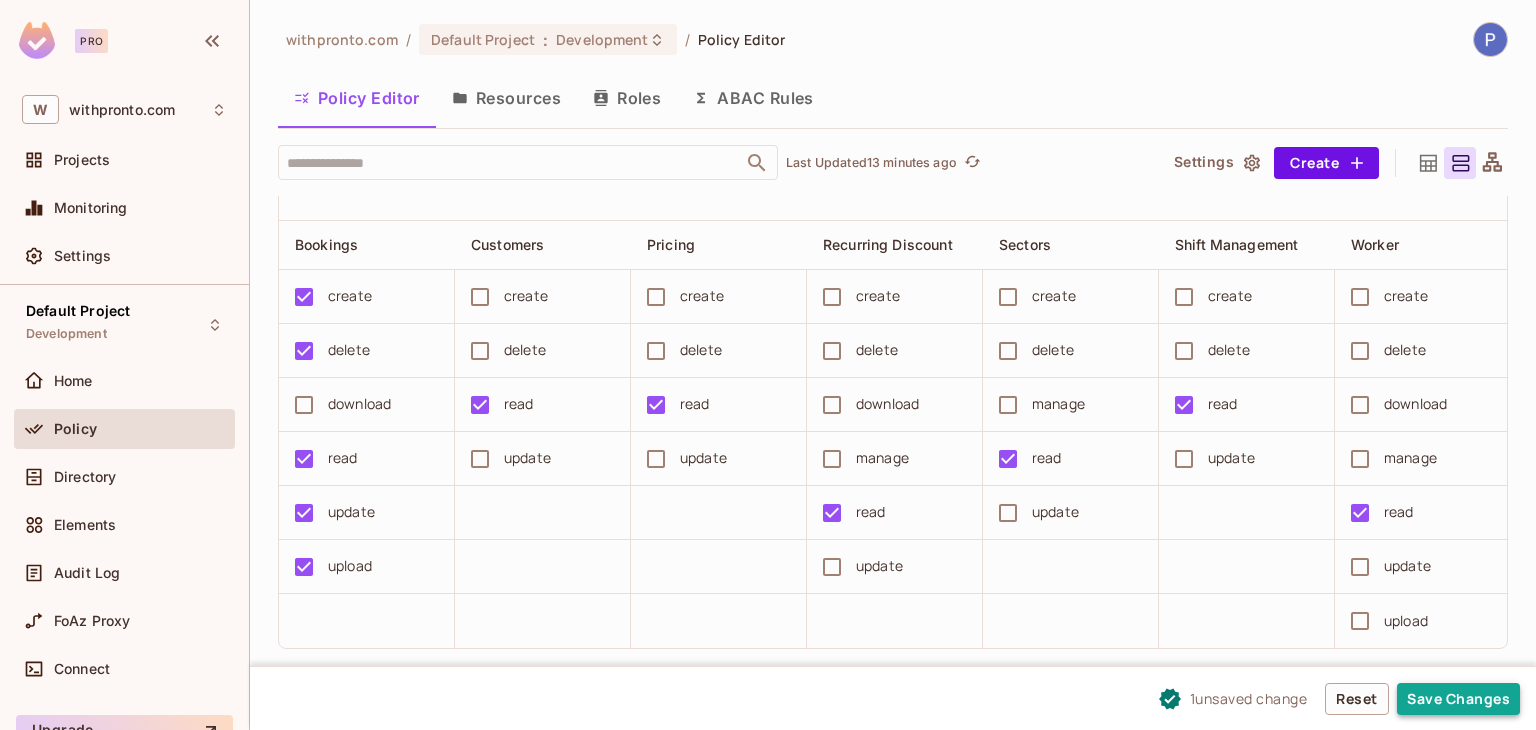 click on "Save Changes" at bounding box center [1458, 699] 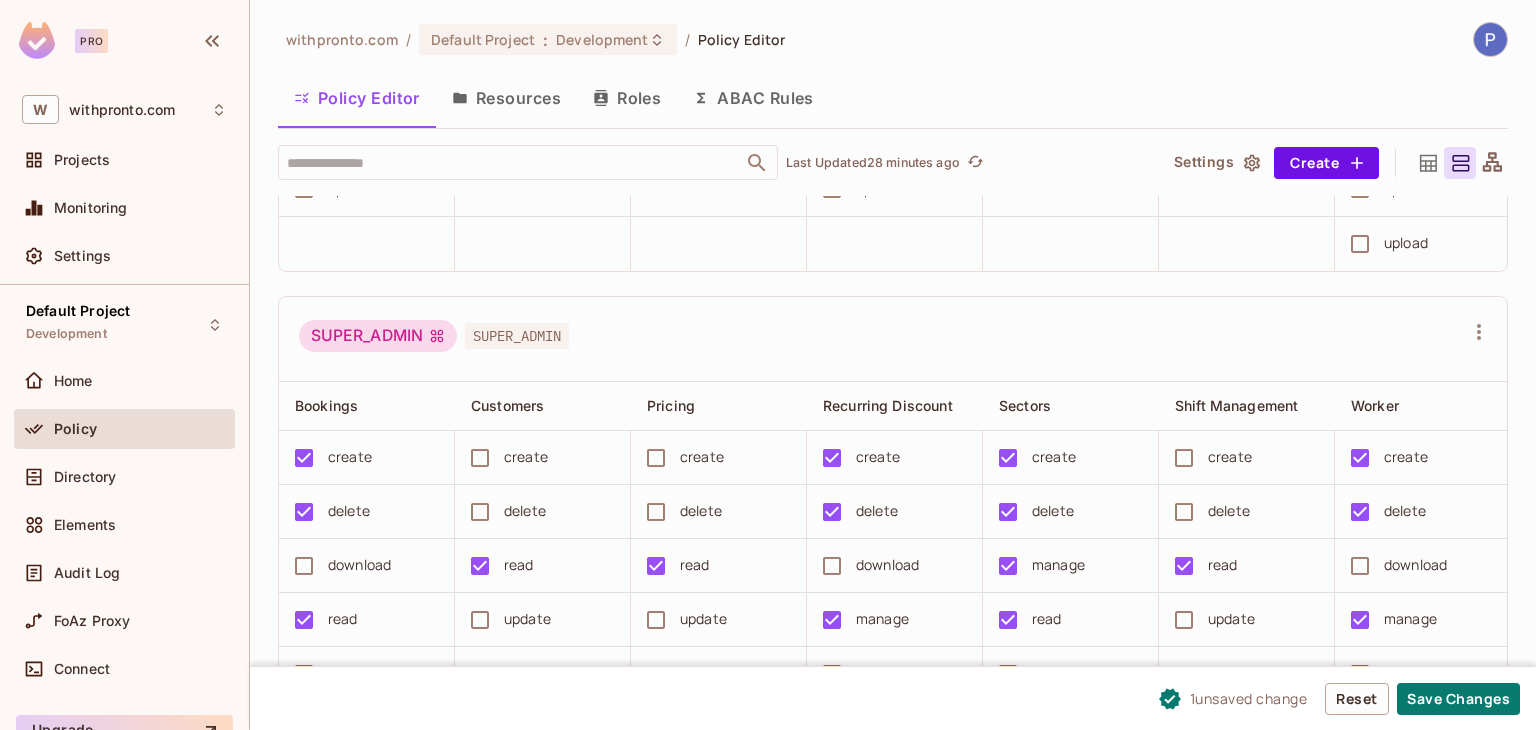 scroll, scrollTop: 1700, scrollLeft: 0, axis: vertical 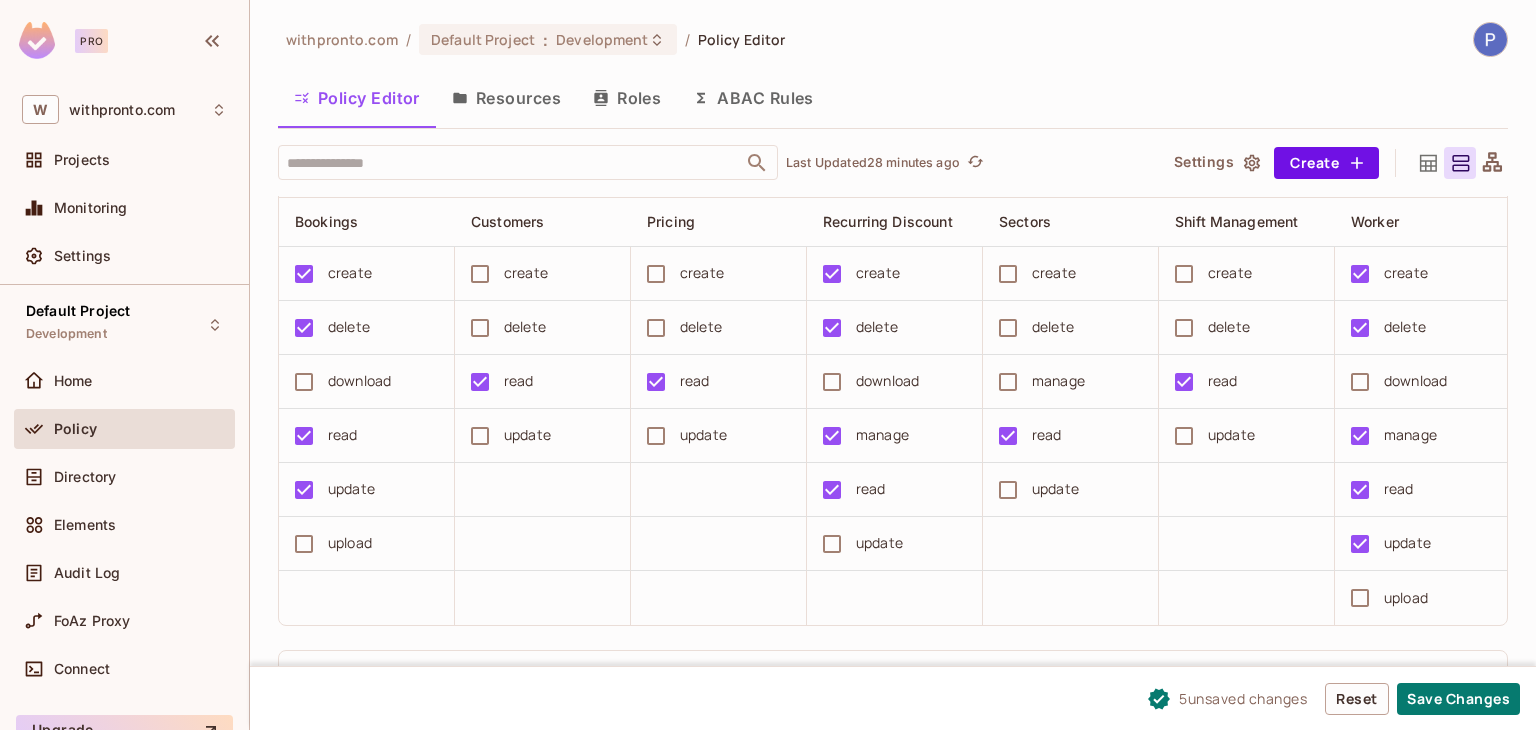 drag, startPoint x: 1449, startPoint y: 687, endPoint x: 1426, endPoint y: 677, distance: 25.079872 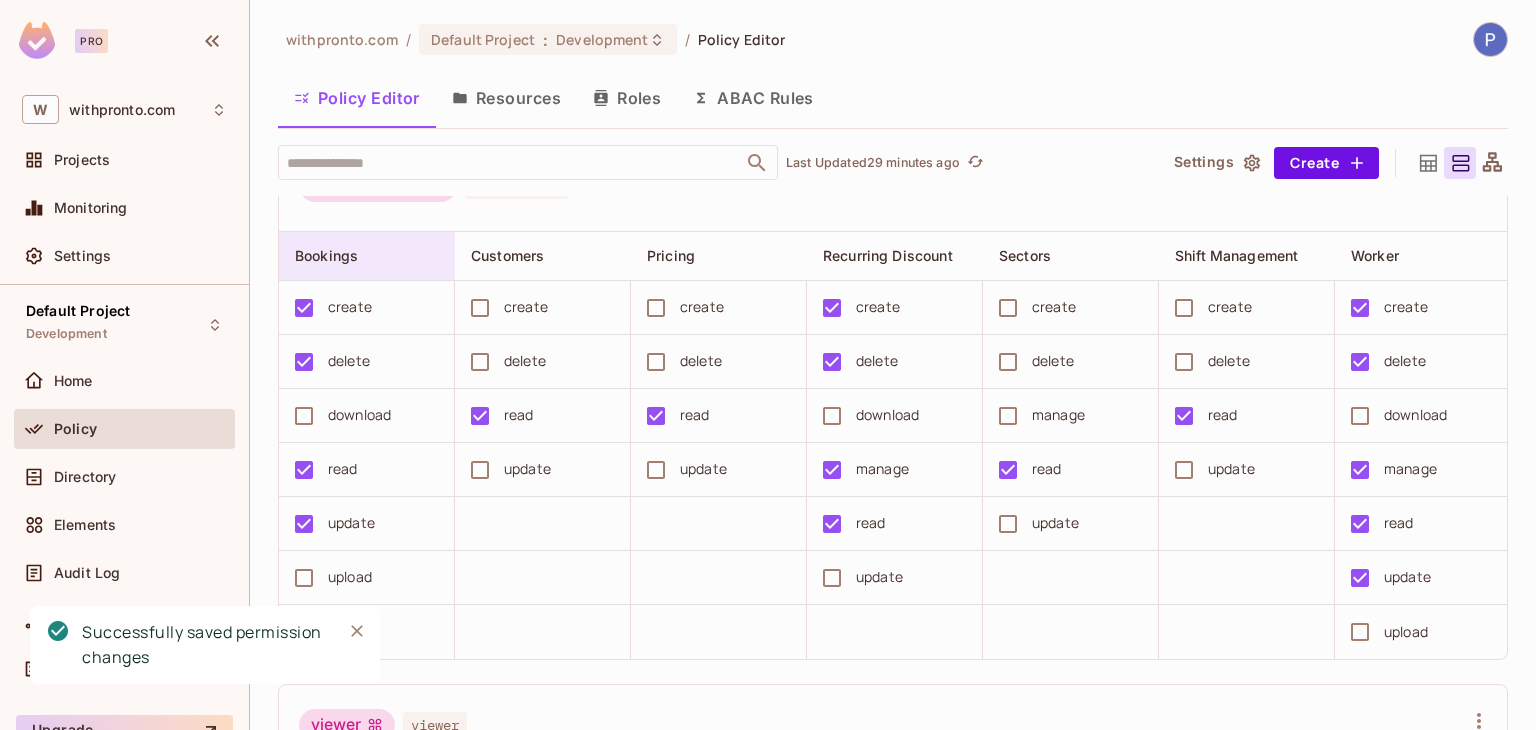 scroll, scrollTop: 1700, scrollLeft: 0, axis: vertical 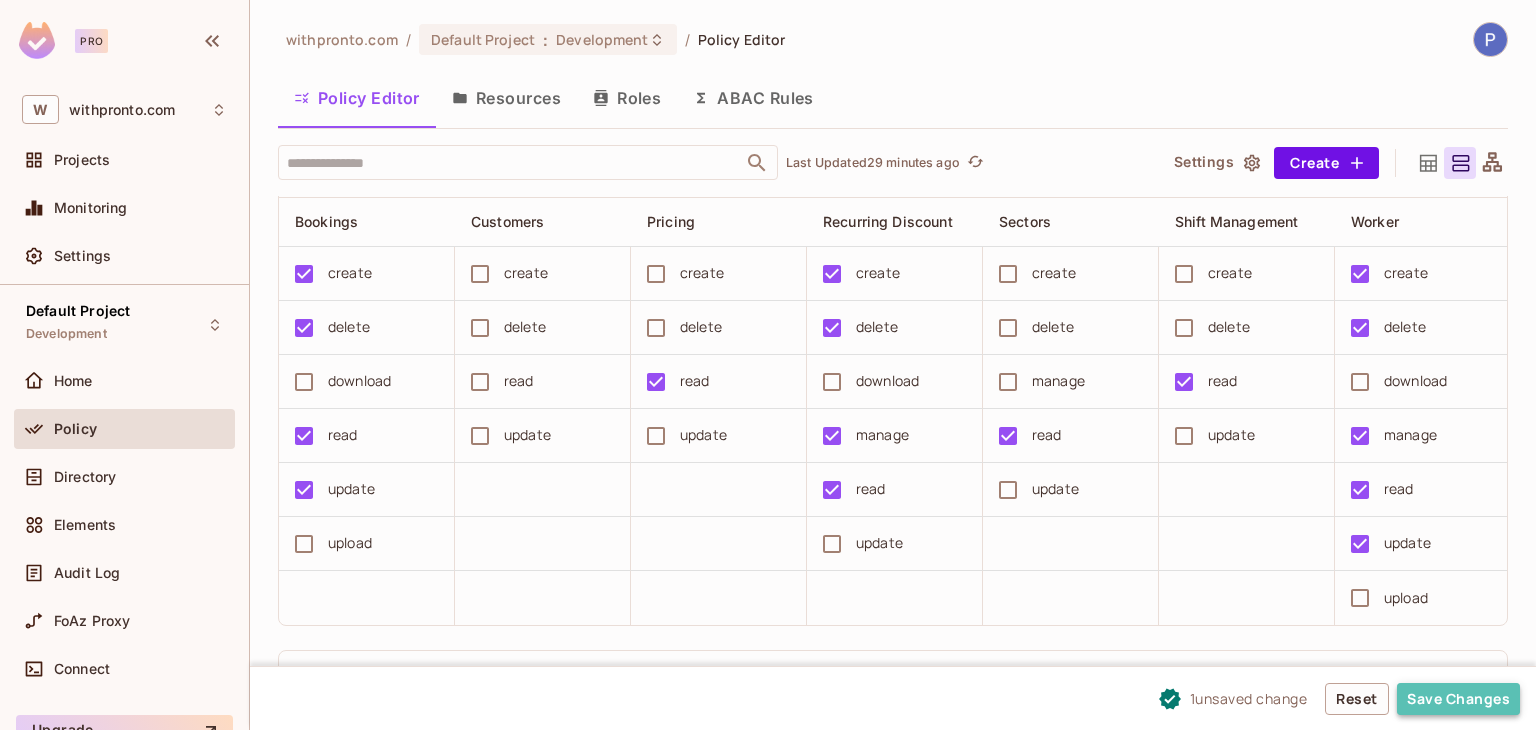 click on "Save Changes" at bounding box center (1458, 699) 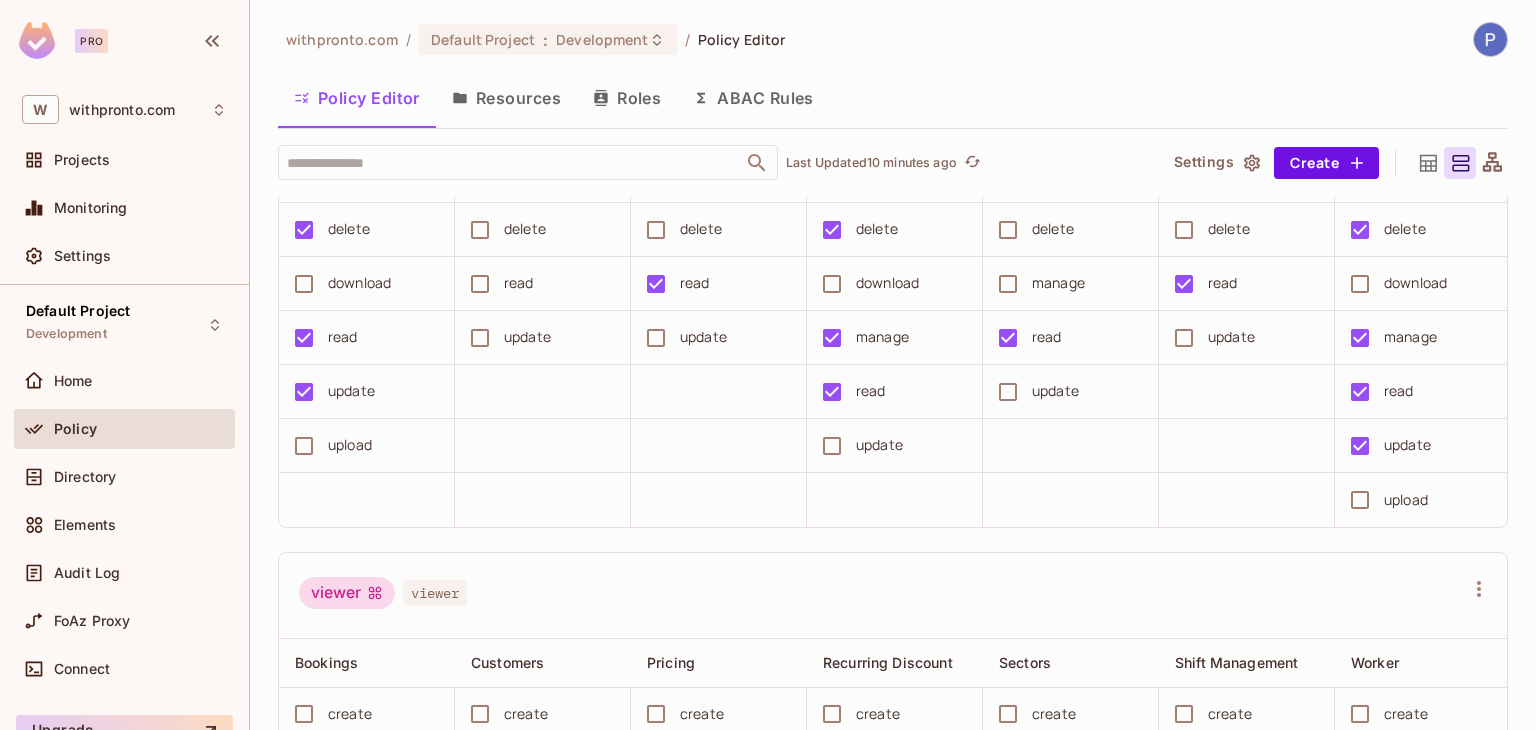 scroll, scrollTop: 1800, scrollLeft: 0, axis: vertical 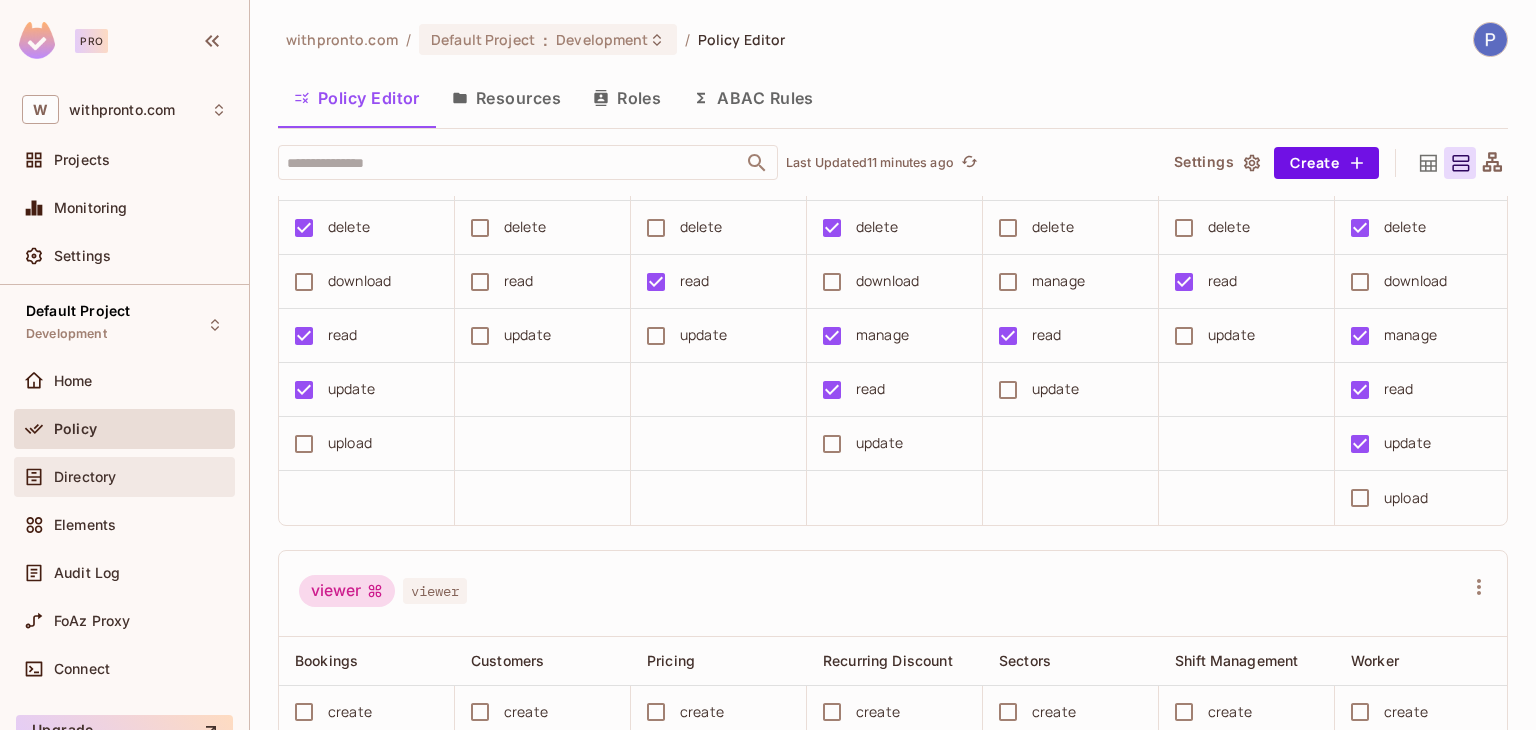 click on "Directory" at bounding box center (85, 477) 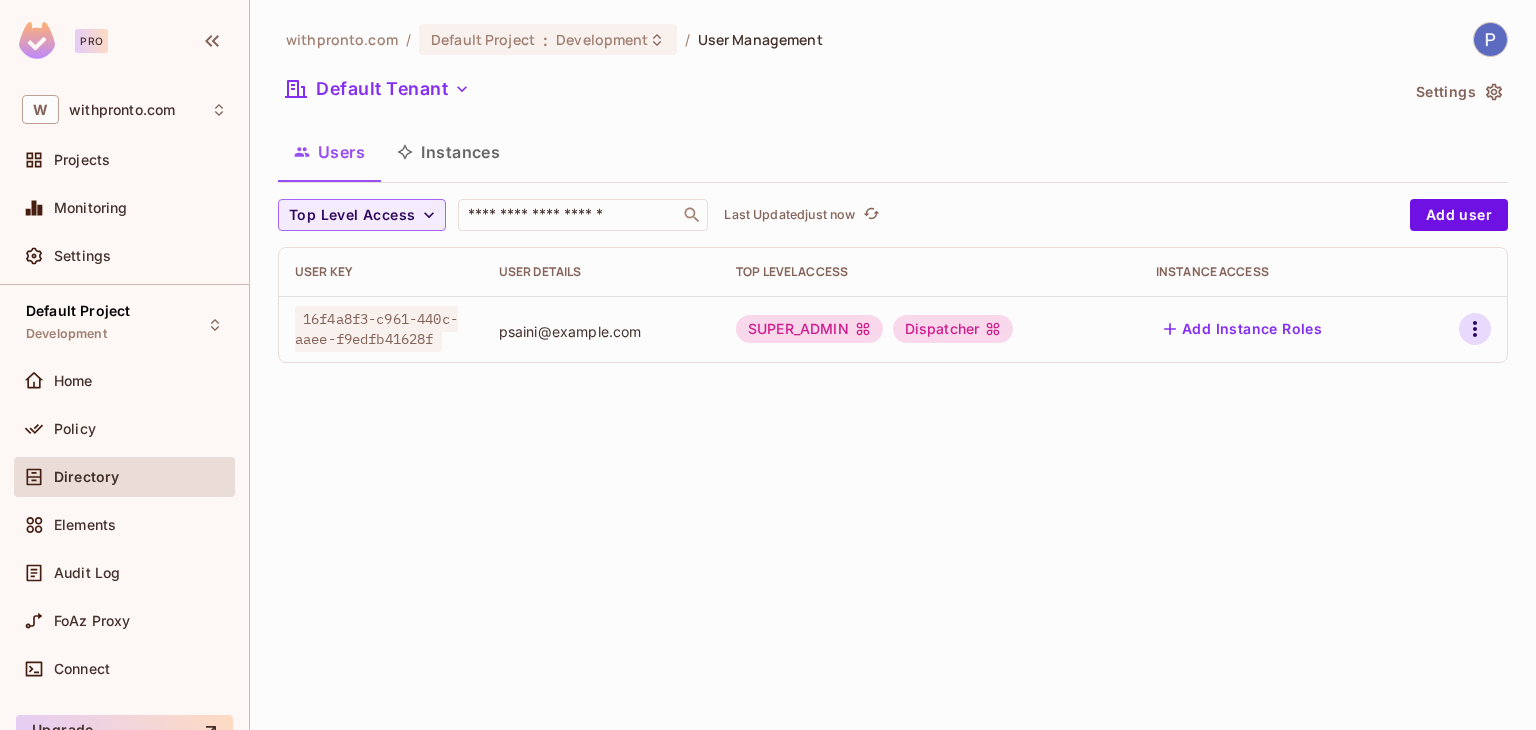 click 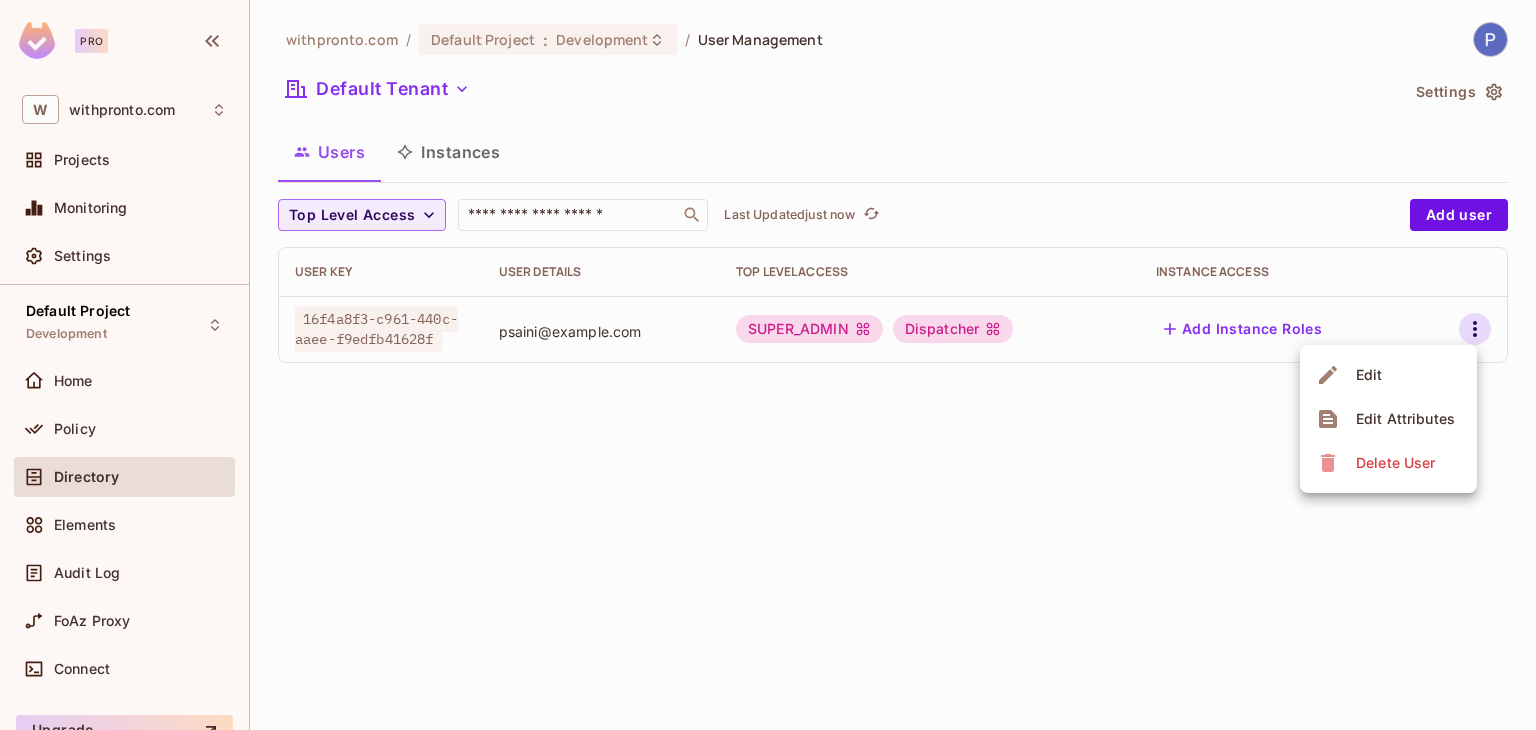 click on "Edit" at bounding box center [1388, 375] 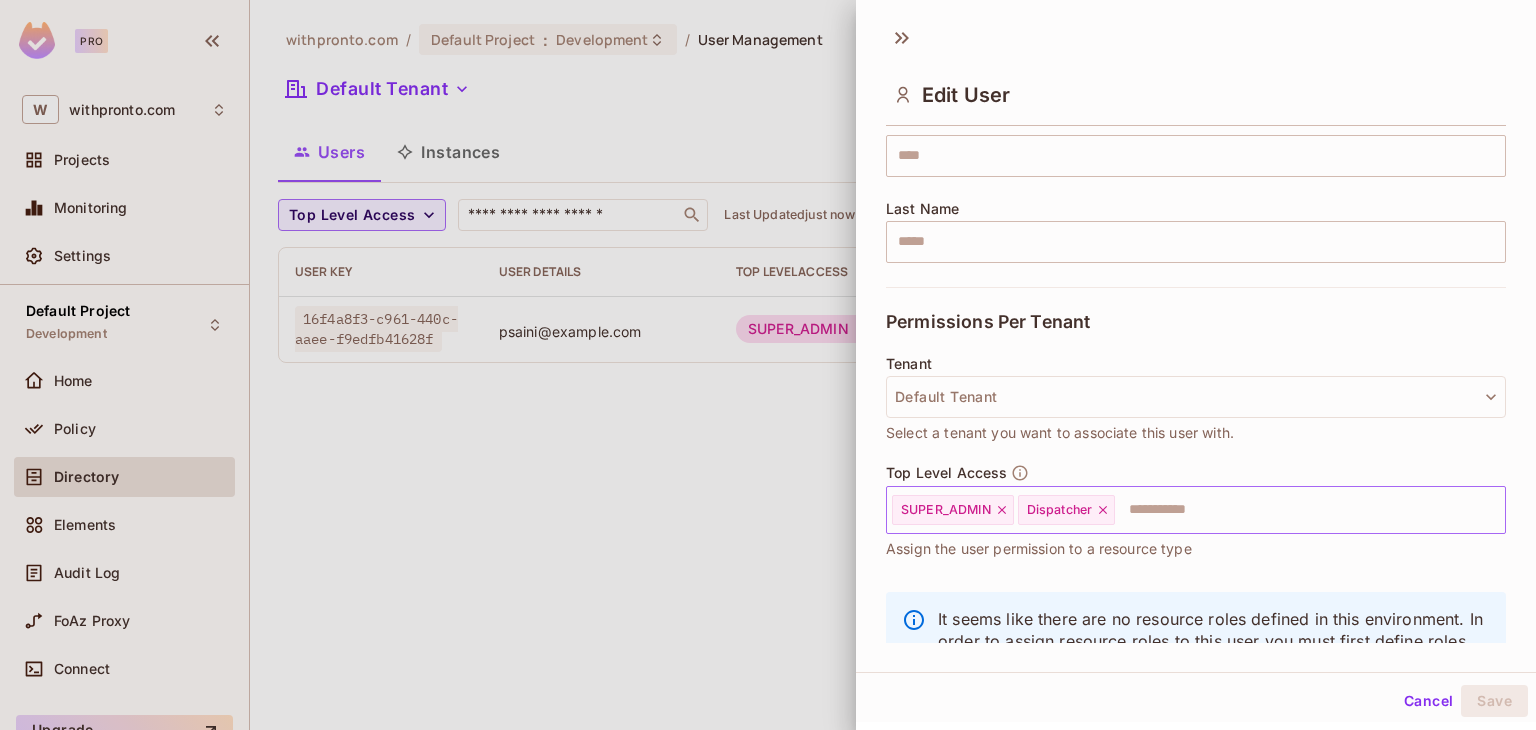 scroll, scrollTop: 300, scrollLeft: 0, axis: vertical 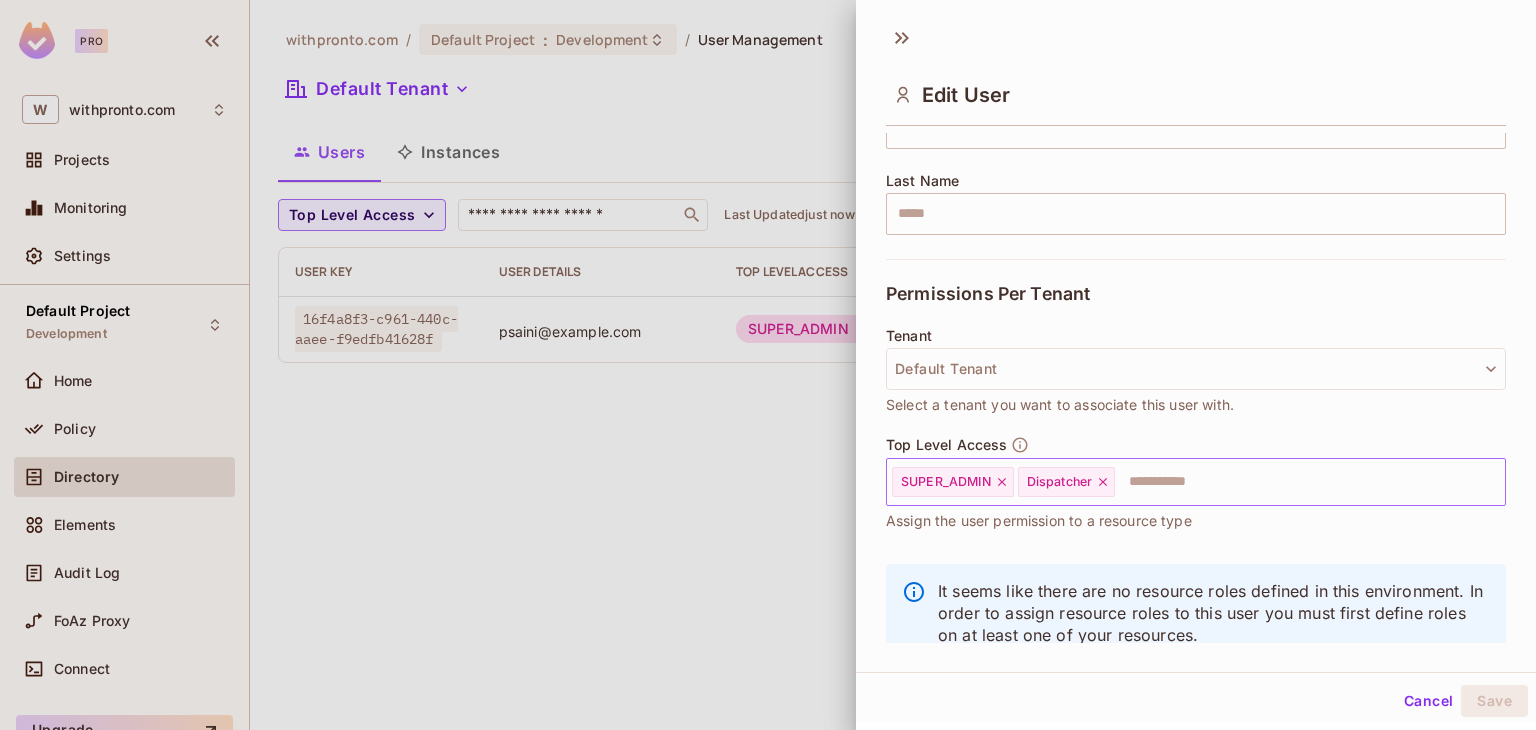 click on "Dispatcher" at bounding box center (1067, 482) 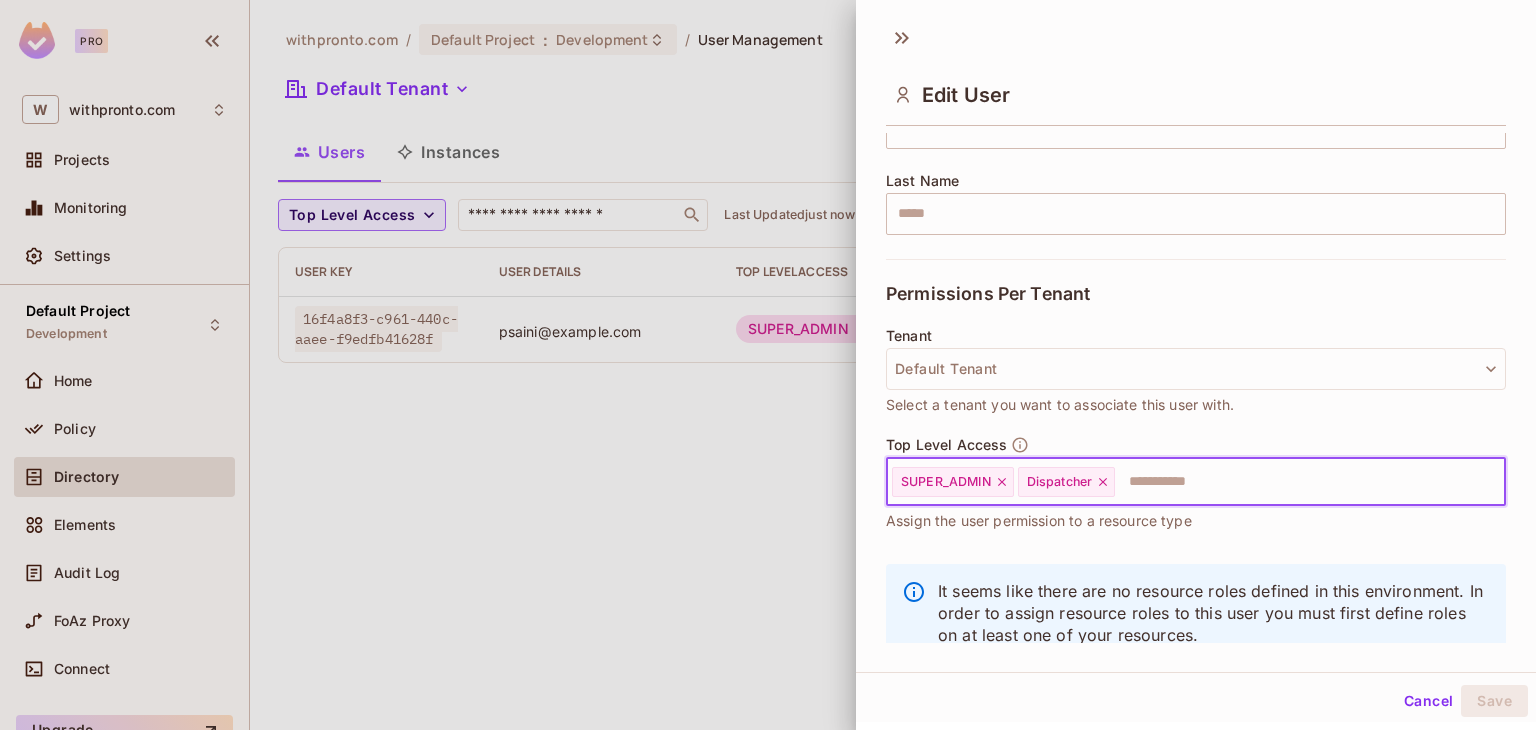 click 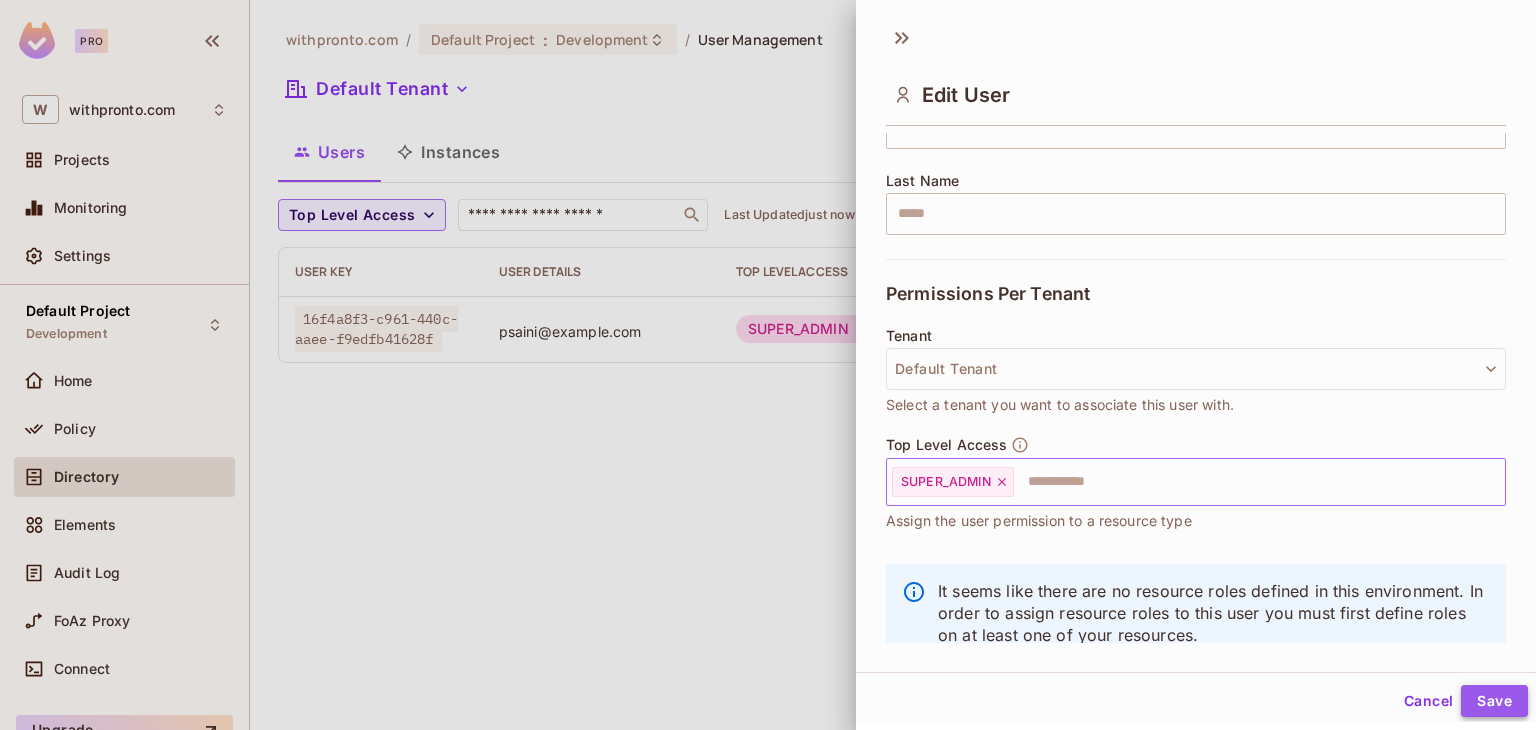 click on "Save" at bounding box center (1494, 701) 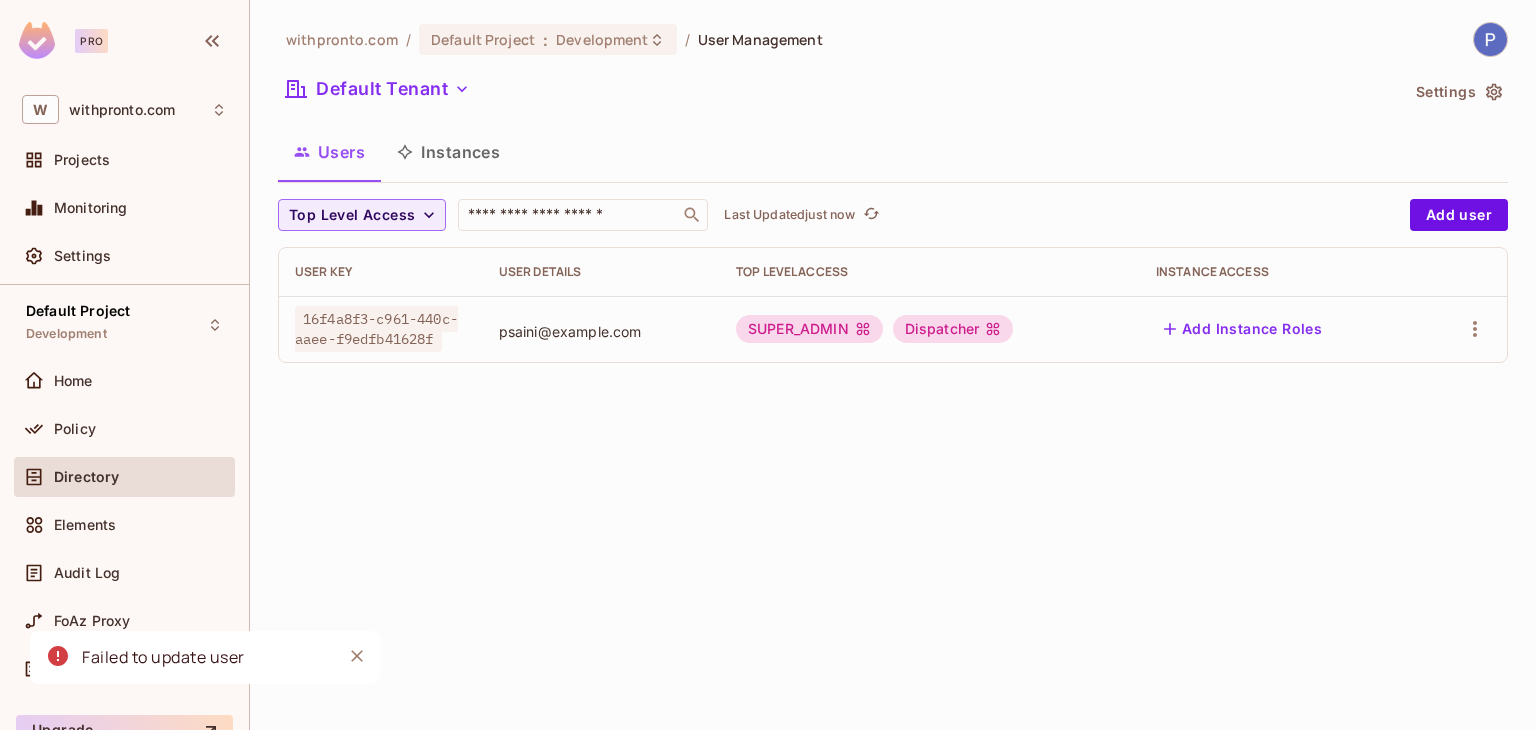 click on "withpronto.com / Default Project : Development / User Management Default Tenant Settings Users Instances Top Level Access ​ Last Updated  just now Add user User Key User Details Top Level Access Instance Access 16f4a8f3-c961-440c-aaee-f9edfb41628f   psaini@example.com SUPER_ADMIN Dispatcher Add Instance Roles" at bounding box center (893, 365) 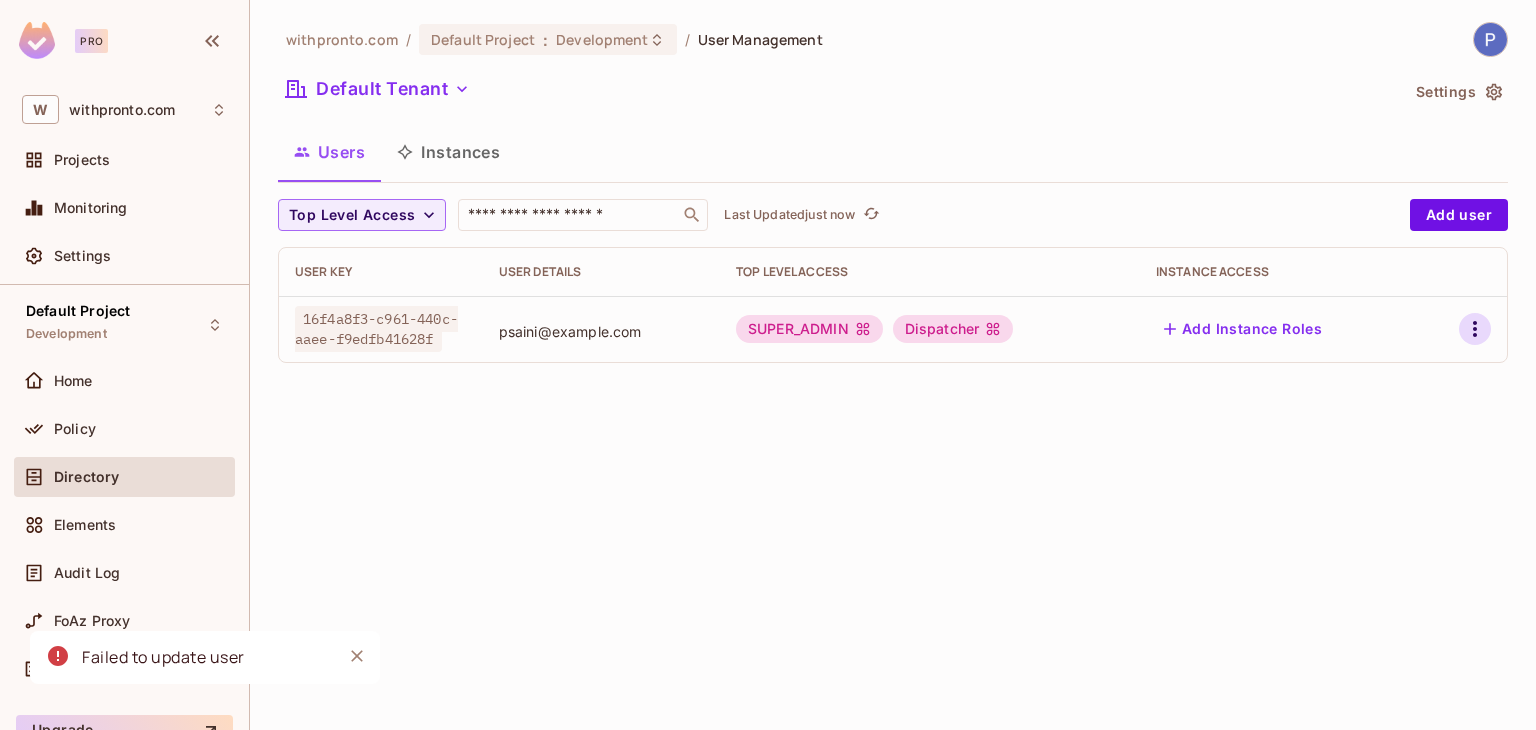 click at bounding box center [1475, 329] 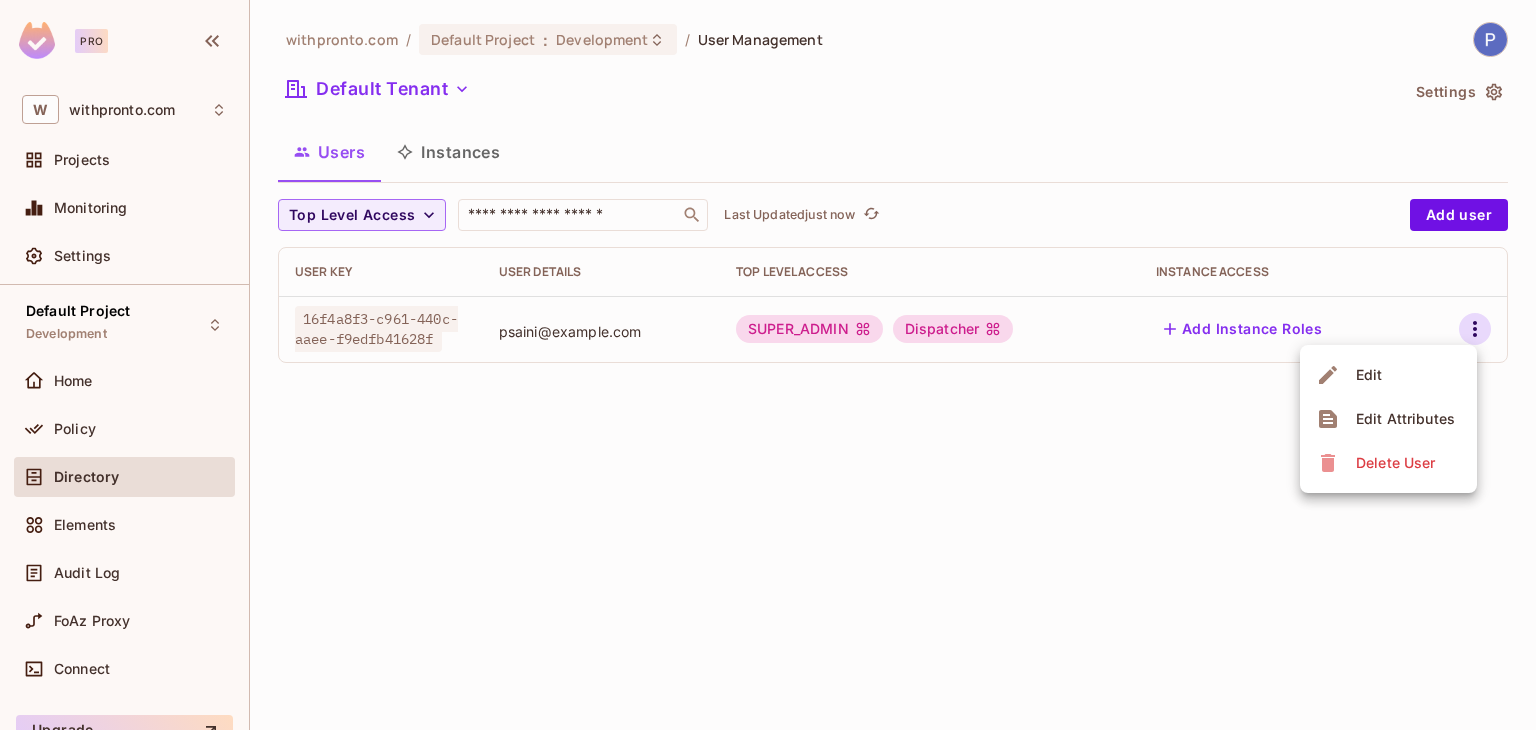 click on "Edit" at bounding box center (1369, 375) 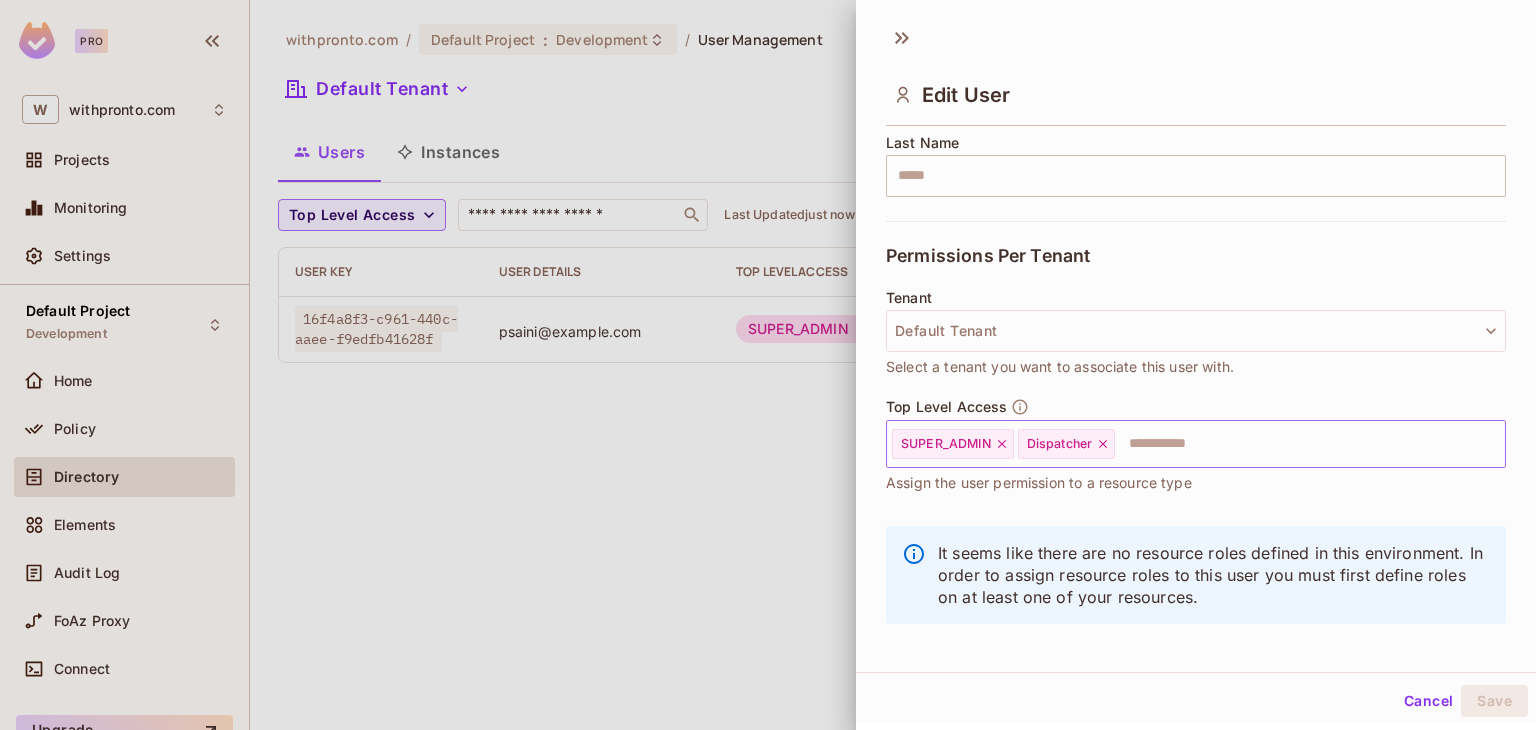 scroll, scrollTop: 351, scrollLeft: 0, axis: vertical 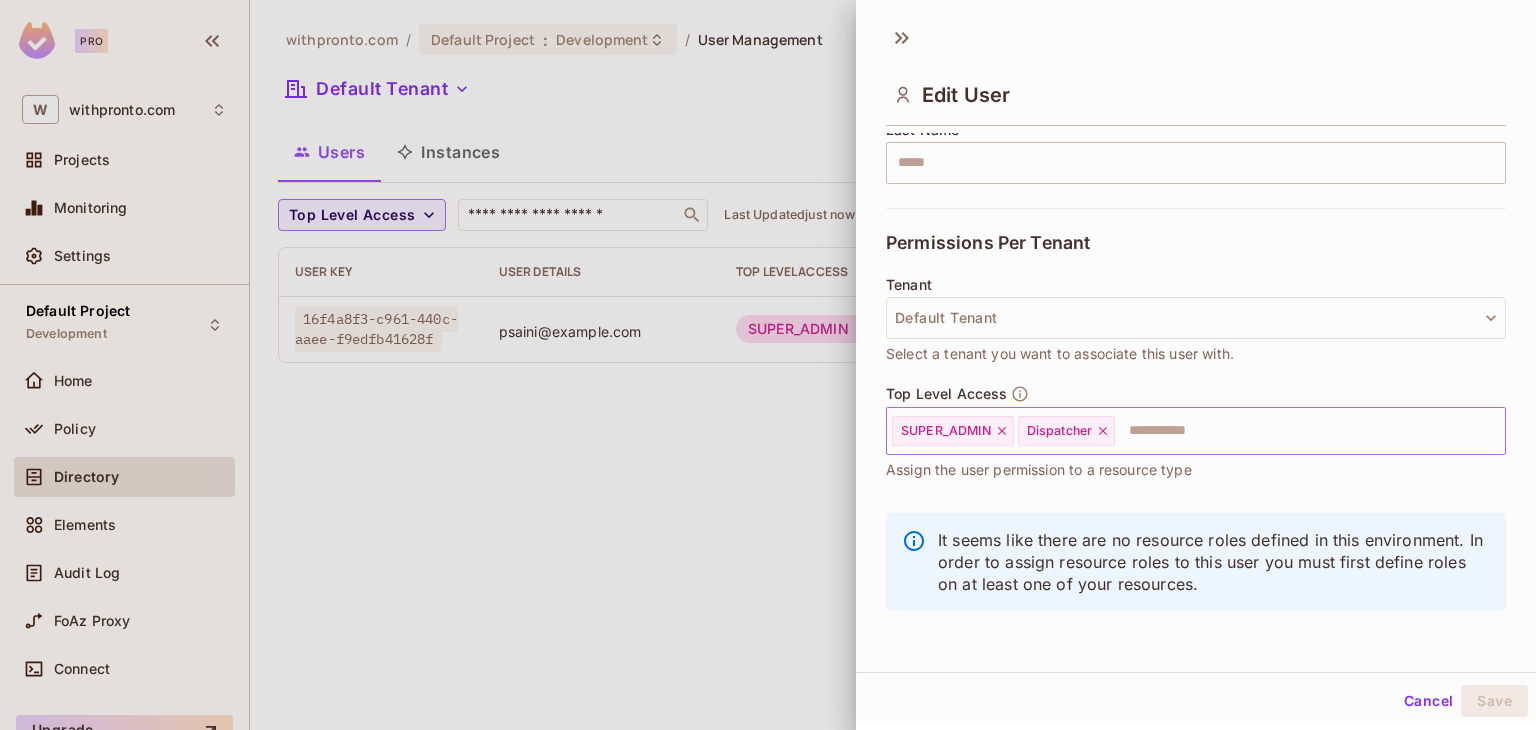click 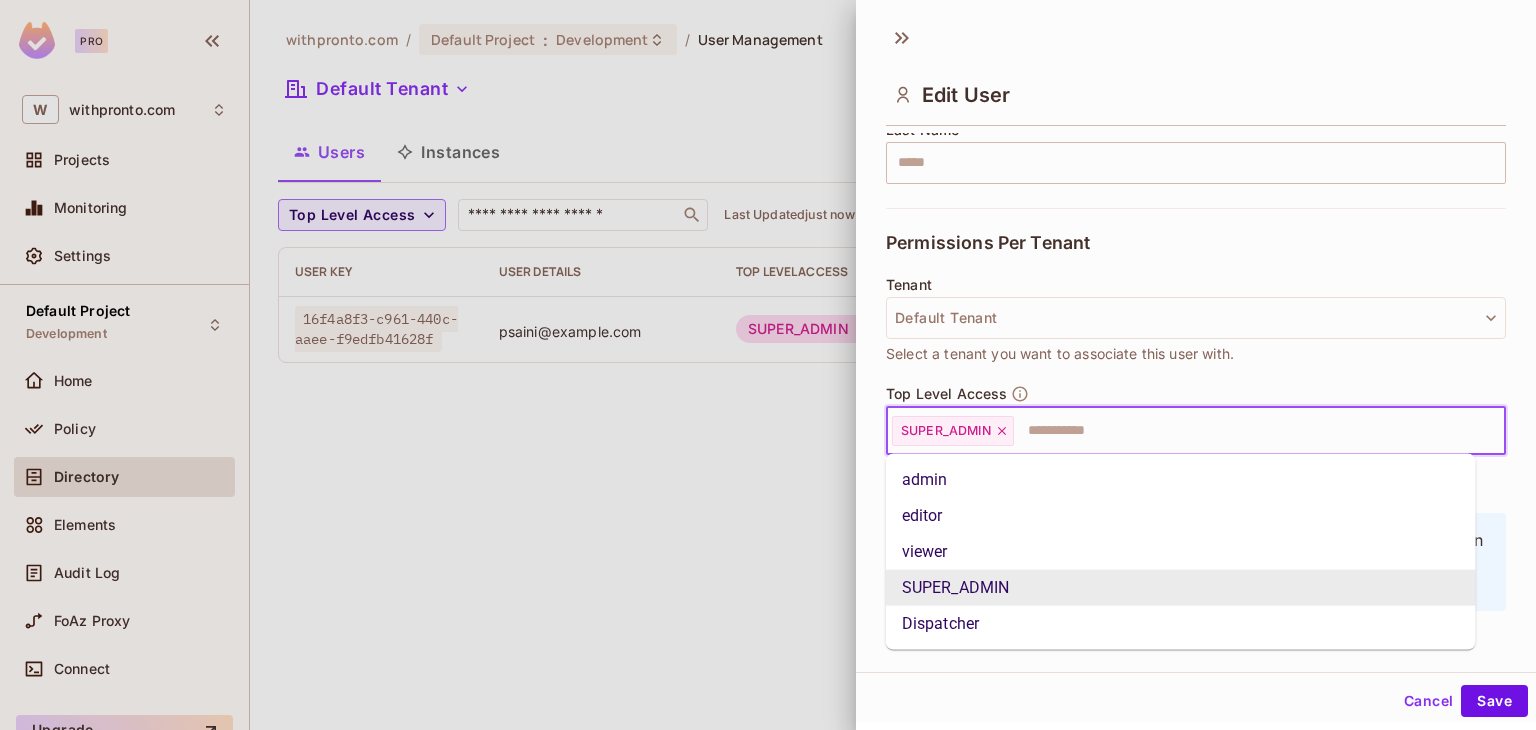 click at bounding box center (1241, 431) 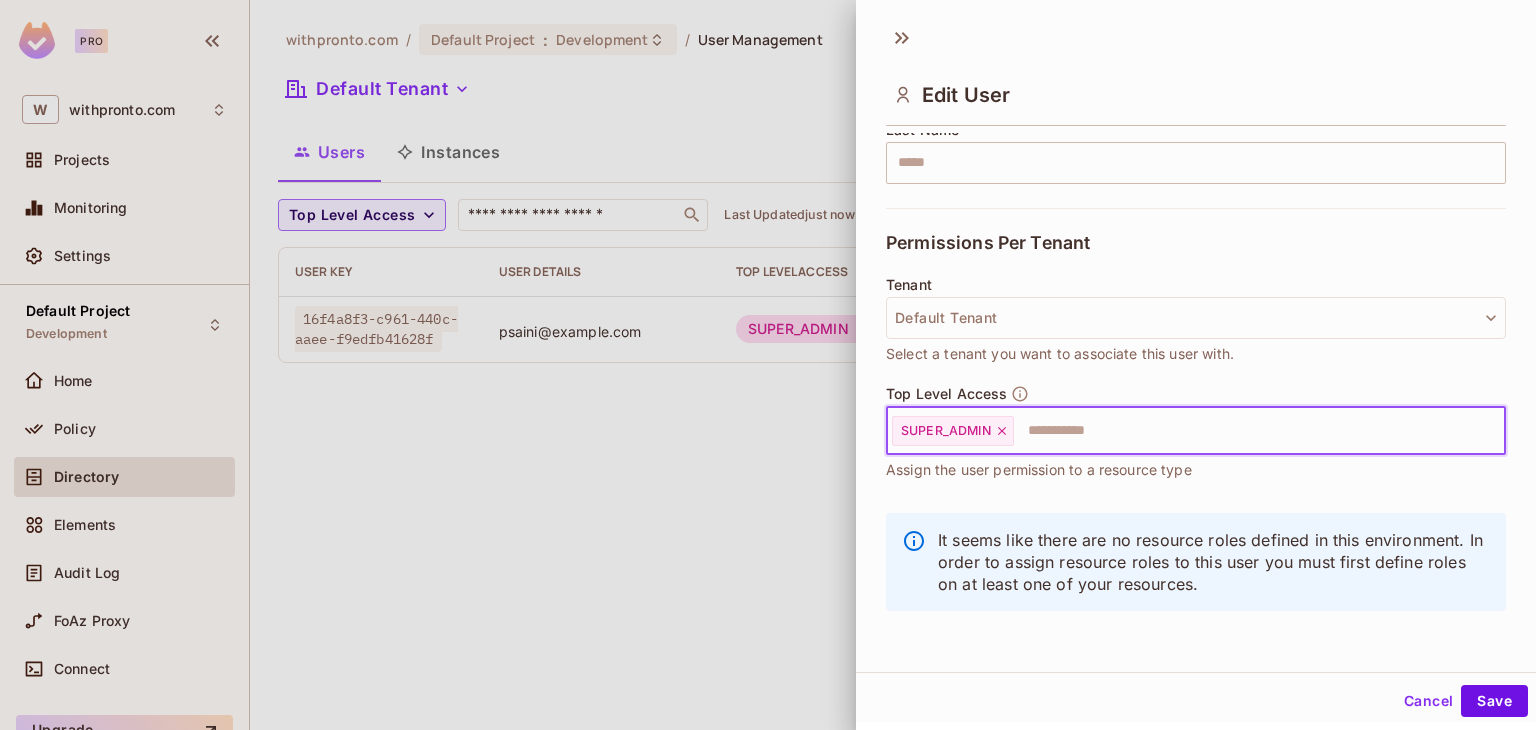 click at bounding box center (1241, 431) 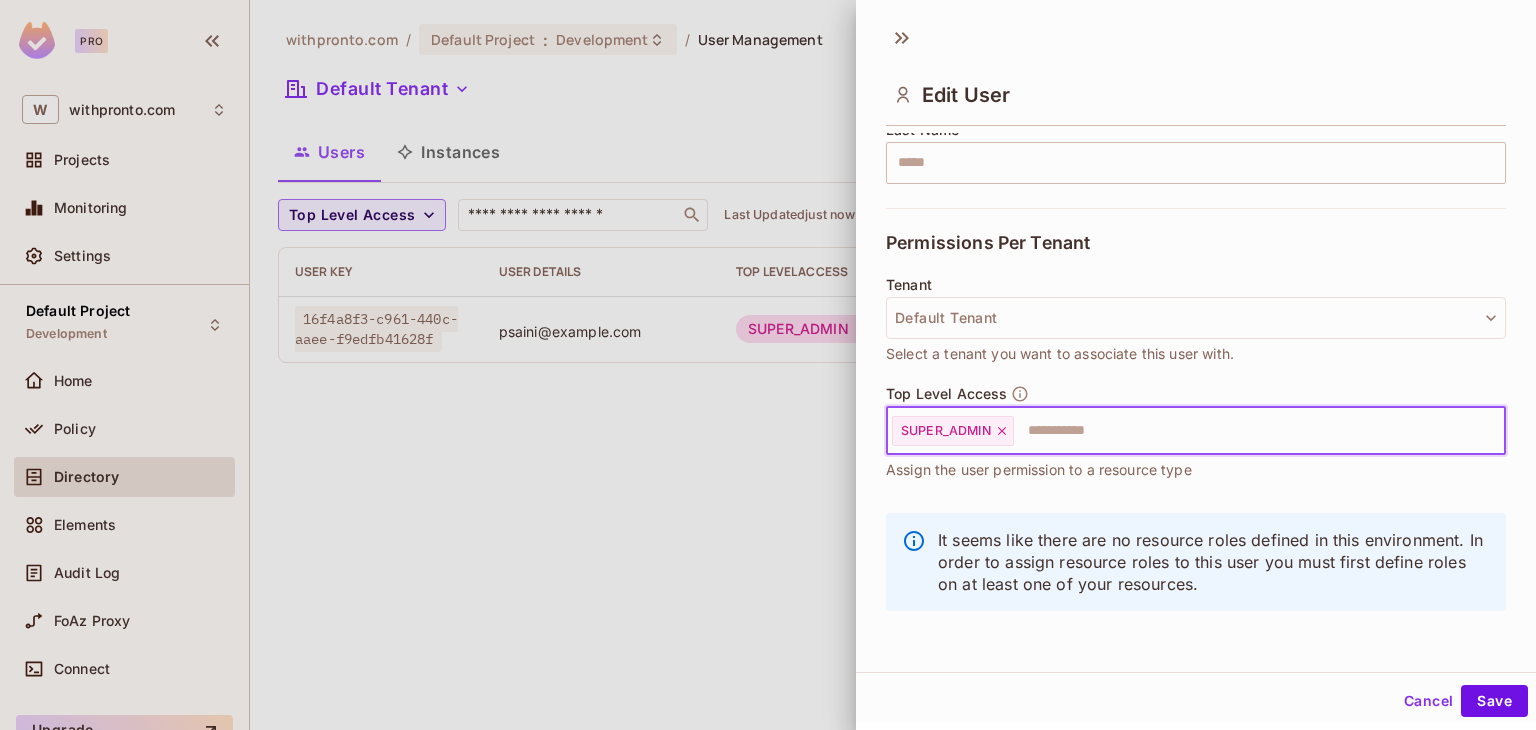 scroll, scrollTop: 3, scrollLeft: 0, axis: vertical 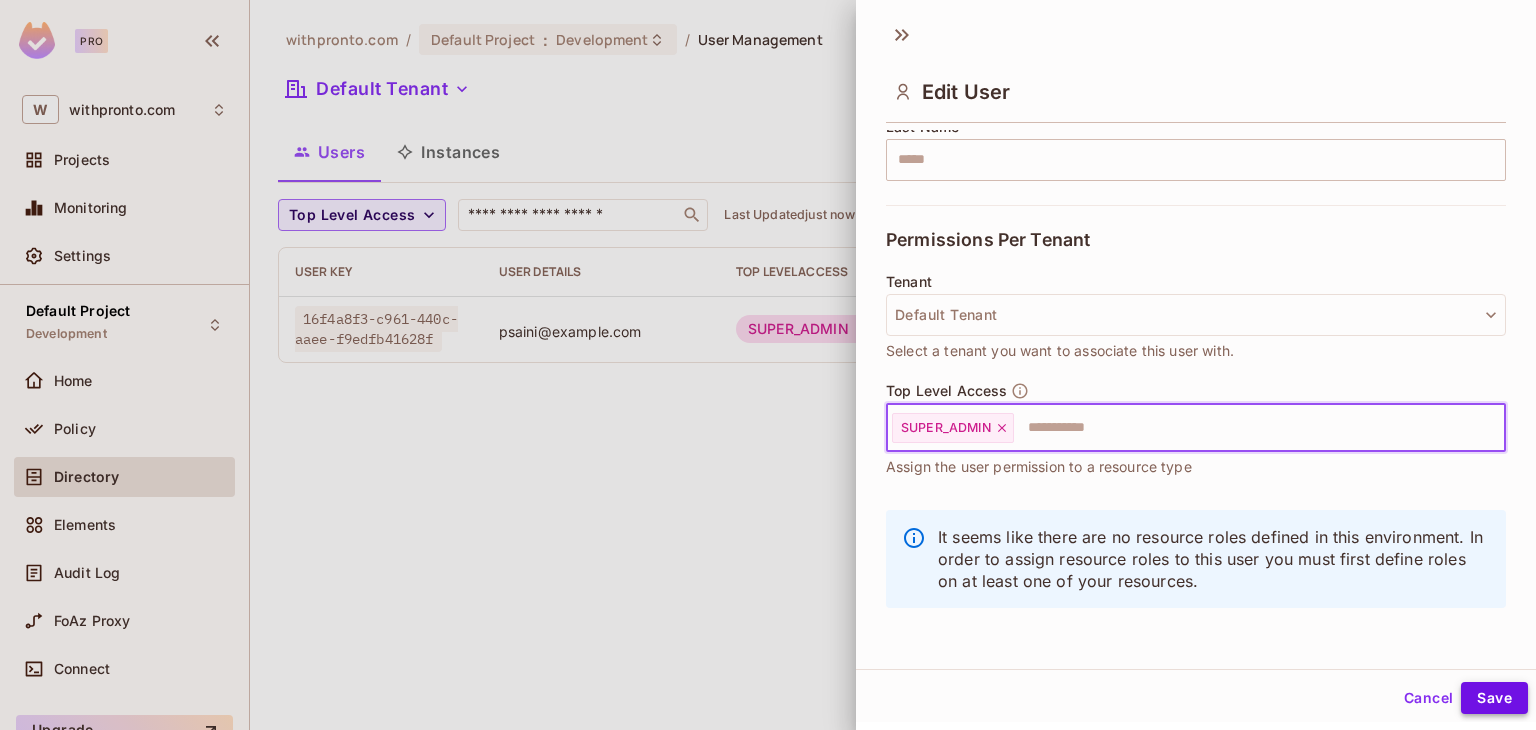 click on "Save" at bounding box center (1494, 698) 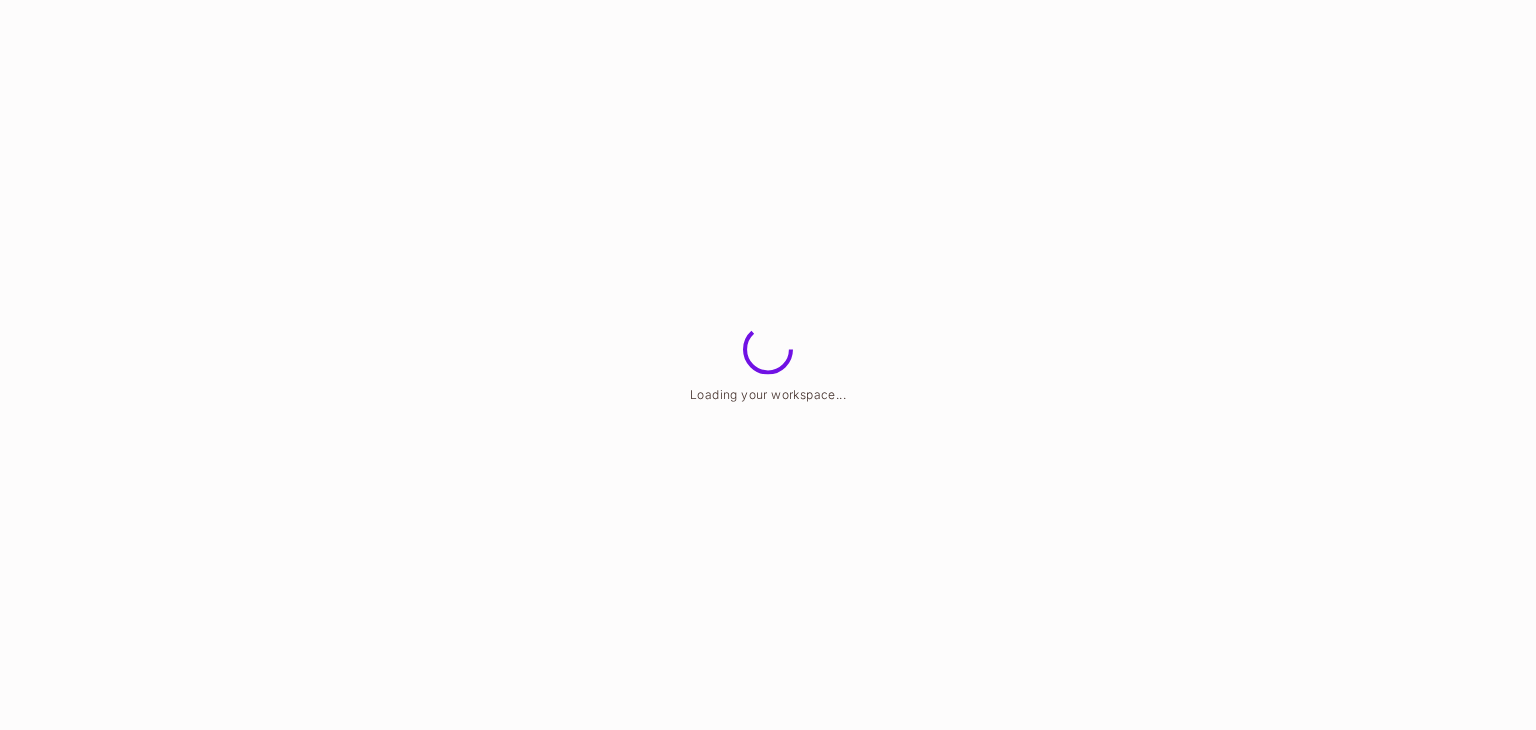 scroll, scrollTop: 0, scrollLeft: 0, axis: both 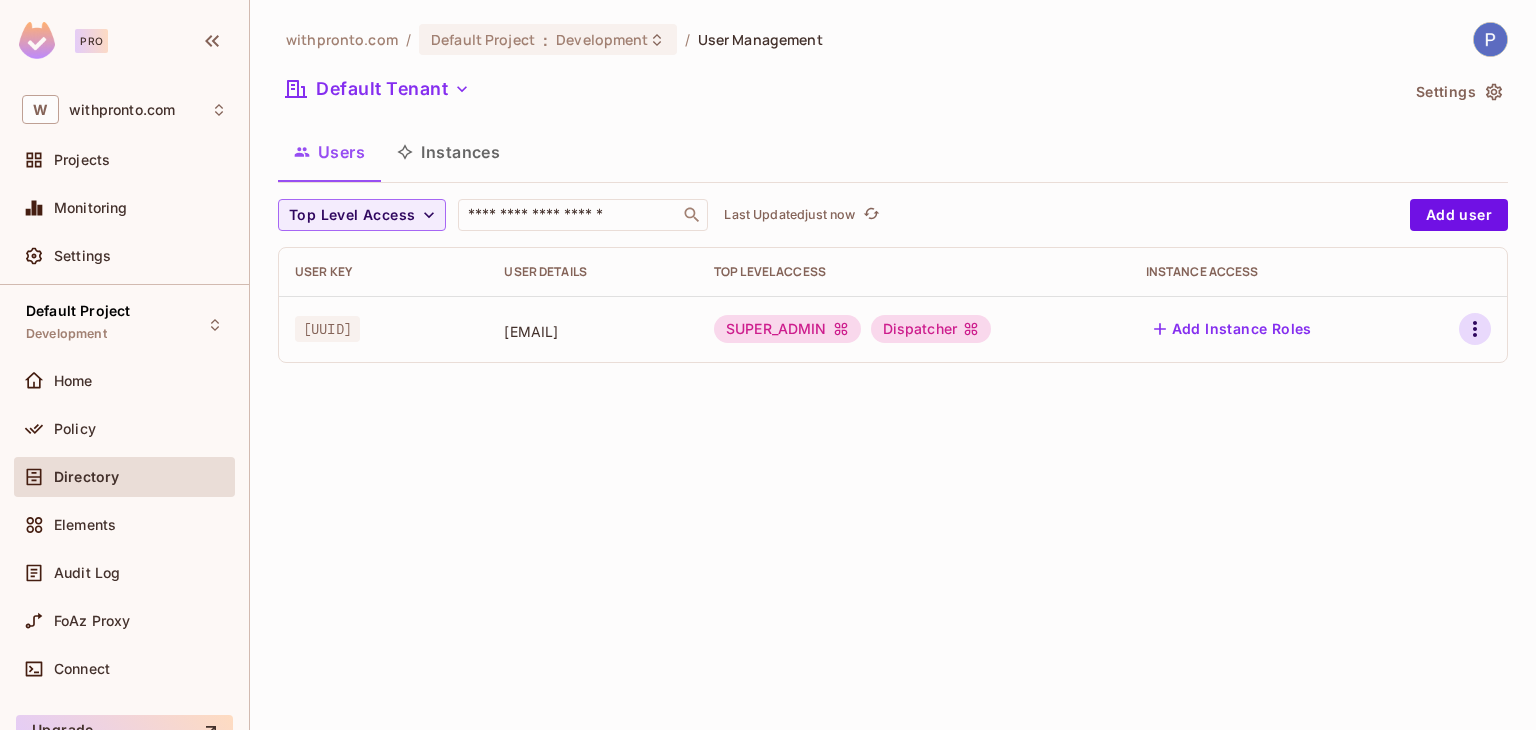 click 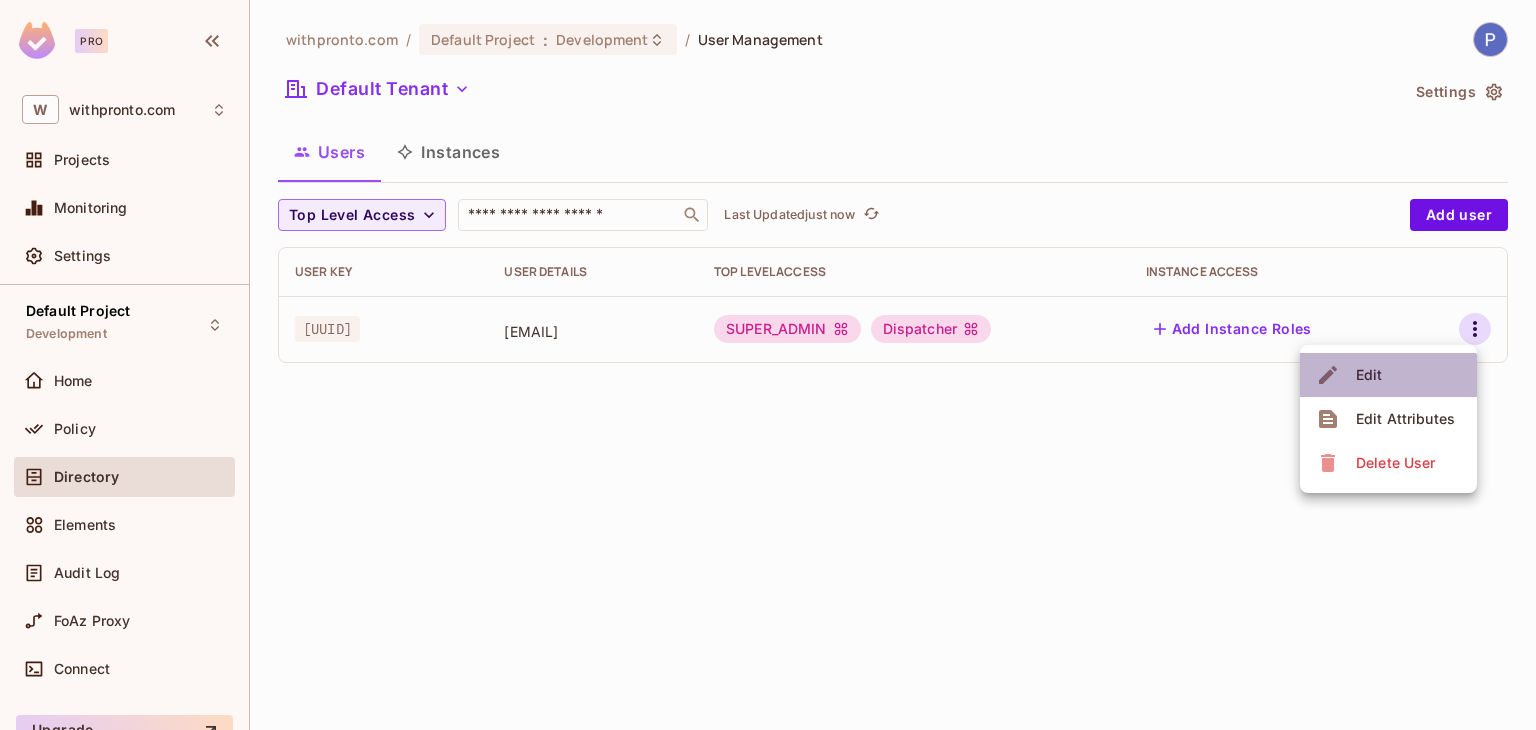 click on "Edit" at bounding box center [1369, 375] 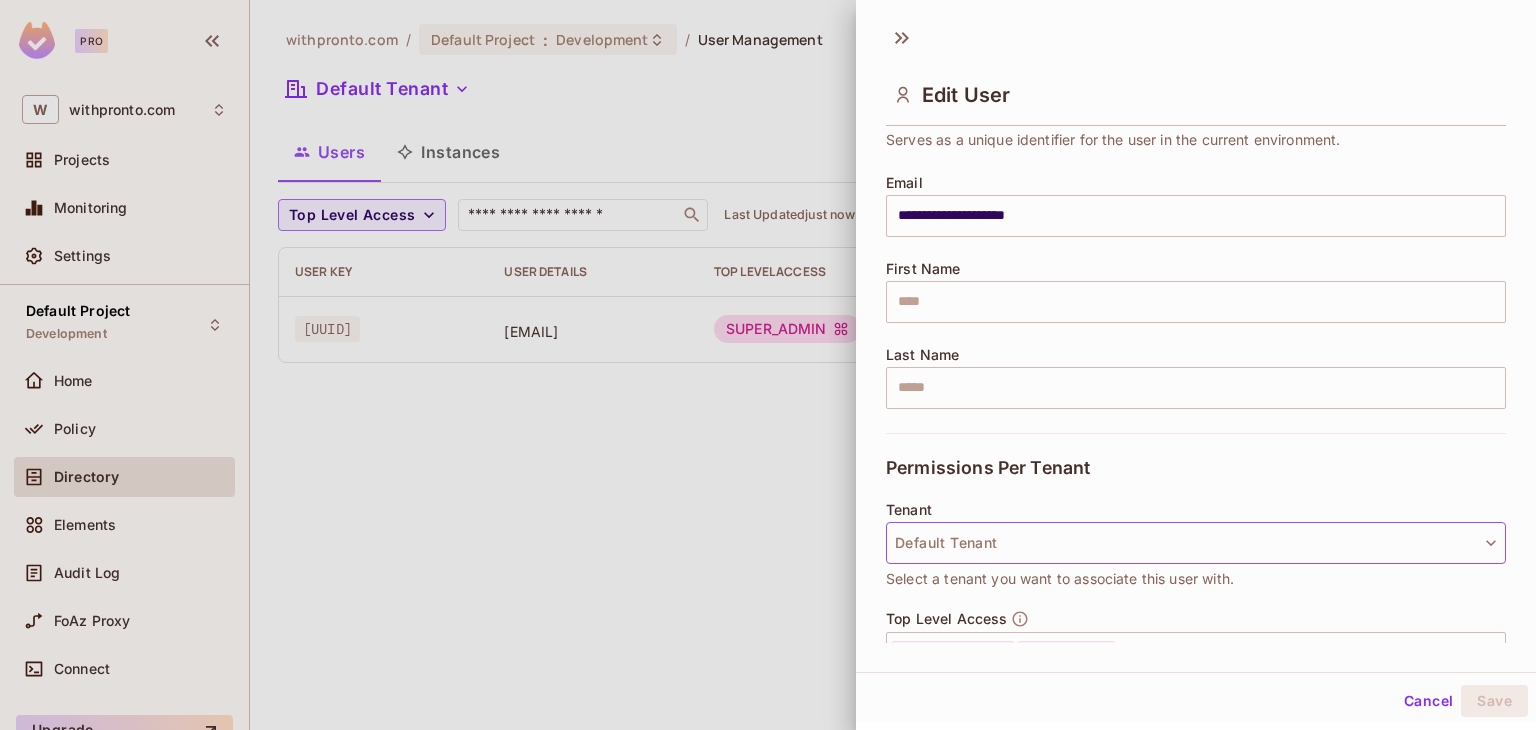 scroll, scrollTop: 351, scrollLeft: 0, axis: vertical 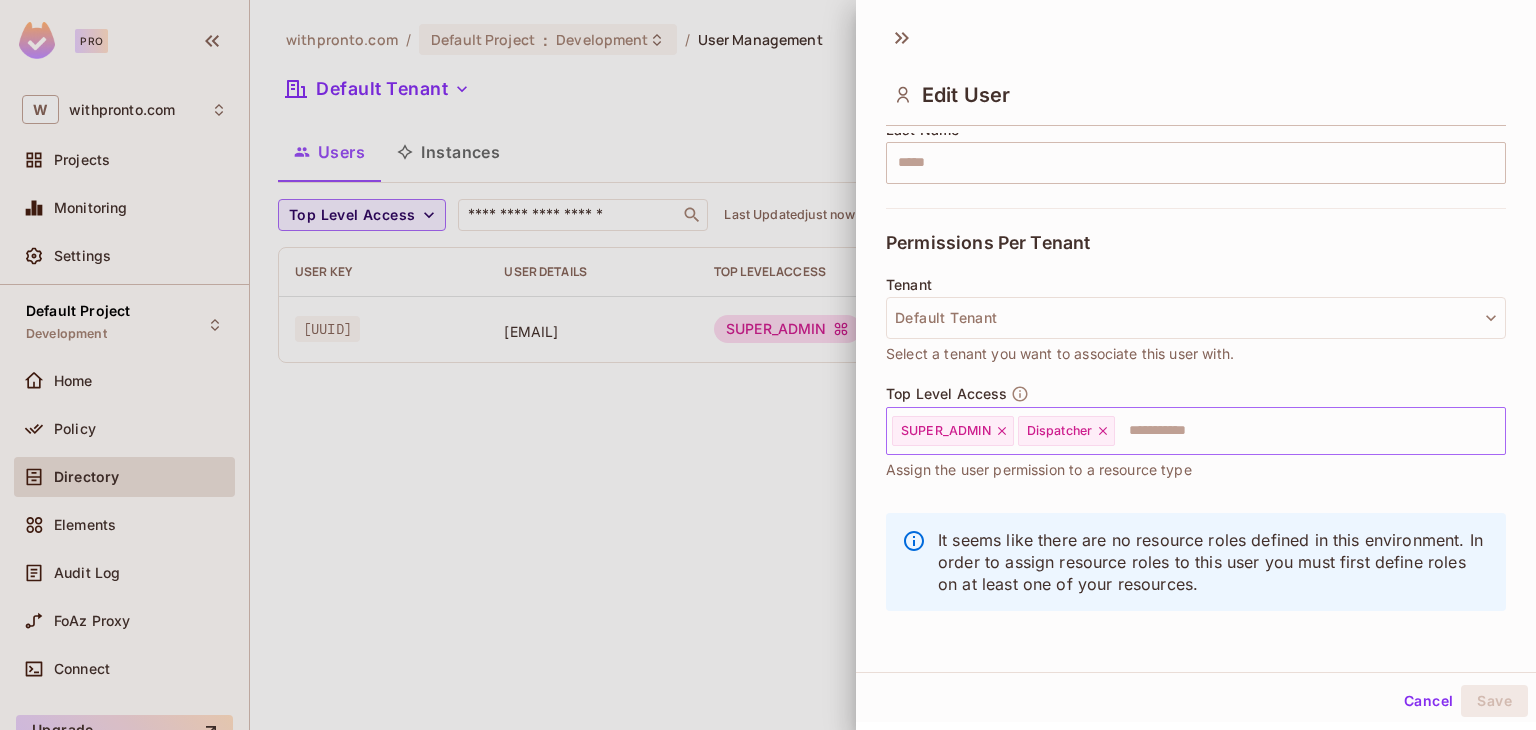 click on "Dispatcher" at bounding box center (1067, 431) 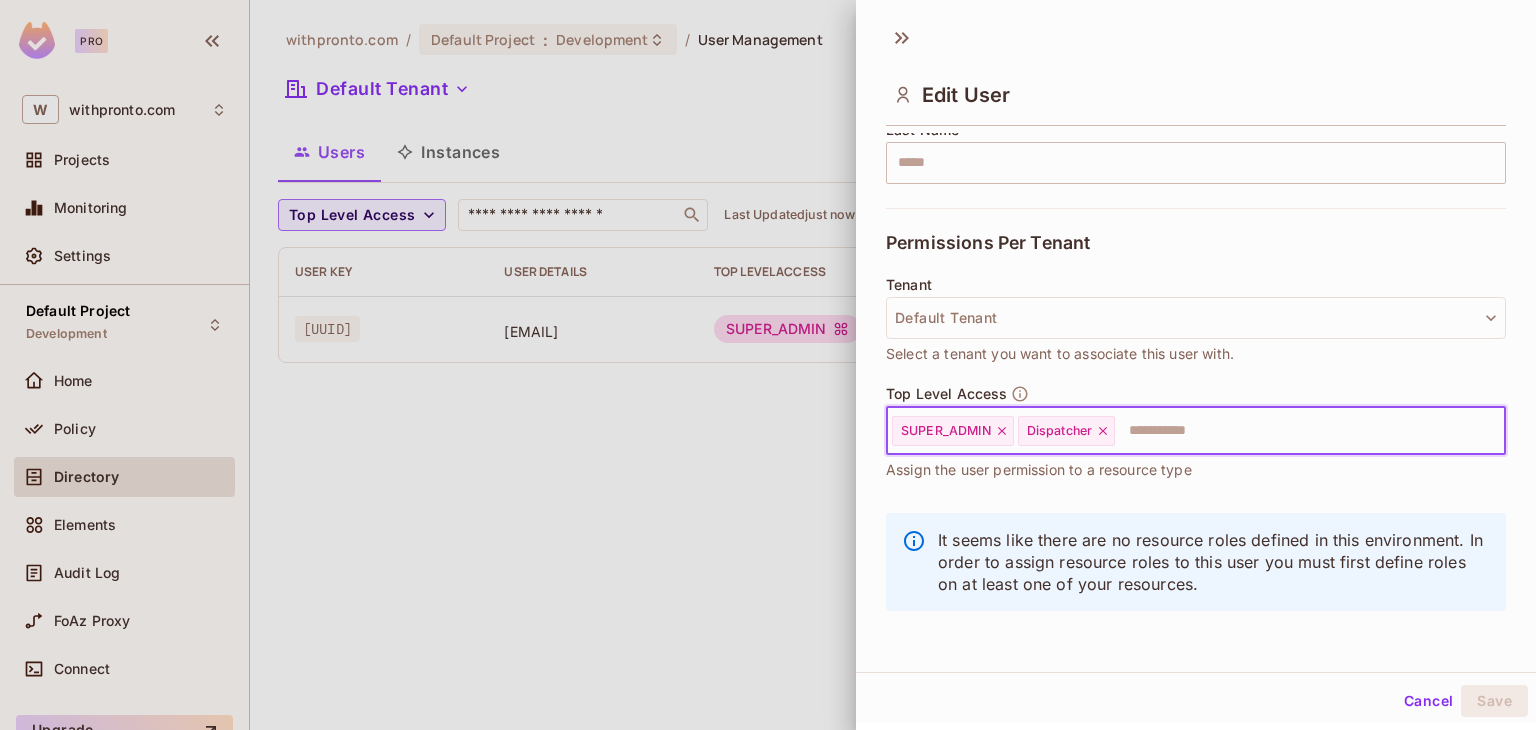 click 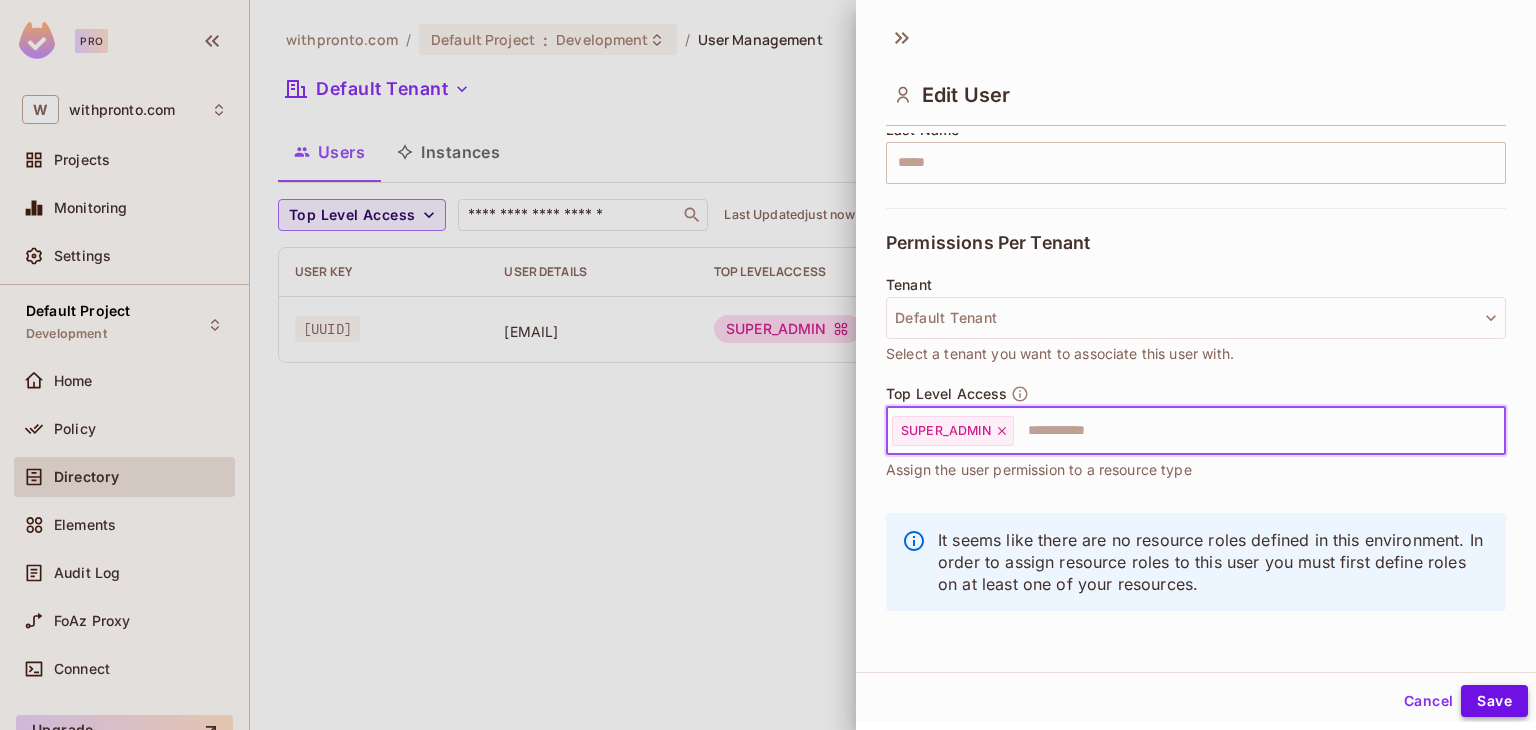click on "Save" at bounding box center [1494, 701] 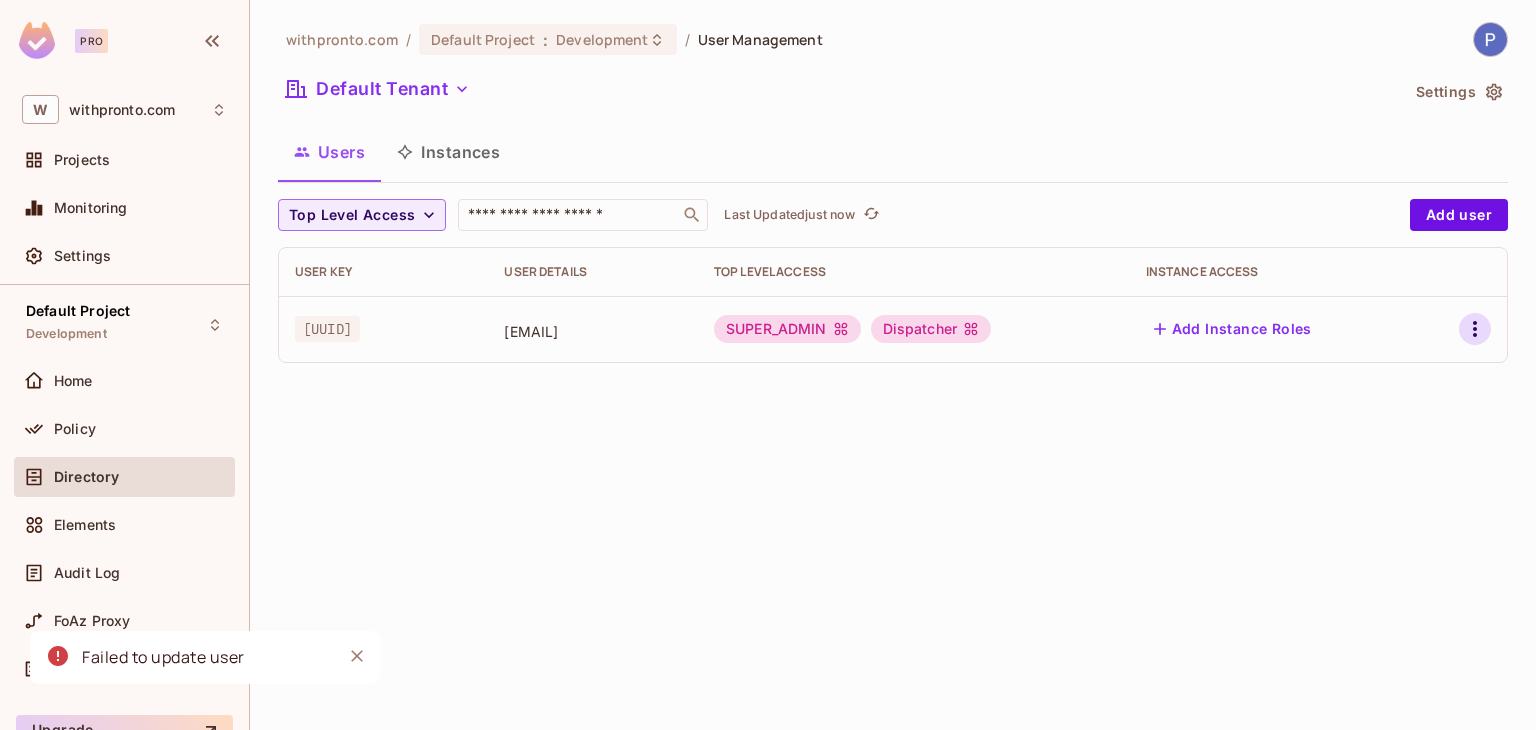 click 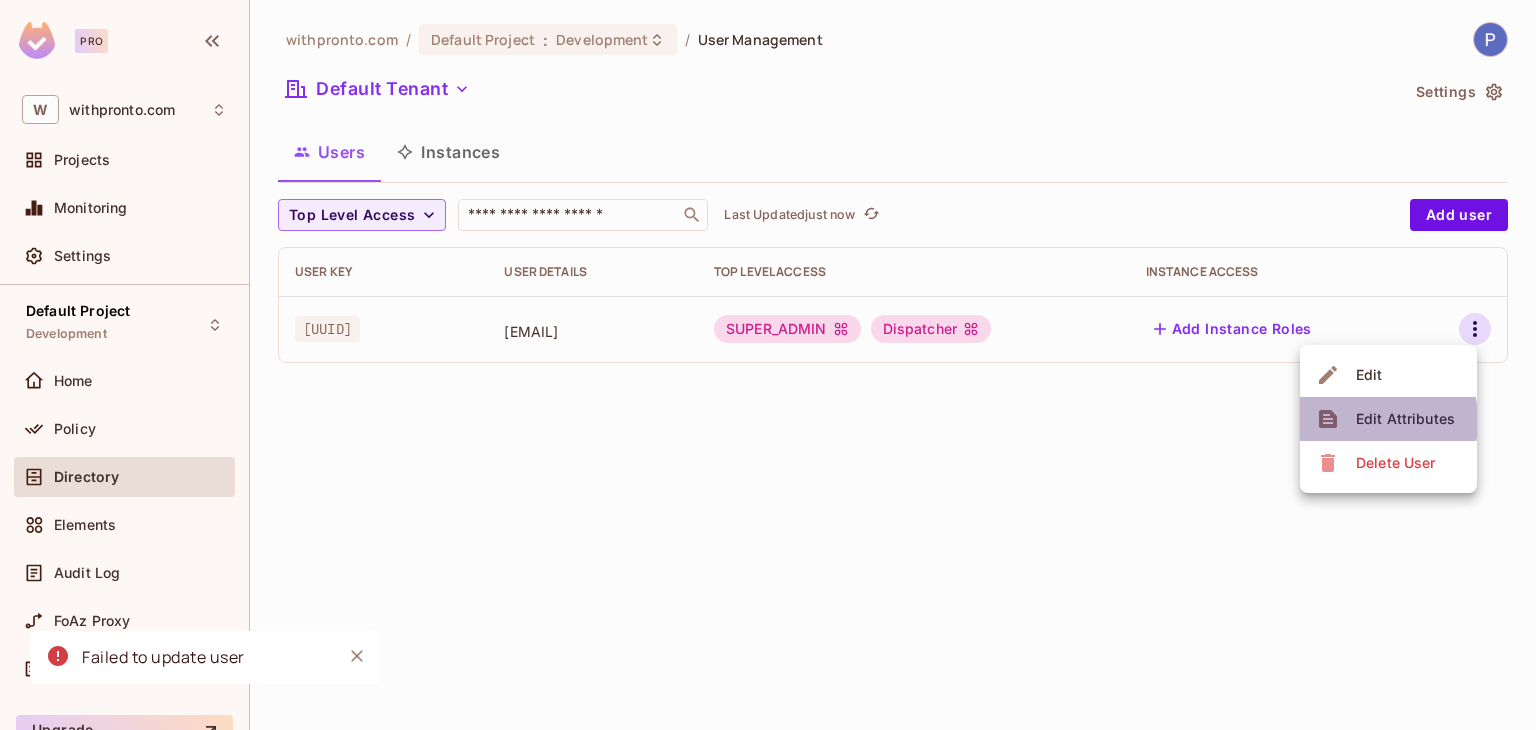 click on "Edit Attributes" at bounding box center [1388, 419] 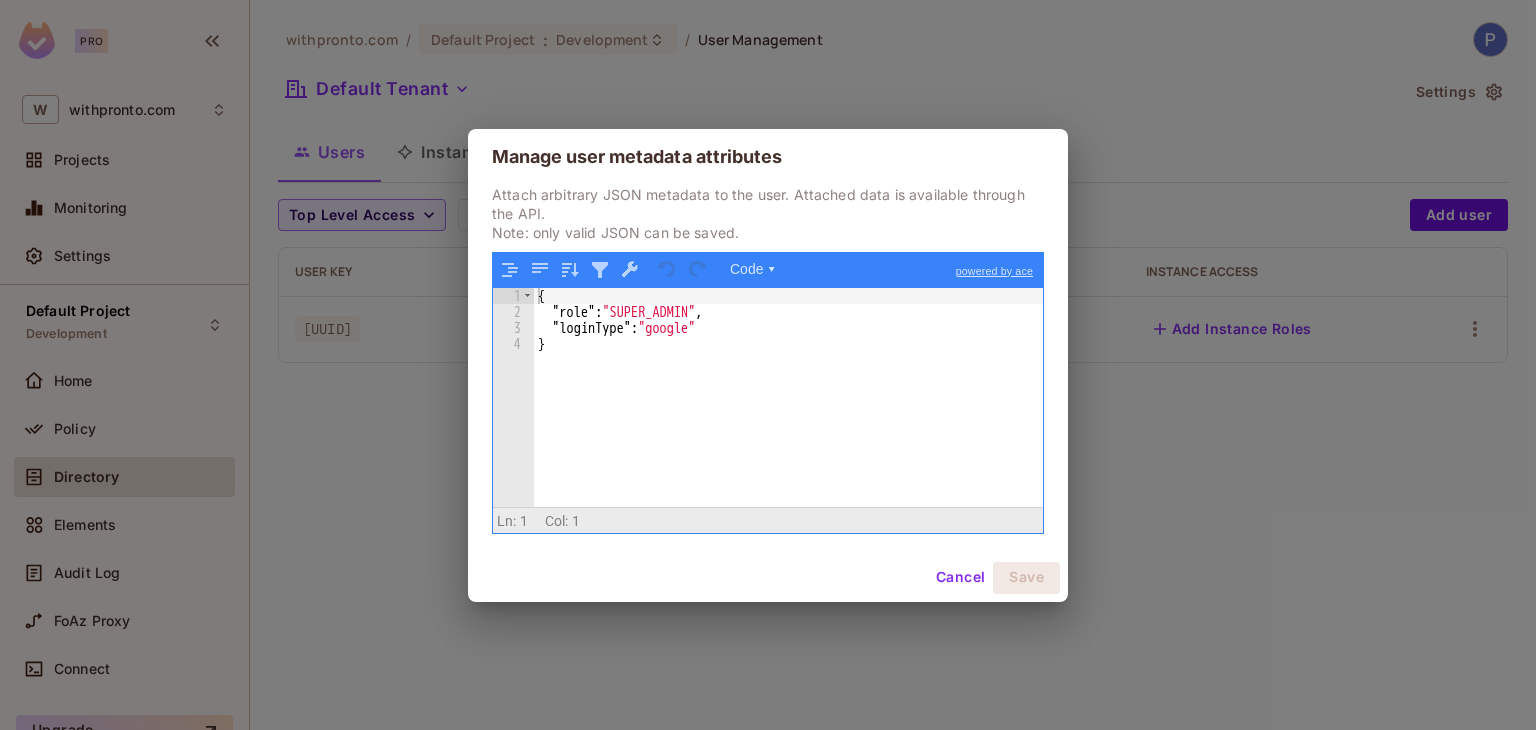 click on "{    "role" :  "SUPER_ADMIN" ,    "loginType" :  "google" }" at bounding box center [788, 413] 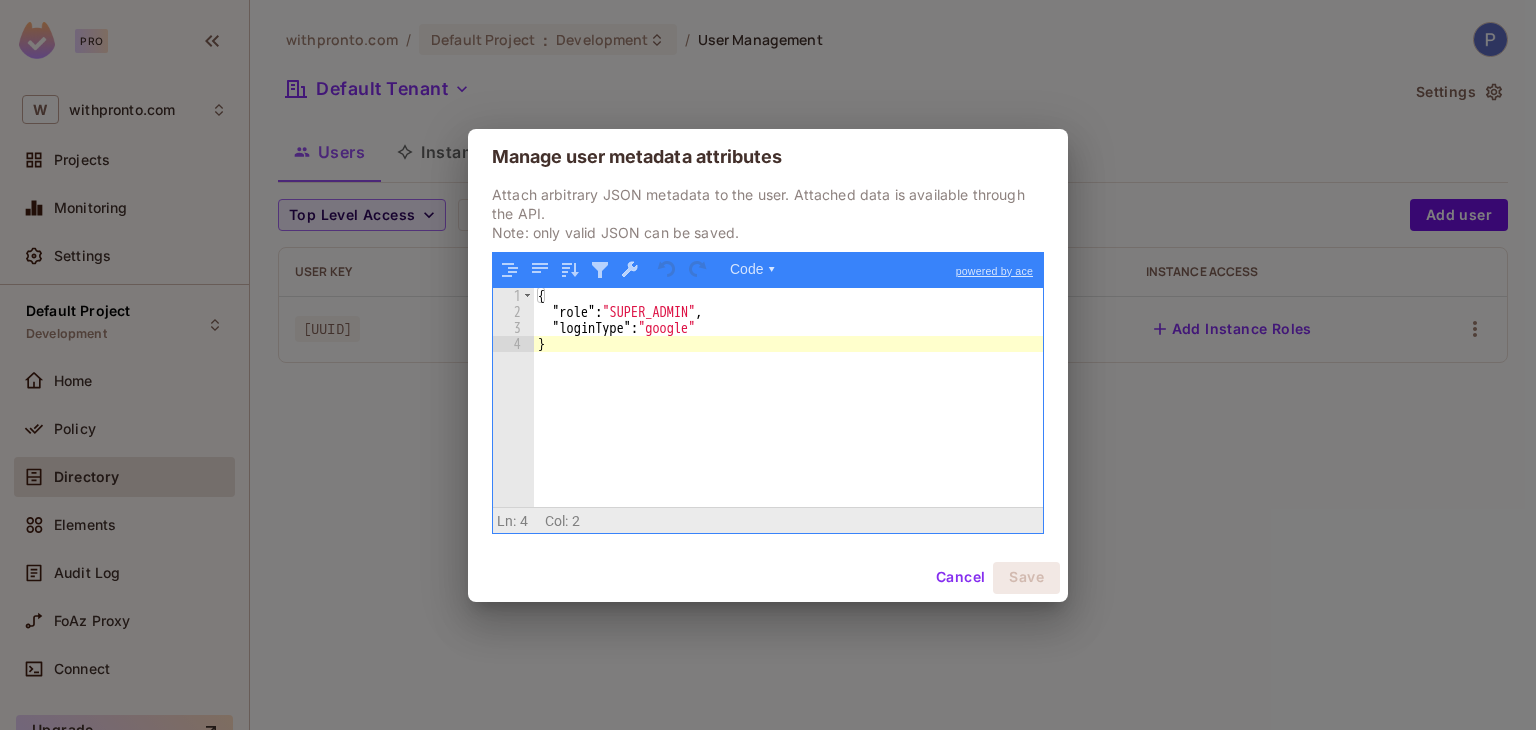 click on "{    "role" :  "SUPER_ADMIN" ,    "loginType" :  "google" }" at bounding box center (788, 413) 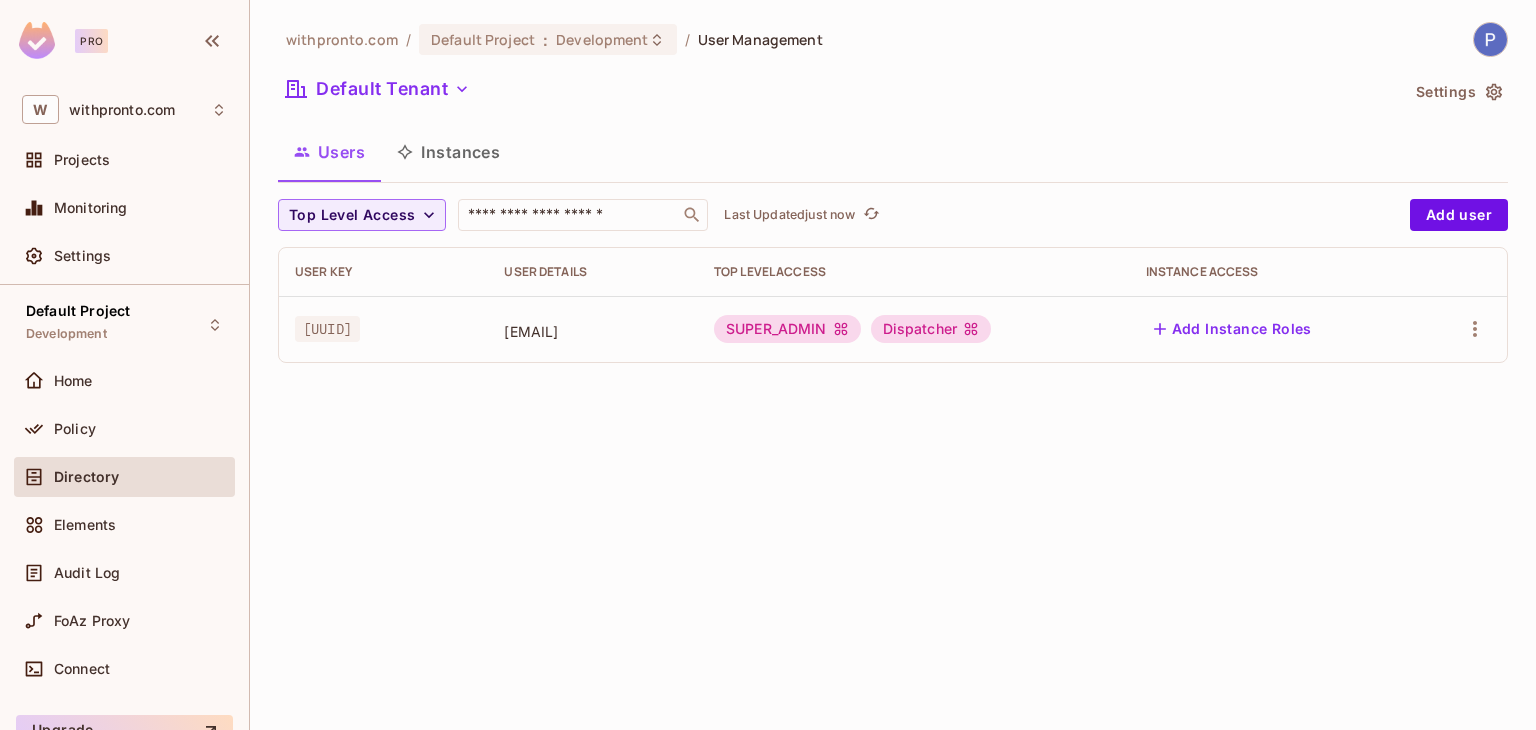 click on "Dispatcher" at bounding box center [931, 329] 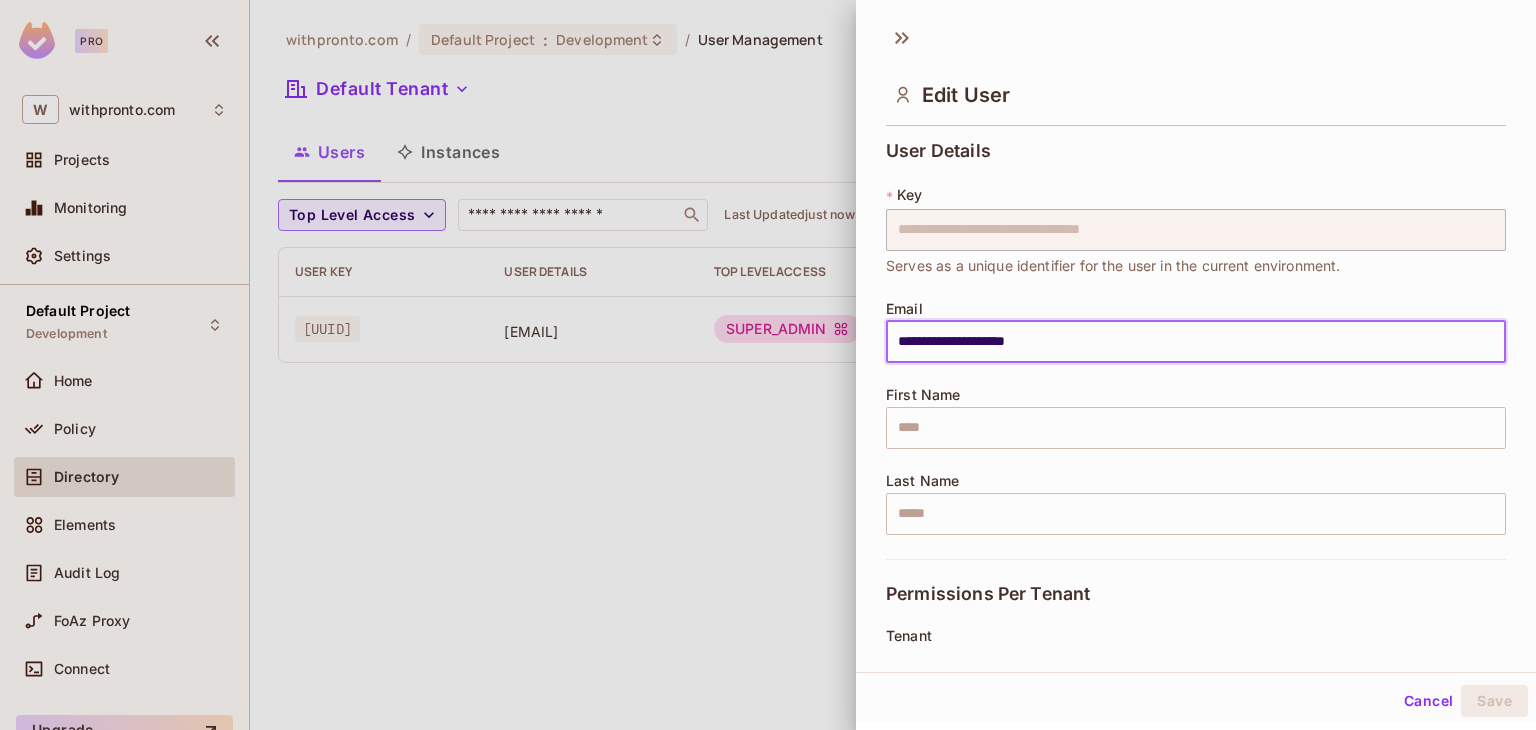 click on "**********" at bounding box center [1196, 342] 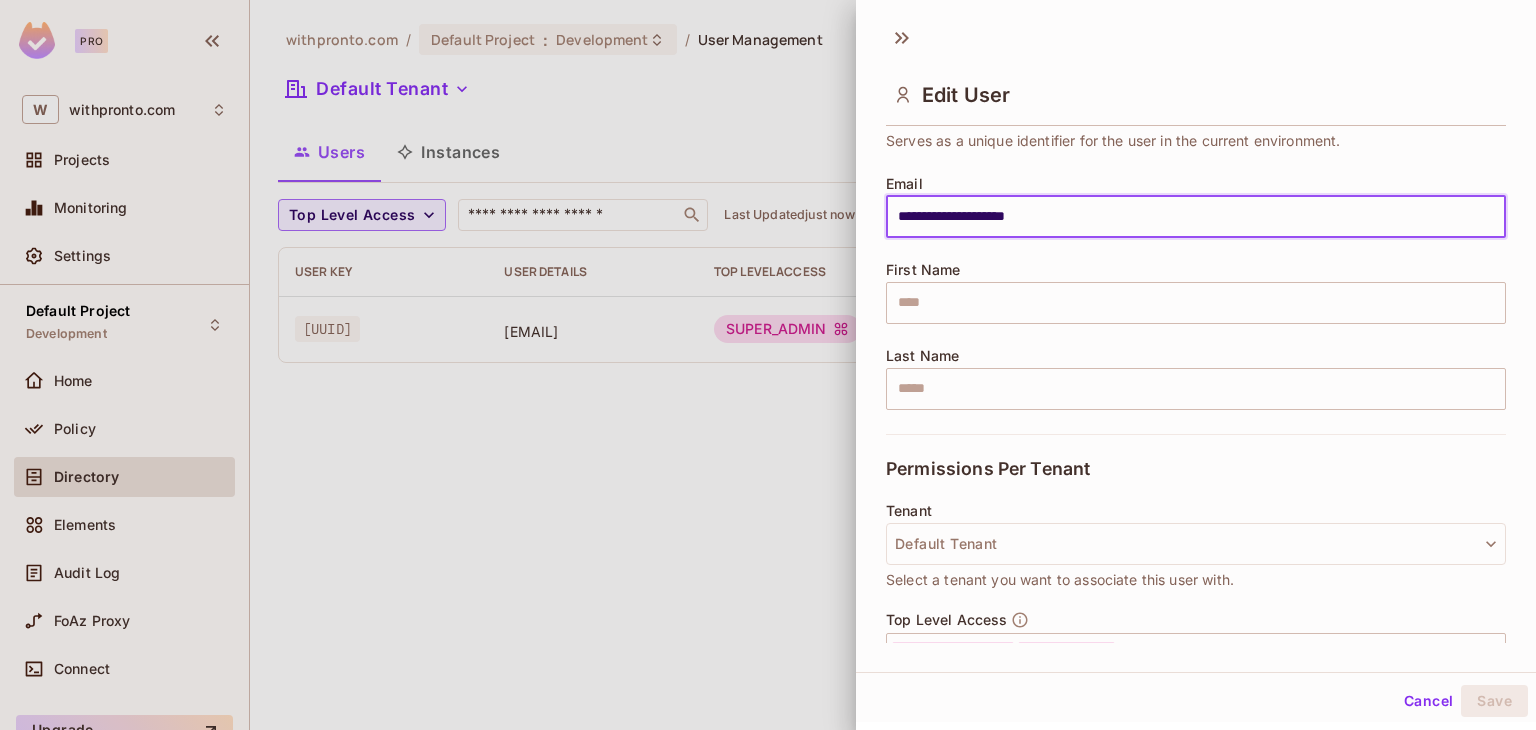 scroll, scrollTop: 351, scrollLeft: 0, axis: vertical 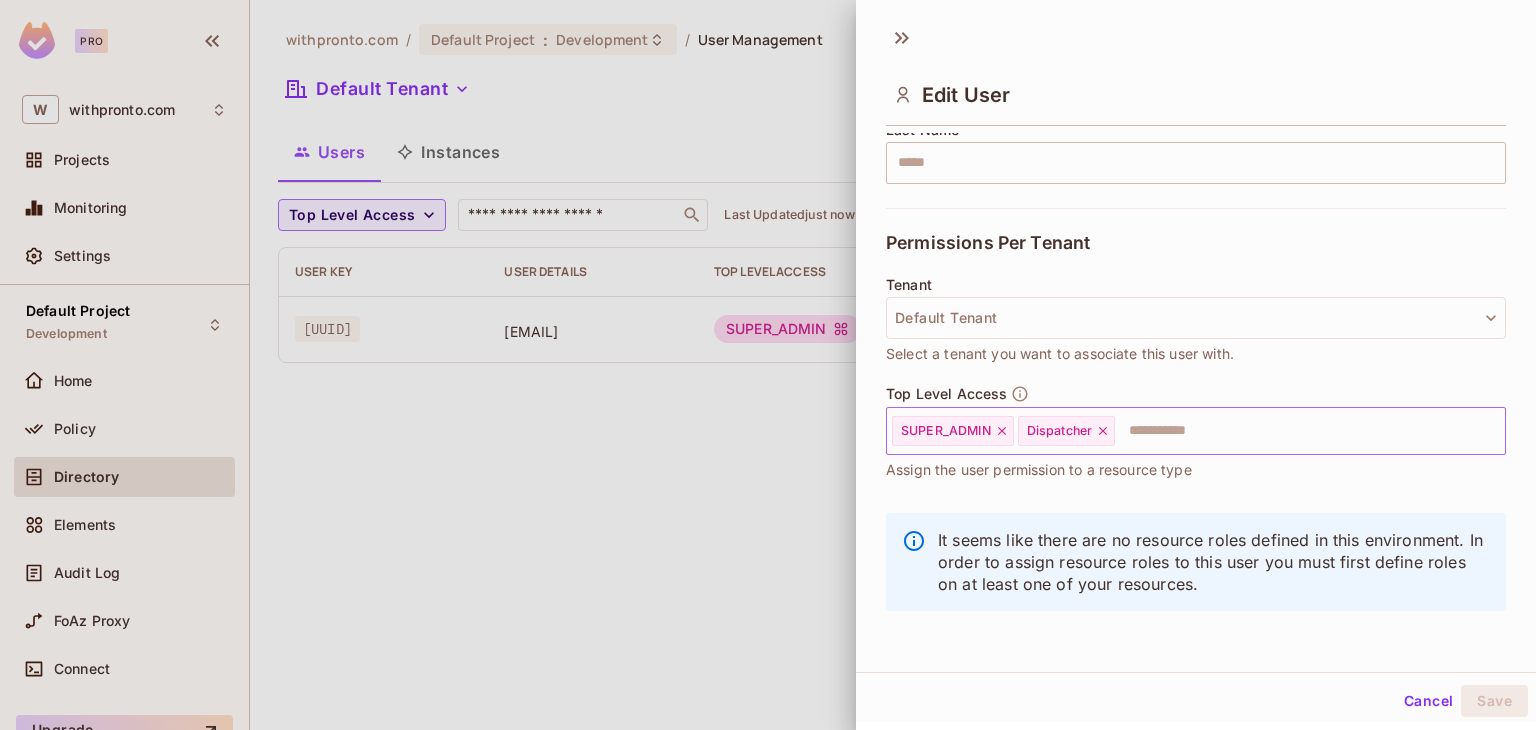 click 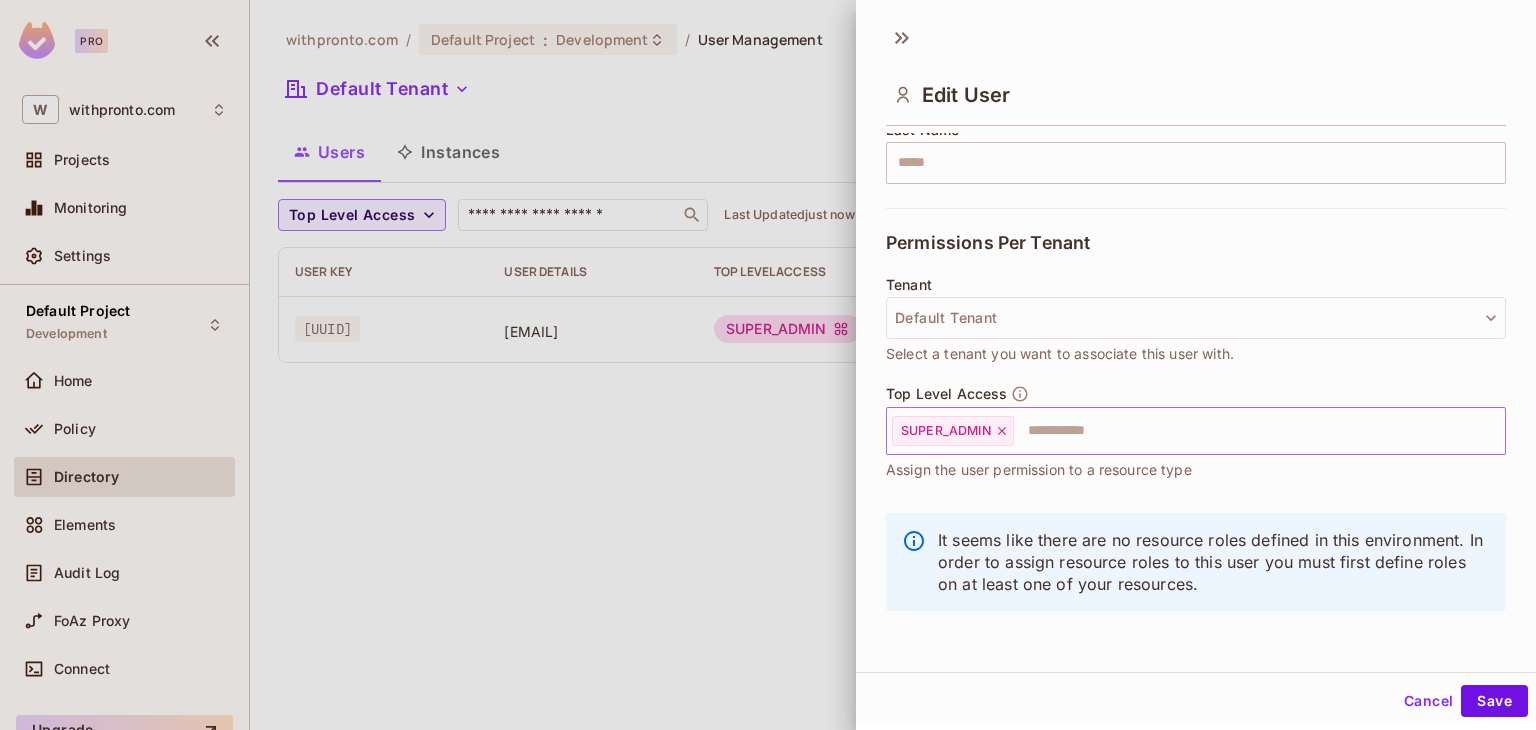 click on "Save" at bounding box center (1494, 701) 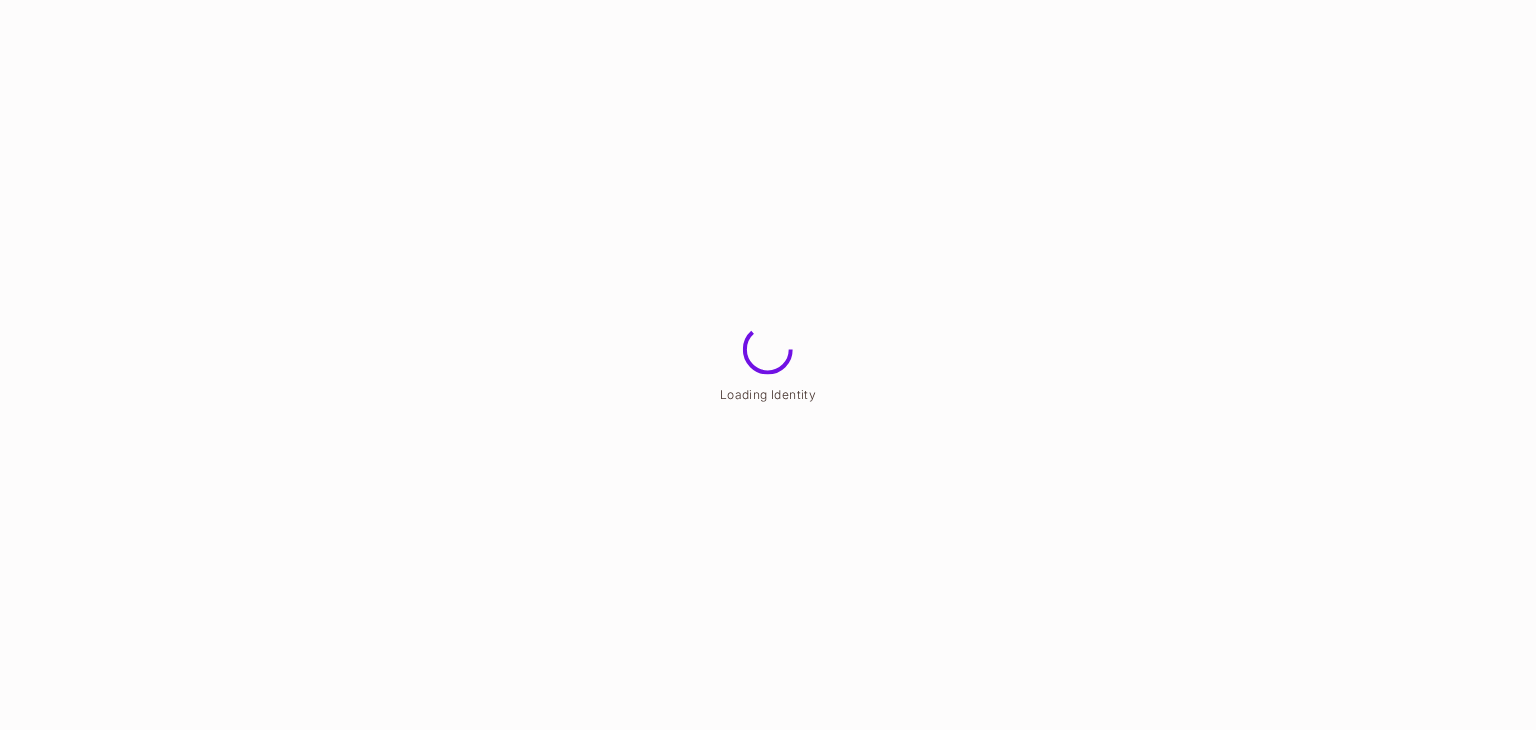 scroll, scrollTop: 0, scrollLeft: 0, axis: both 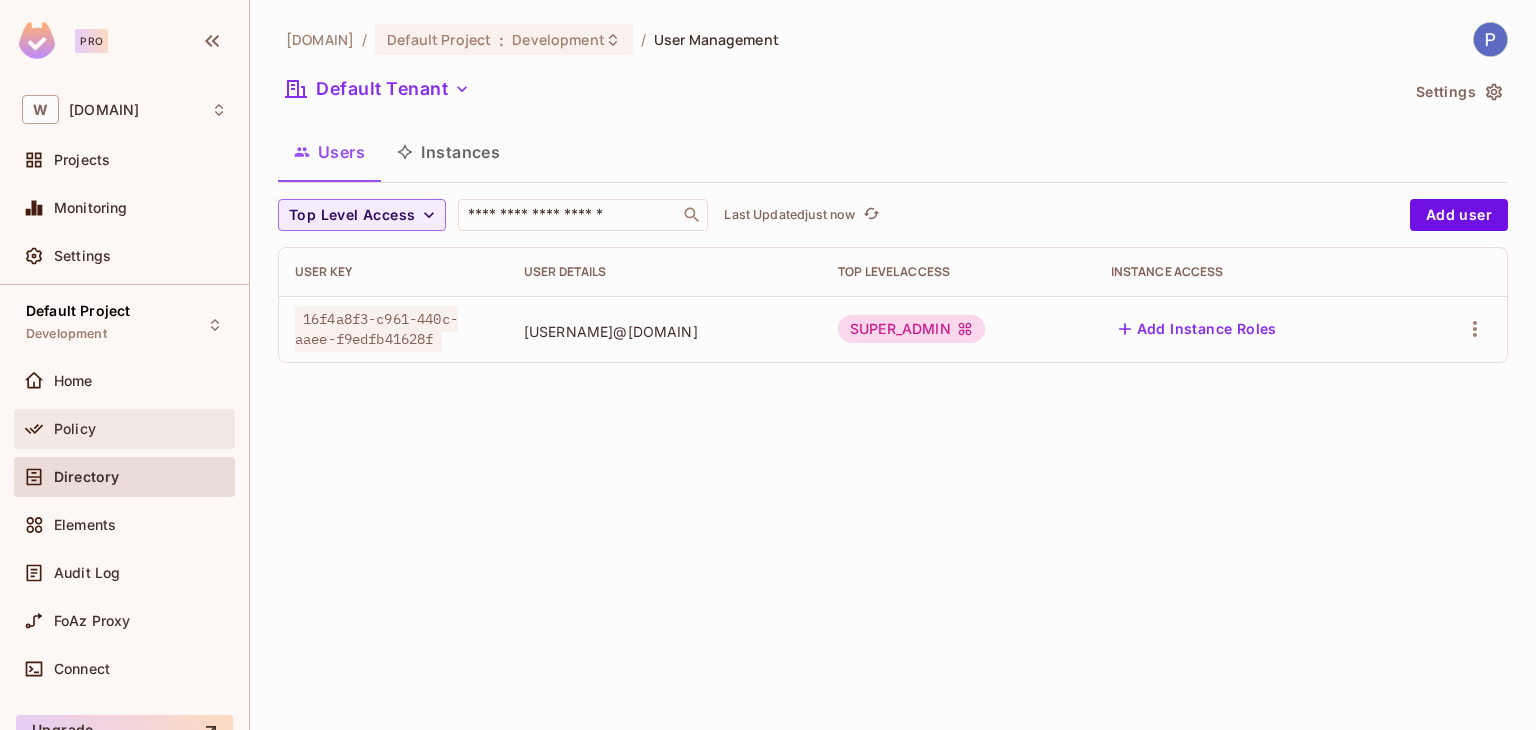 click on "Policy" at bounding box center (140, 429) 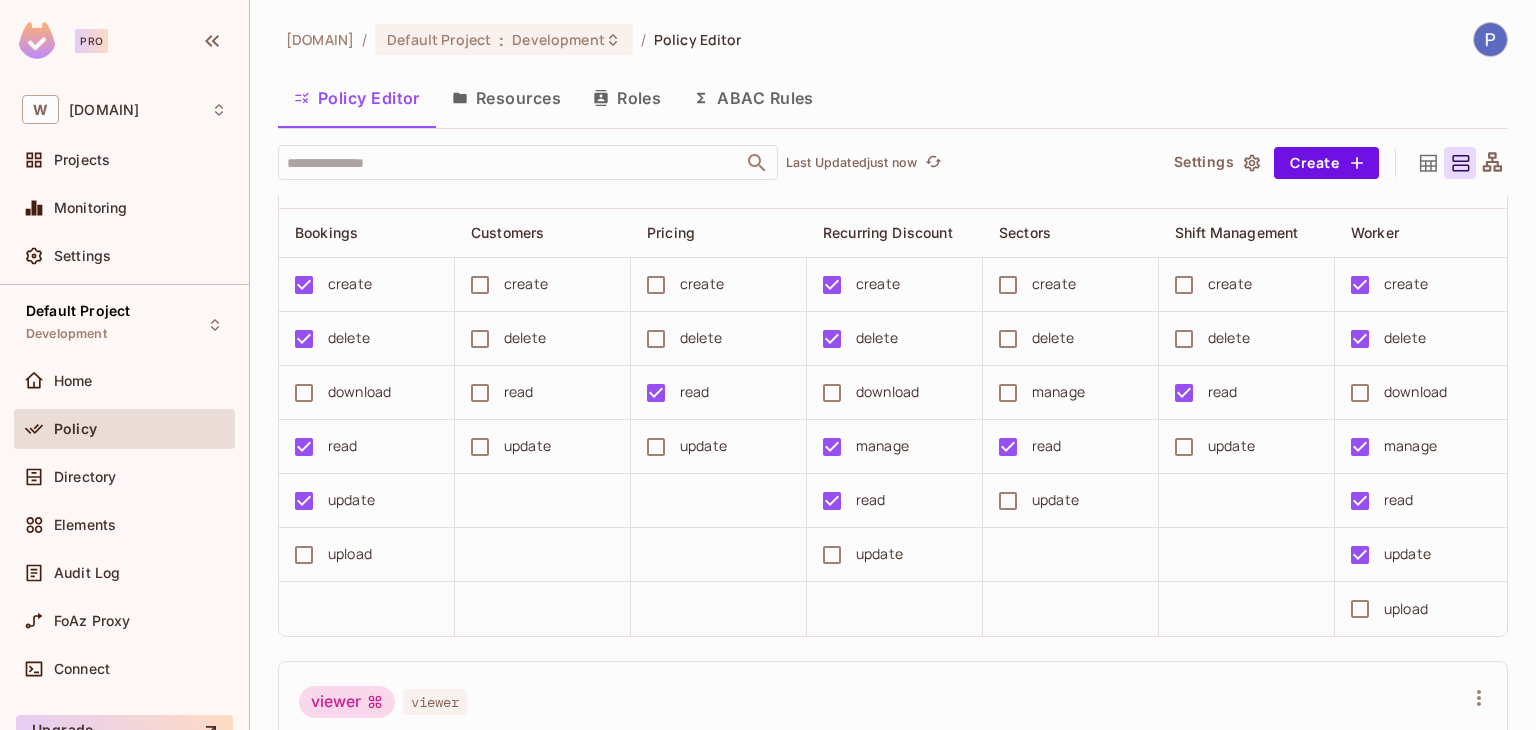 scroll, scrollTop: 1700, scrollLeft: 0, axis: vertical 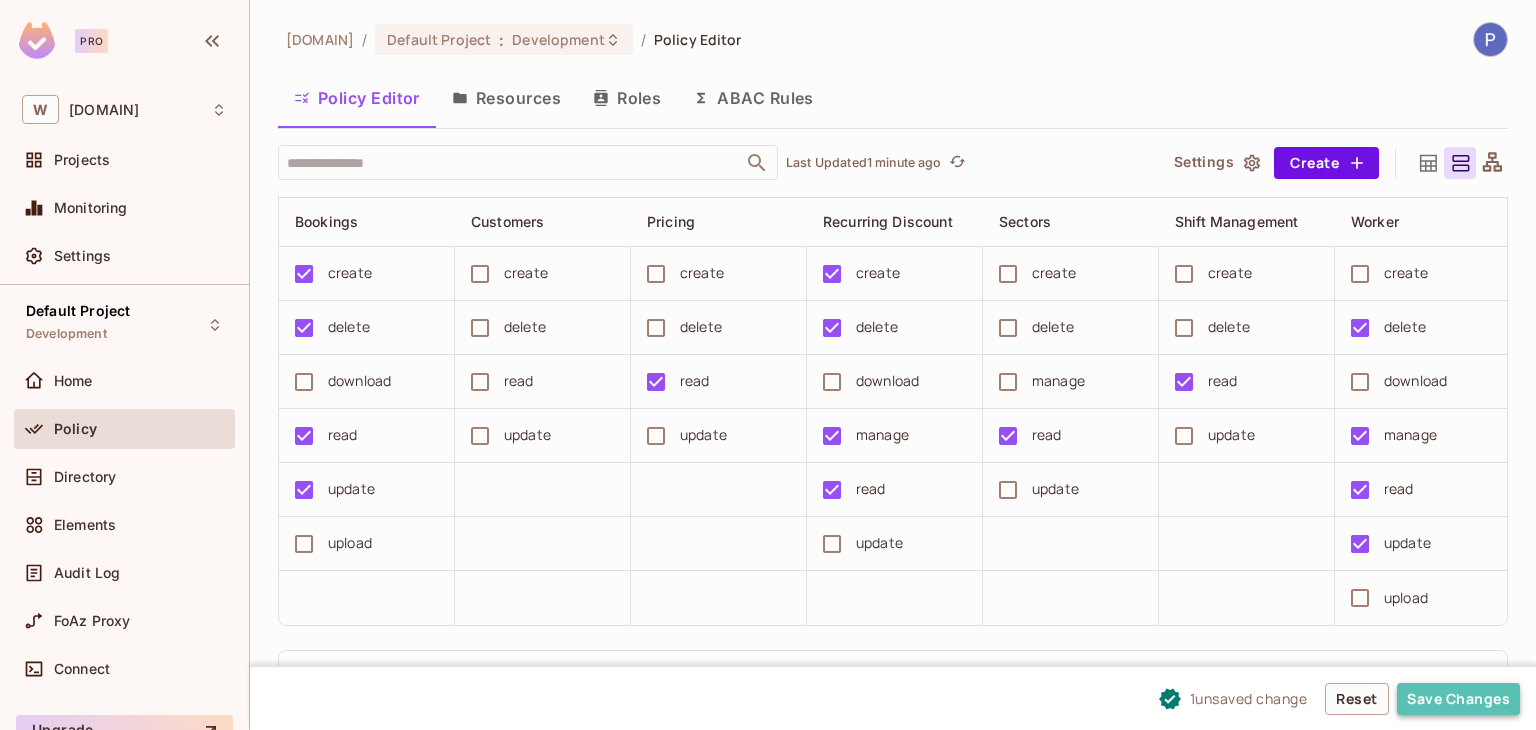 click on "Save Changes" at bounding box center [1458, 699] 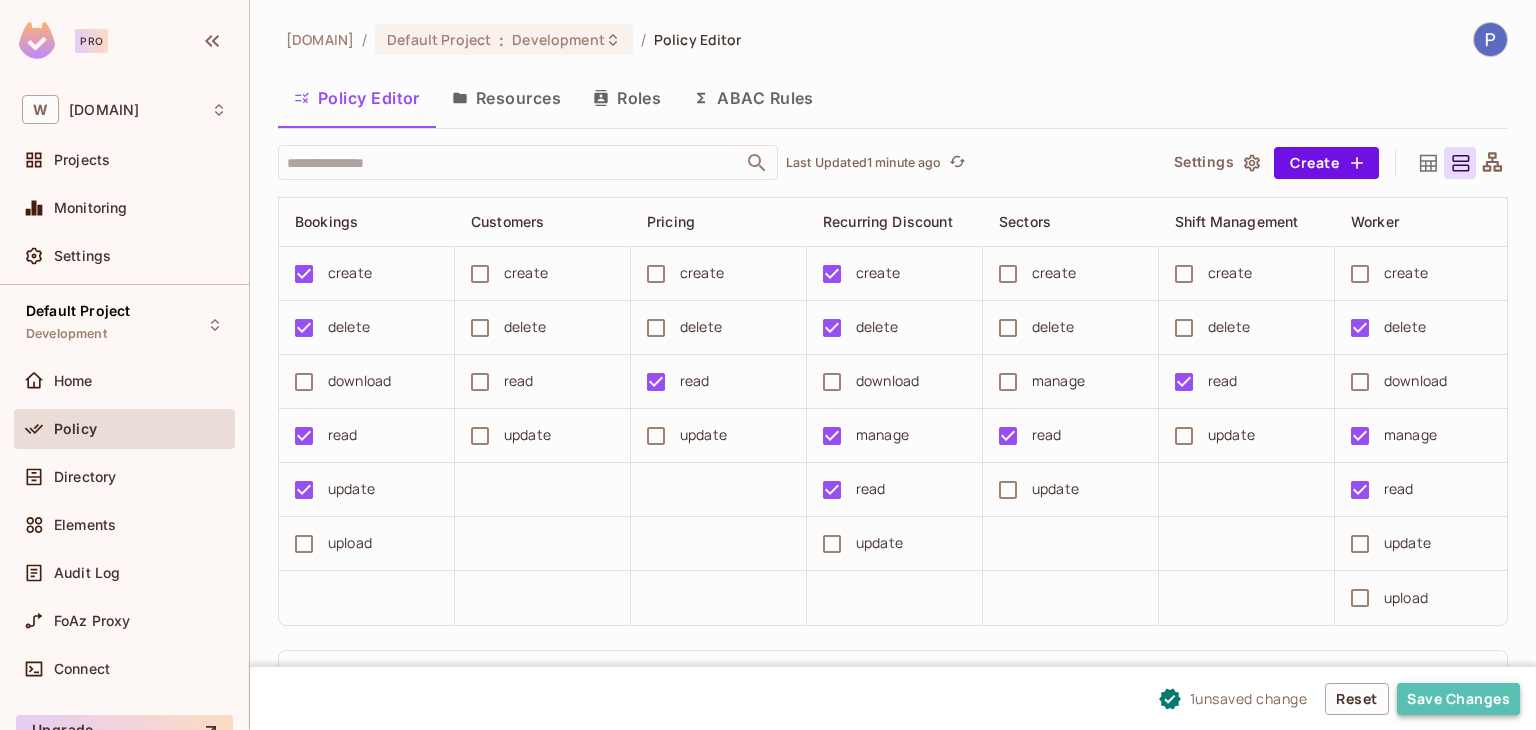 click on "Save Changes" at bounding box center [1458, 699] 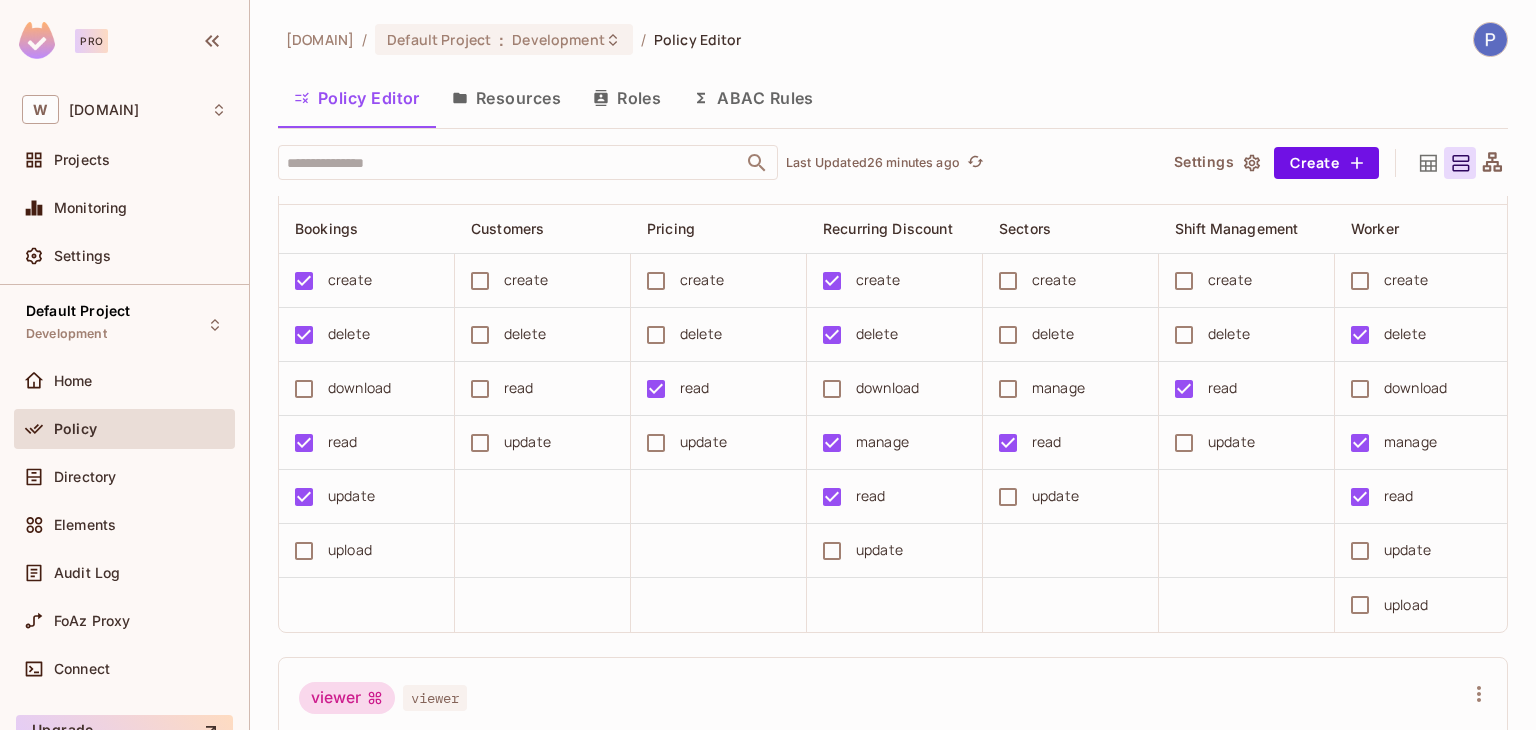 scroll, scrollTop: 1700, scrollLeft: 0, axis: vertical 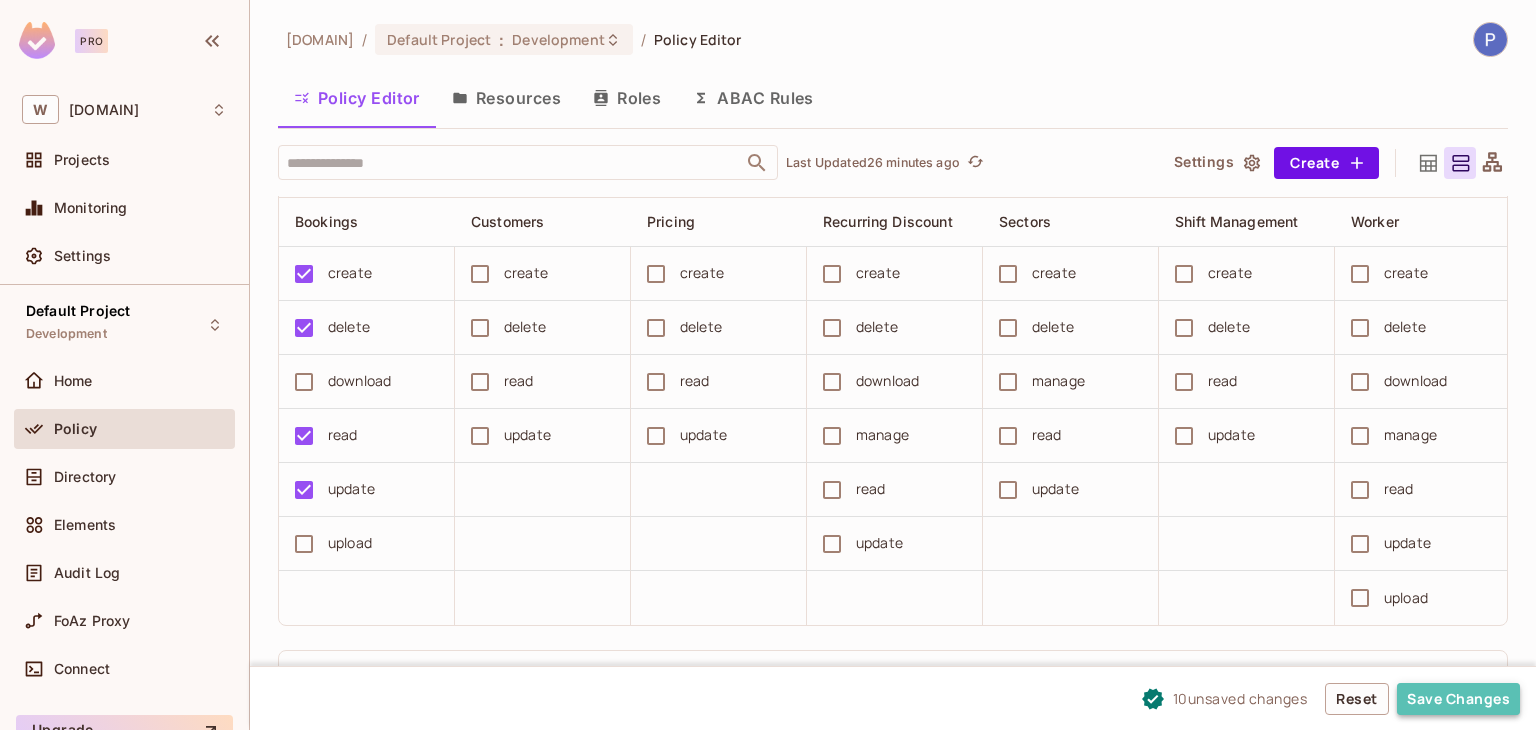 click on "Save Changes" at bounding box center [1458, 699] 